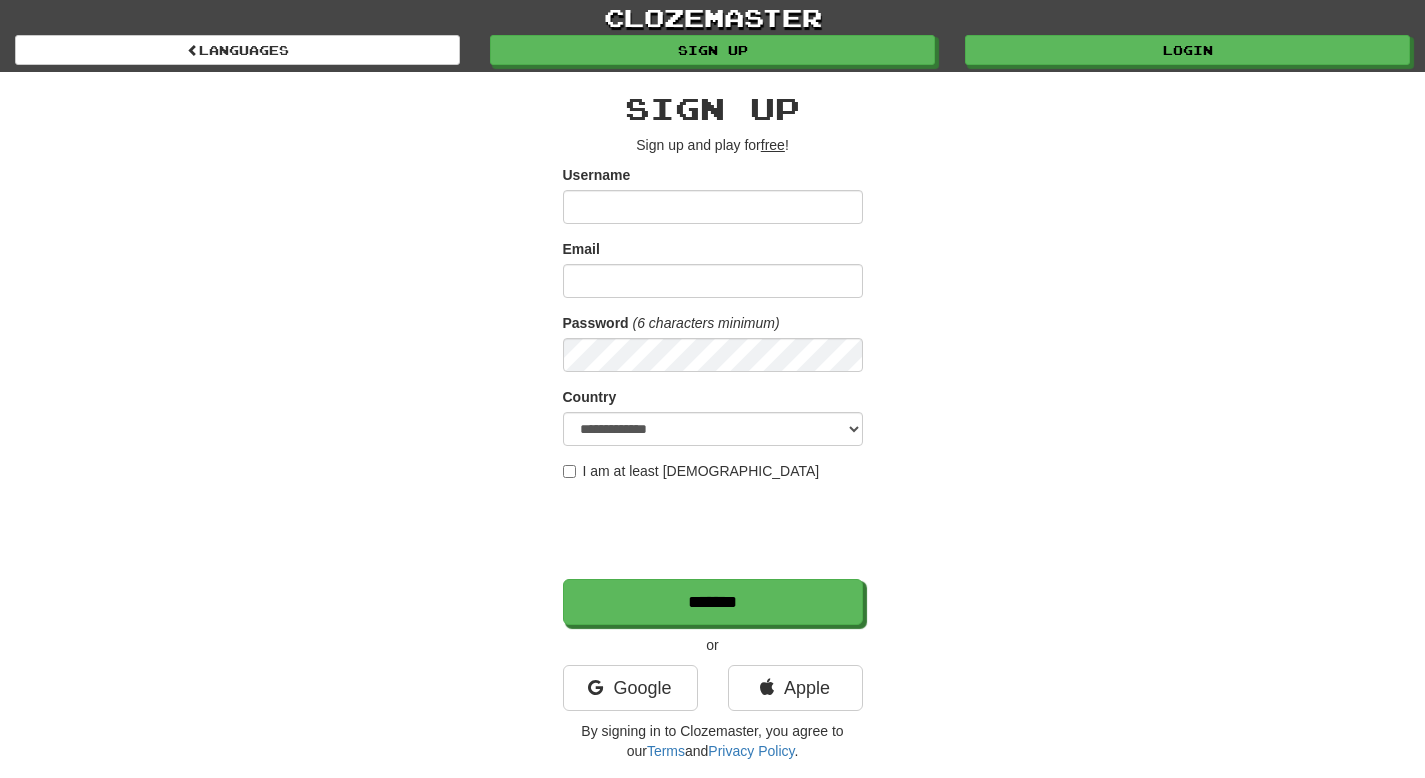 scroll, scrollTop: 0, scrollLeft: 0, axis: both 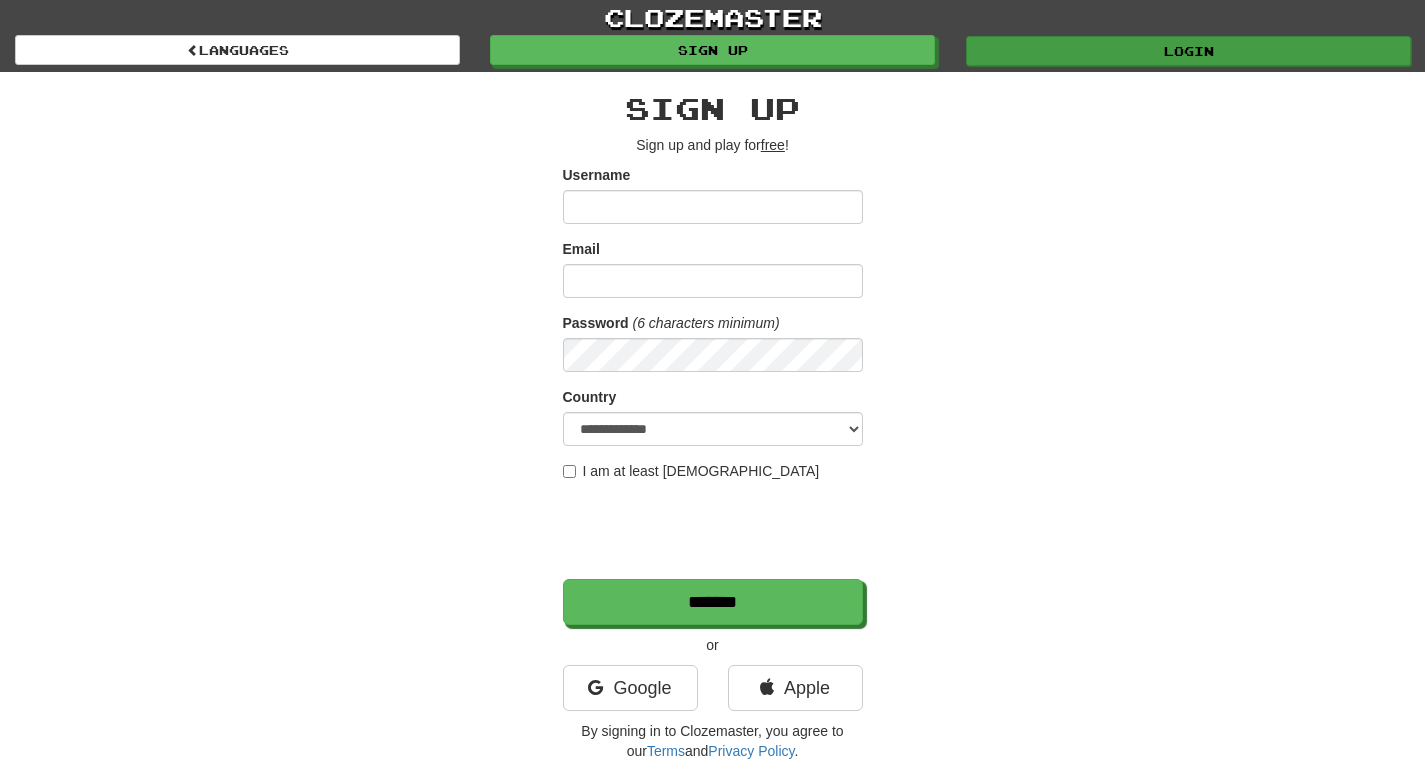 type on "*****" 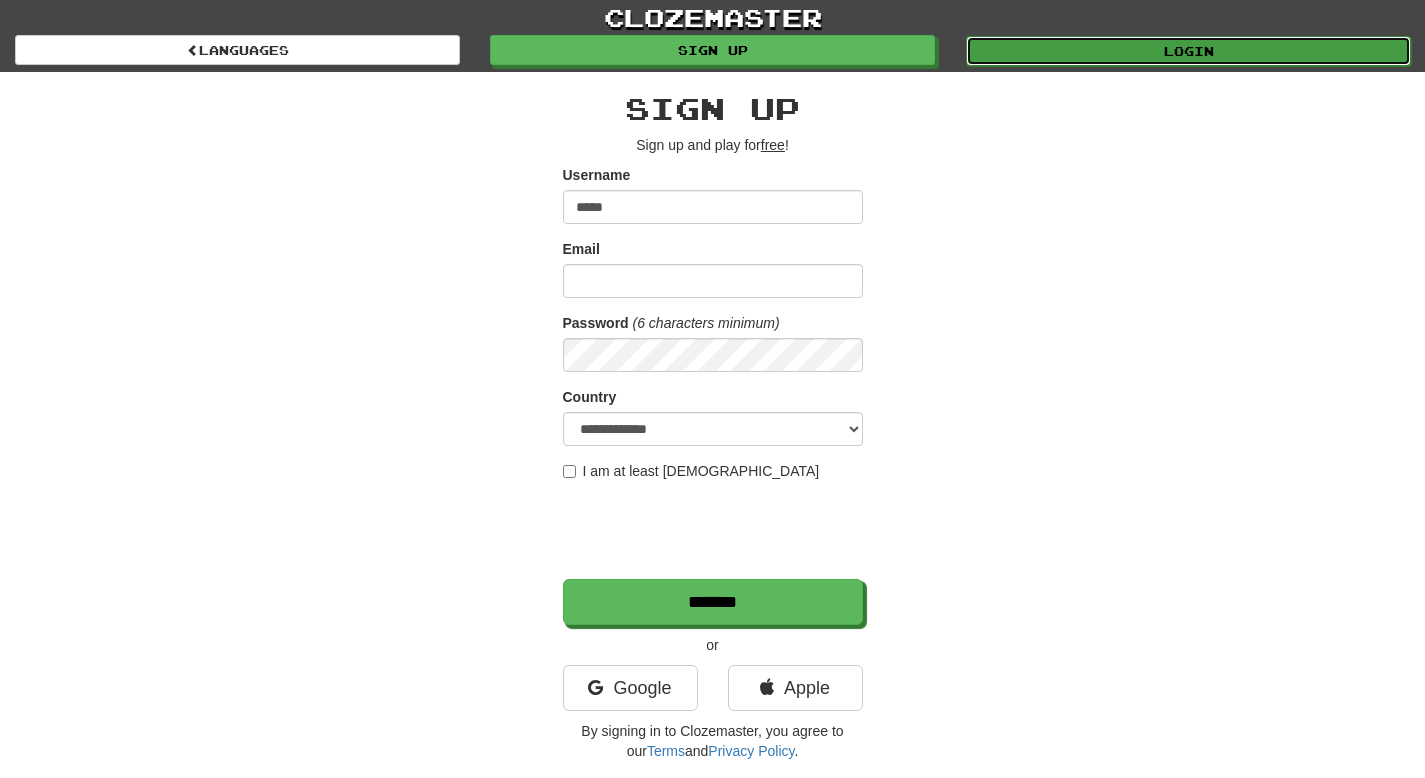 click on "Login" at bounding box center (1188, 51) 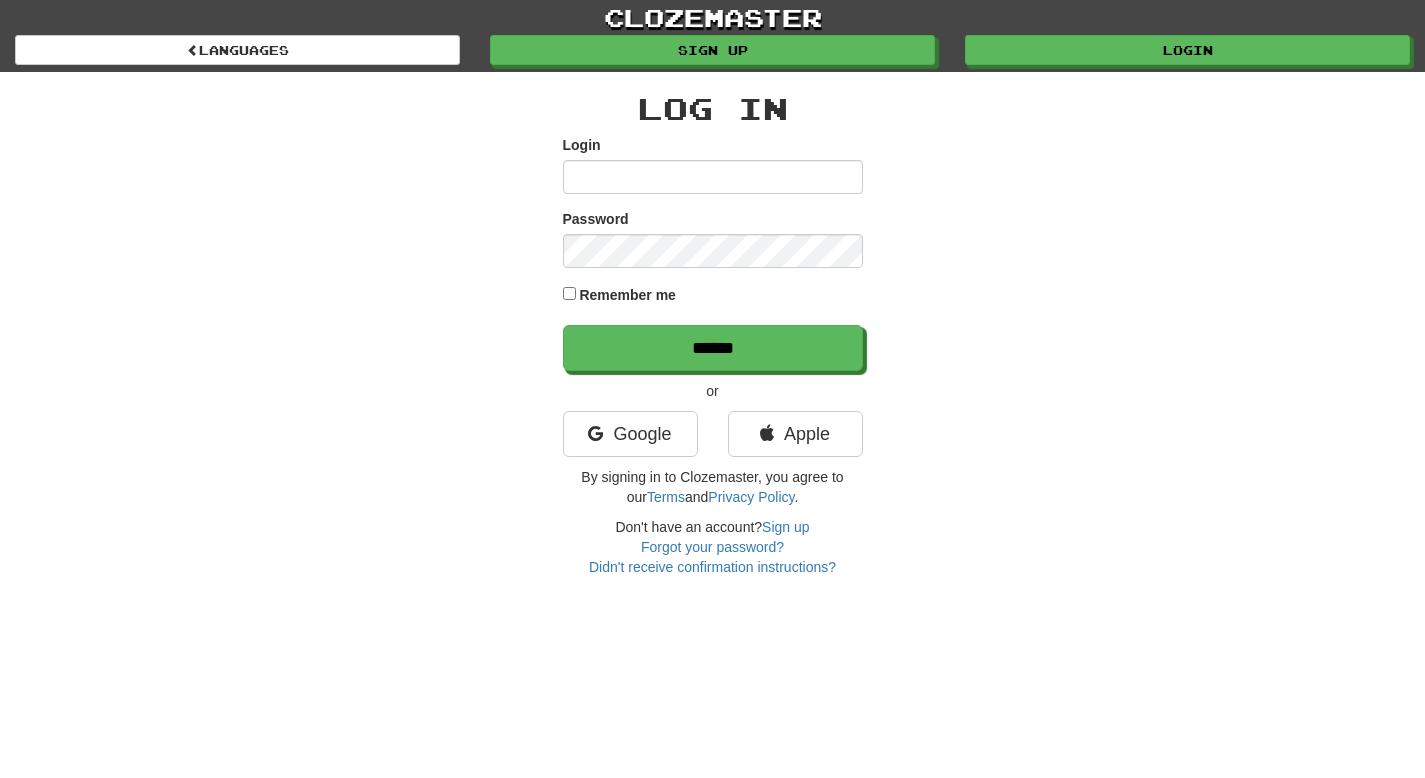 scroll, scrollTop: 0, scrollLeft: 0, axis: both 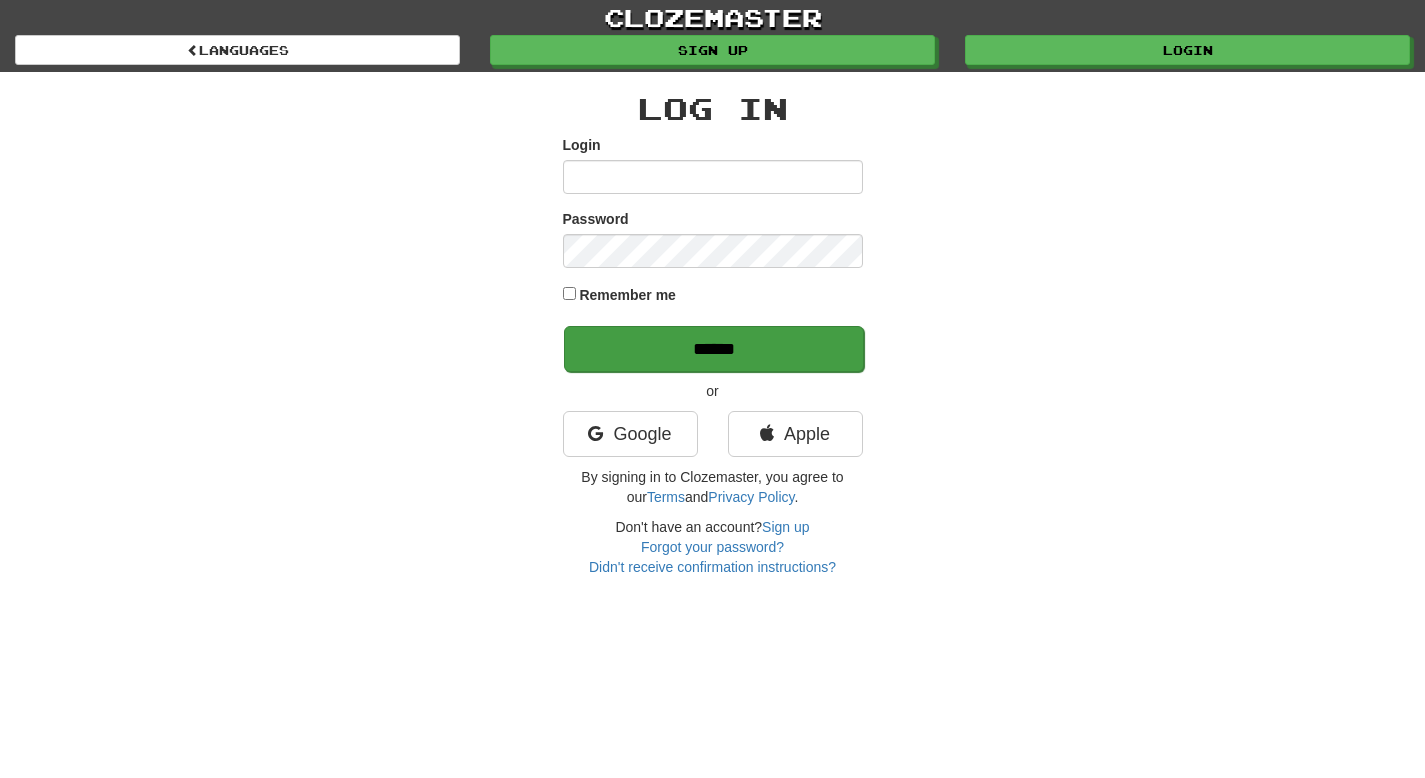 type on "*****" 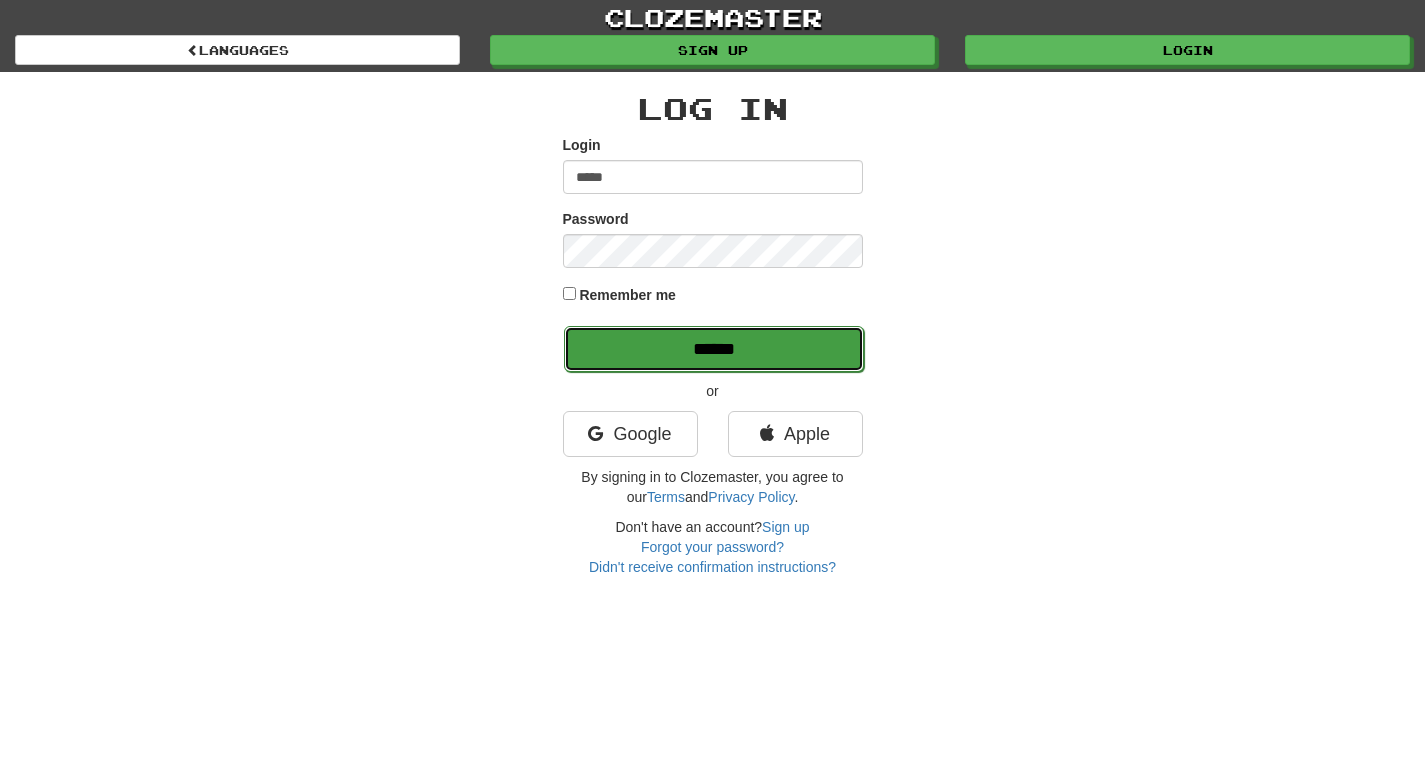 click on "******" at bounding box center [714, 349] 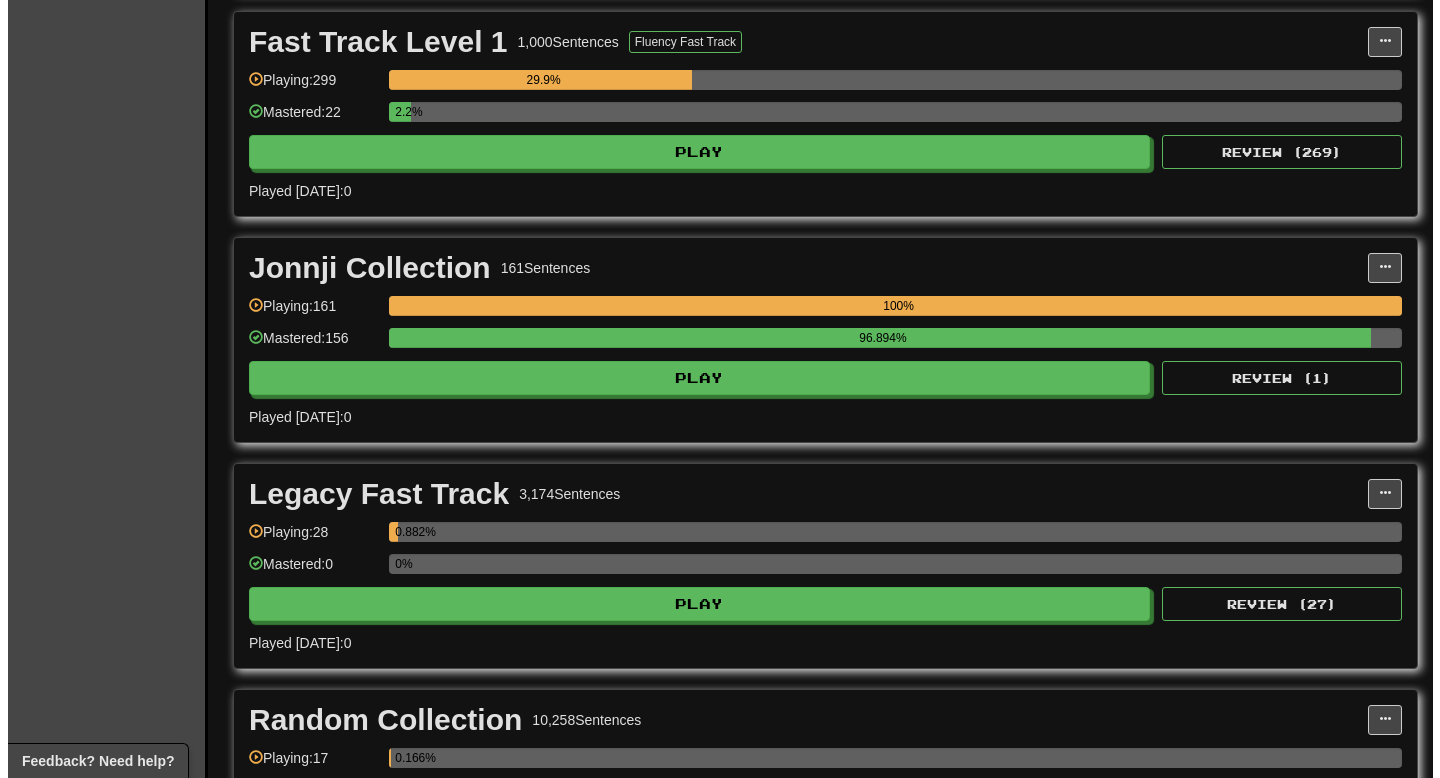 scroll, scrollTop: 1362, scrollLeft: 0, axis: vertical 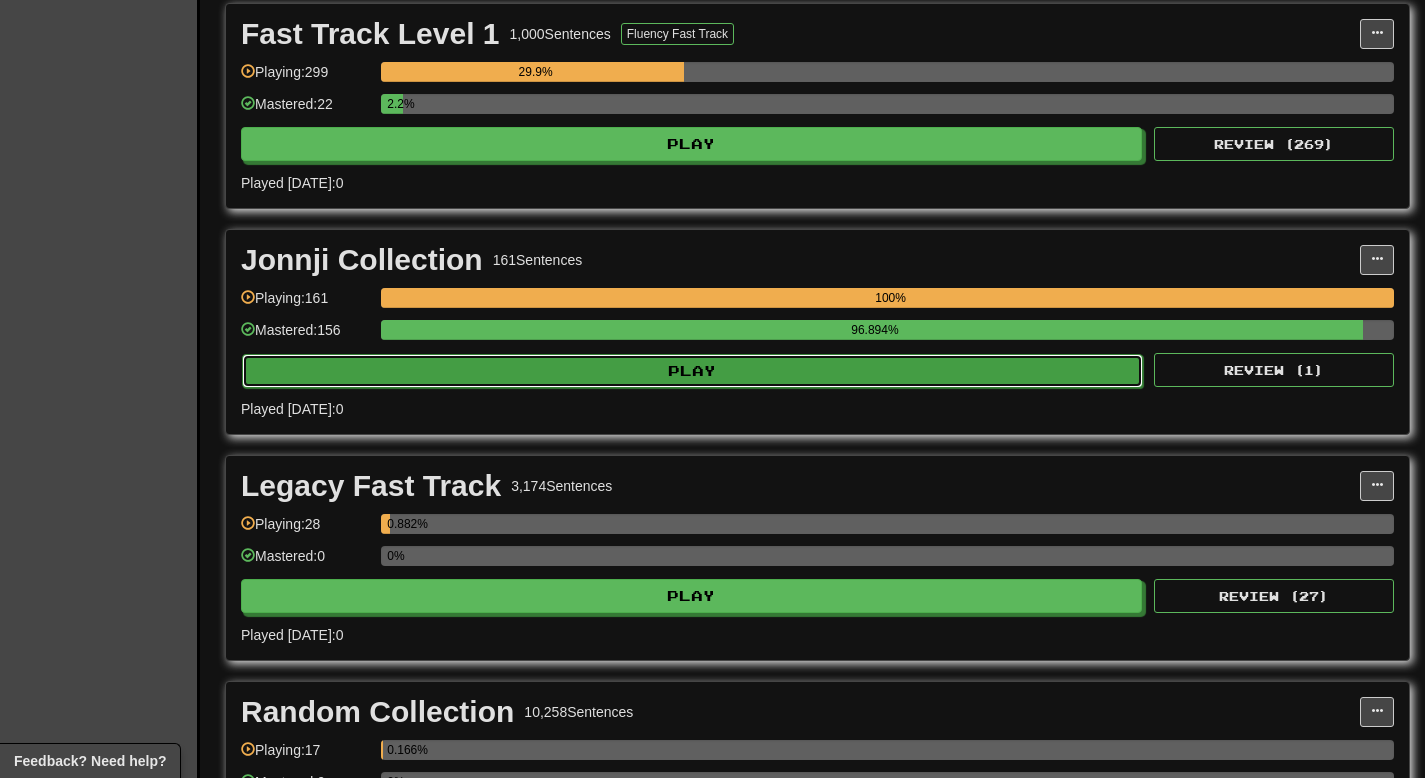 click on "Play" at bounding box center (692, 371) 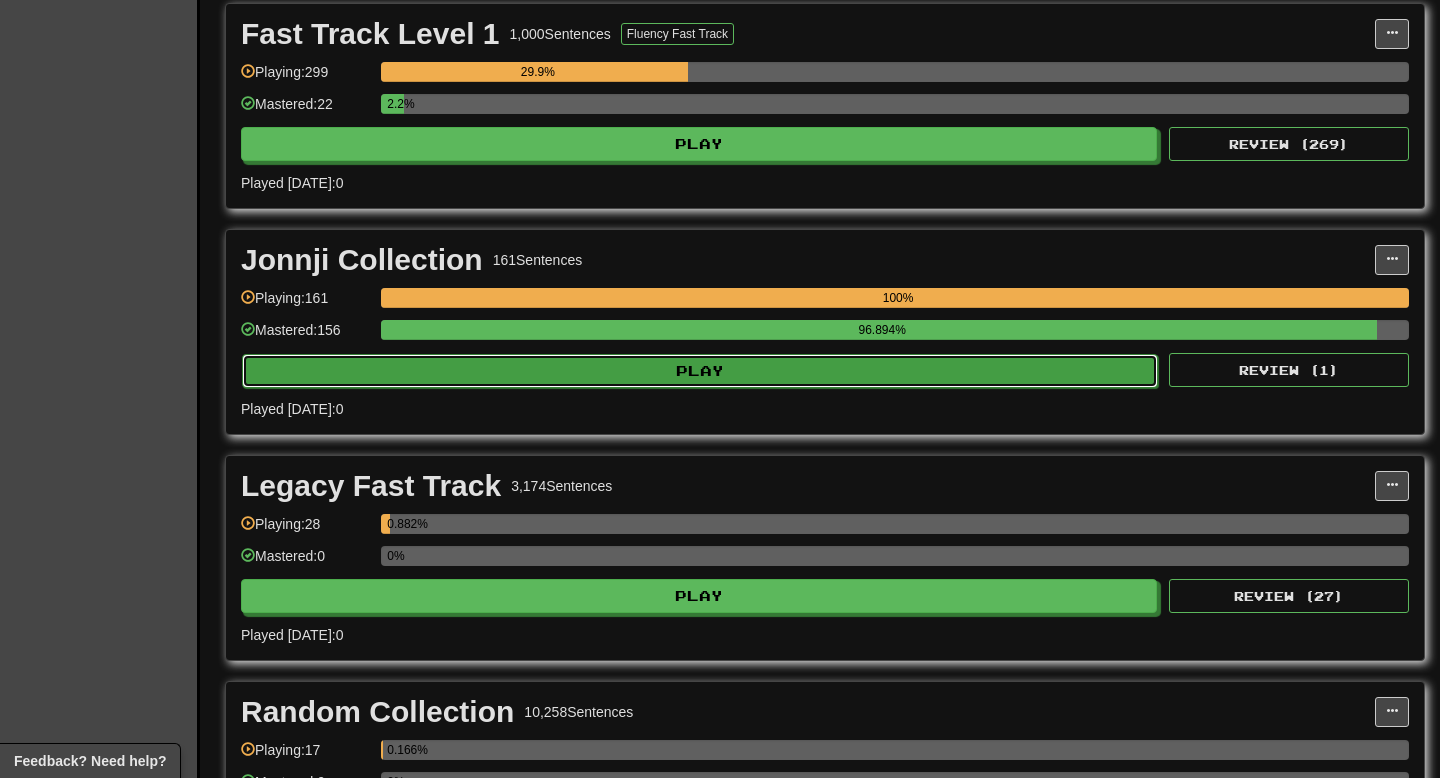 select on "**" 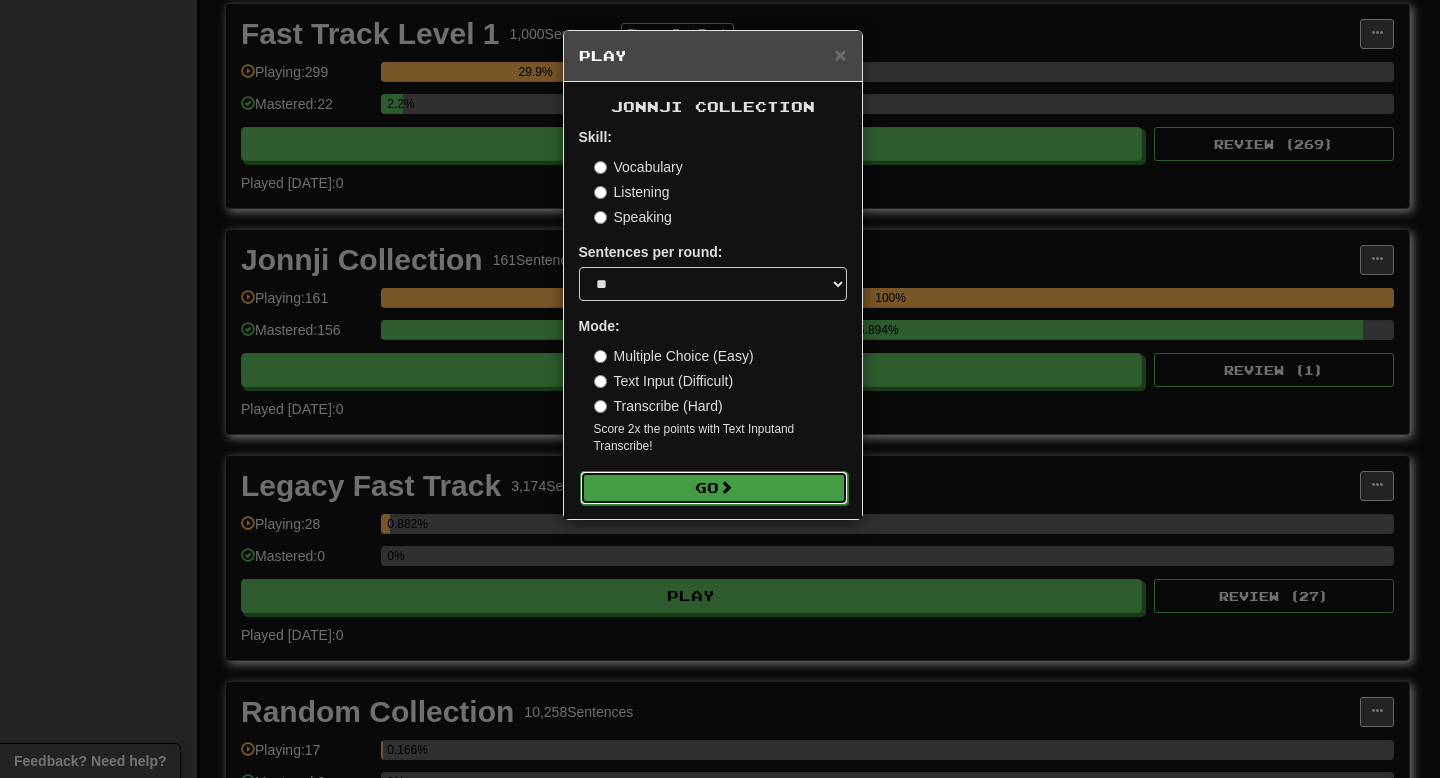 click on "Go" at bounding box center [714, 488] 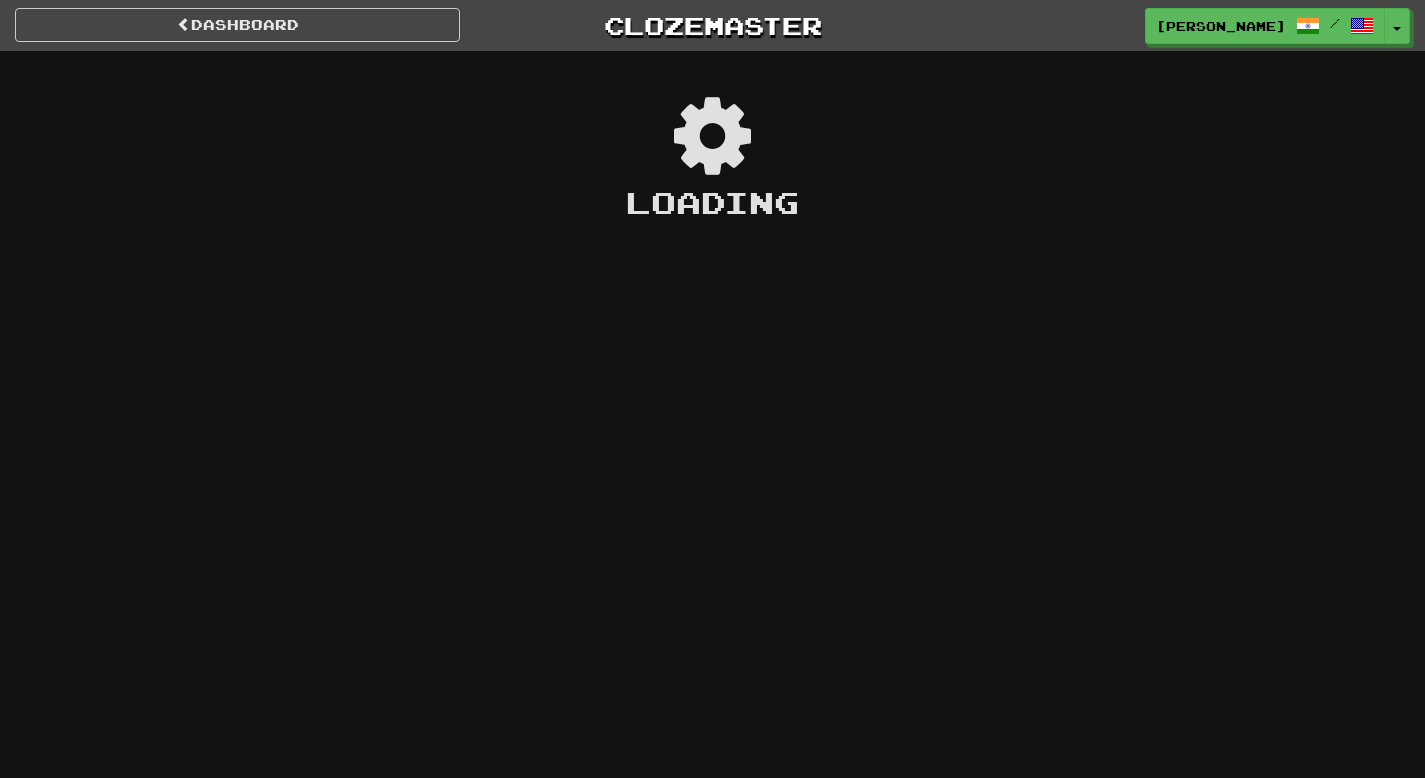 scroll, scrollTop: 0, scrollLeft: 0, axis: both 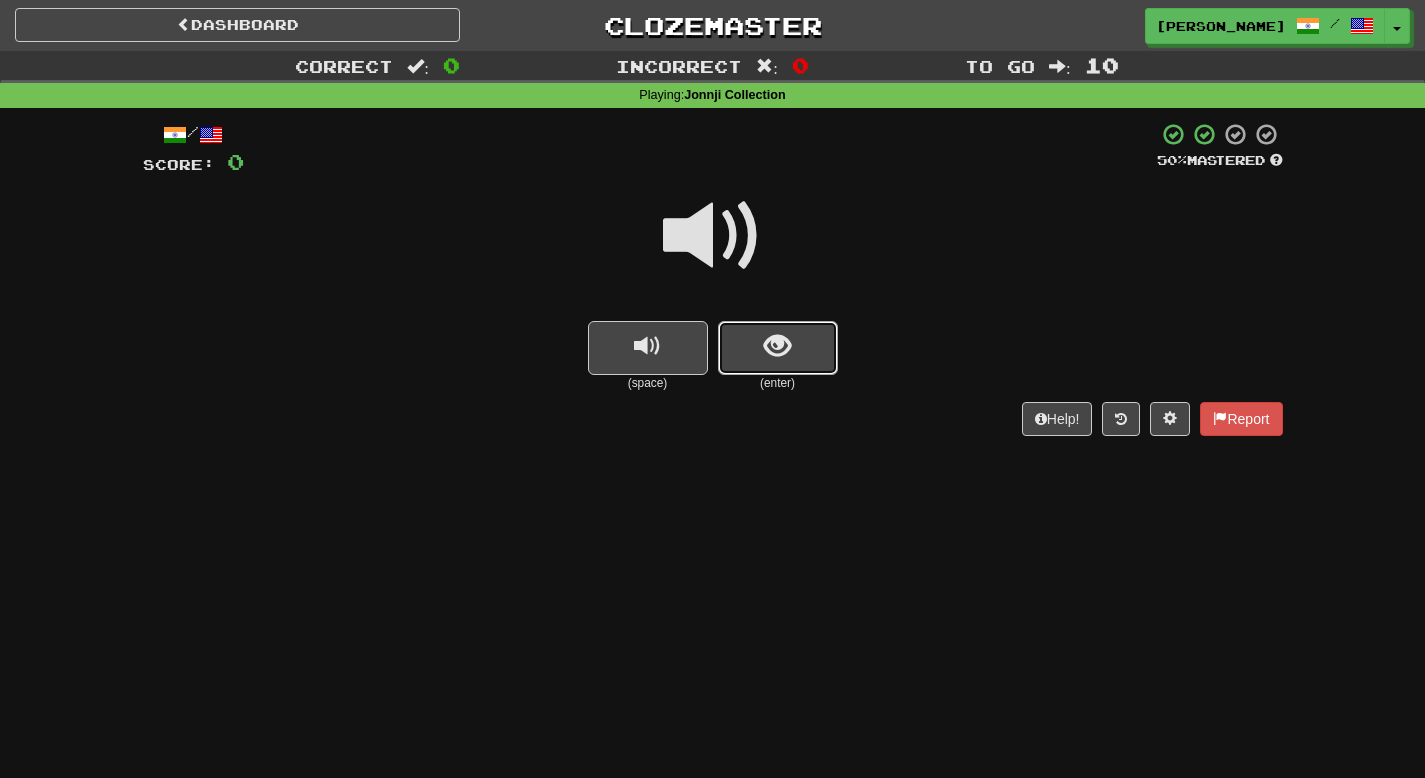 click at bounding box center [777, 346] 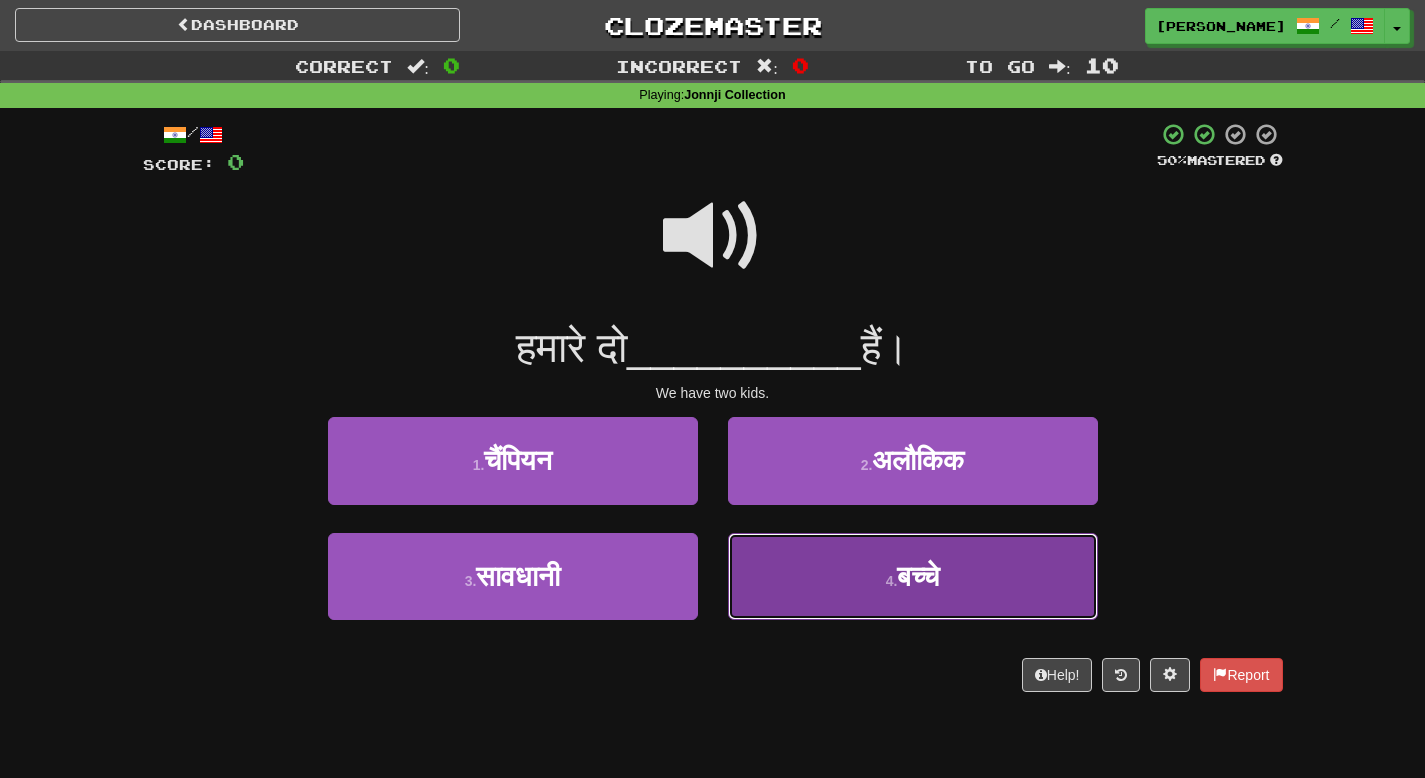 click on "4 .  बच्चे" at bounding box center [913, 576] 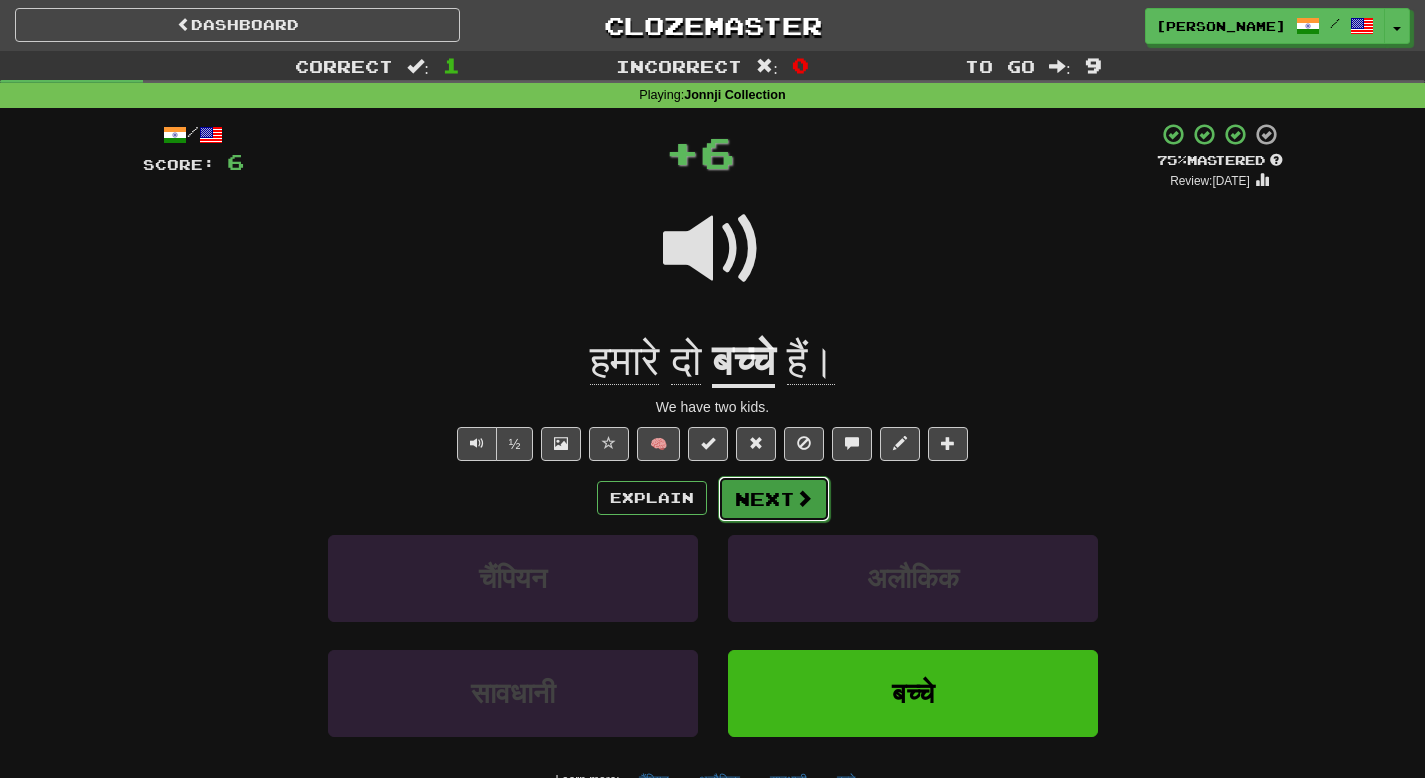 click on "Next" at bounding box center (774, 499) 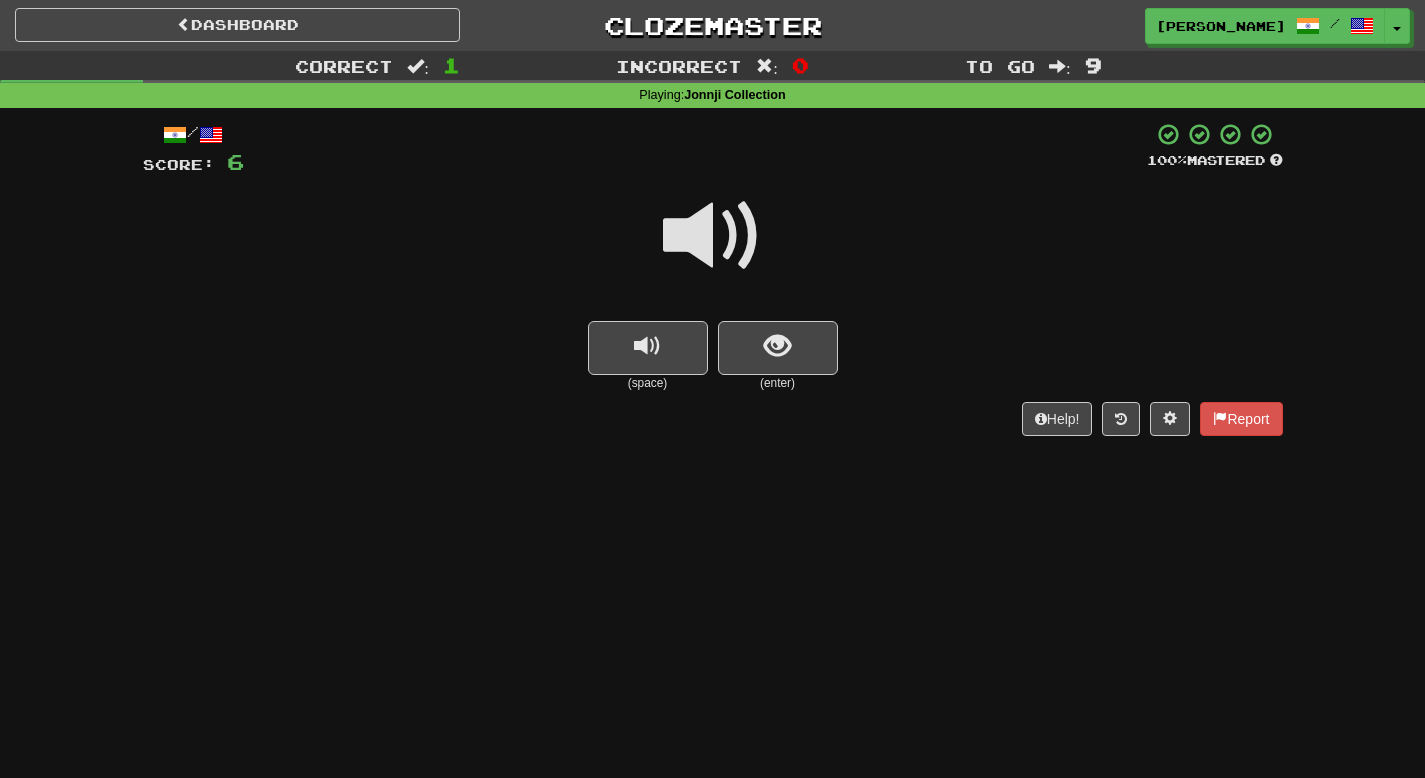 click at bounding box center (713, 236) 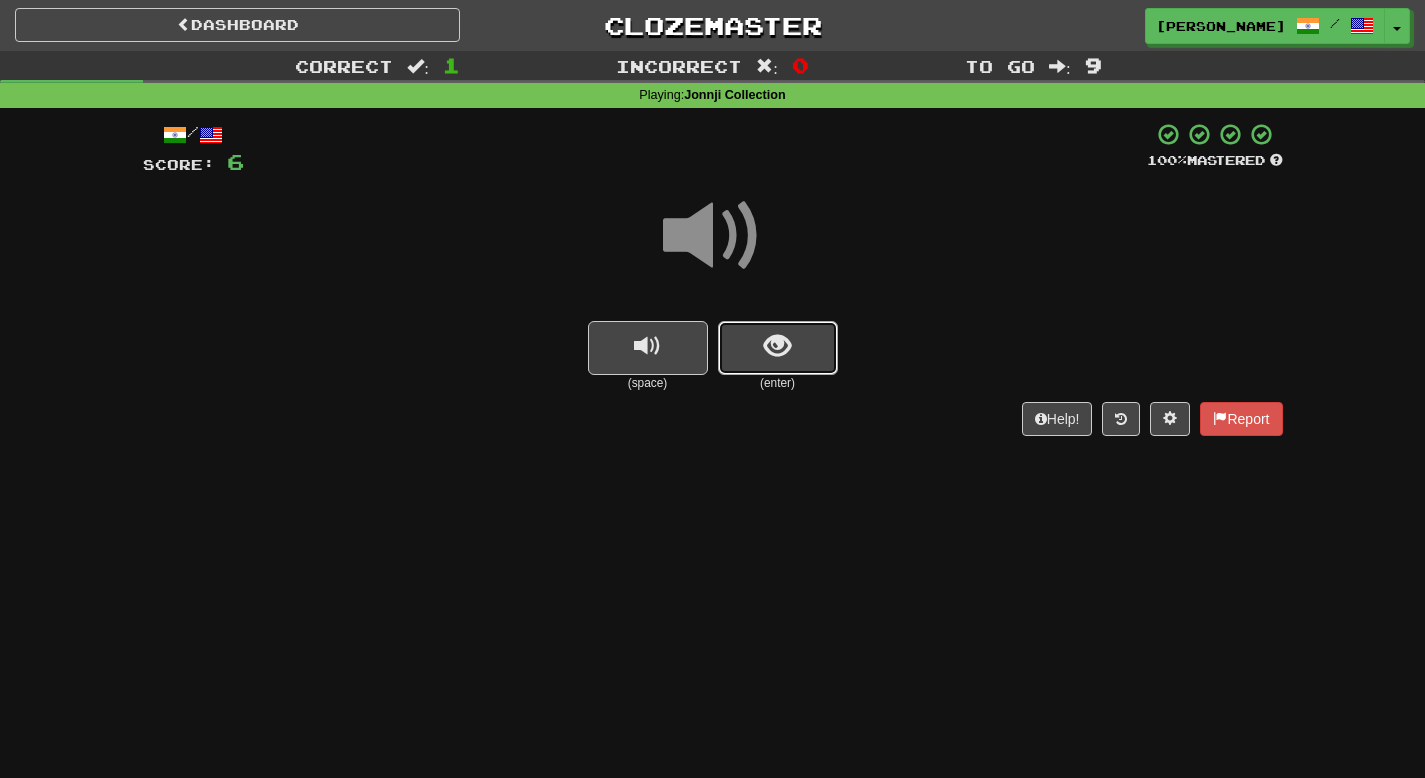 click at bounding box center [778, 348] 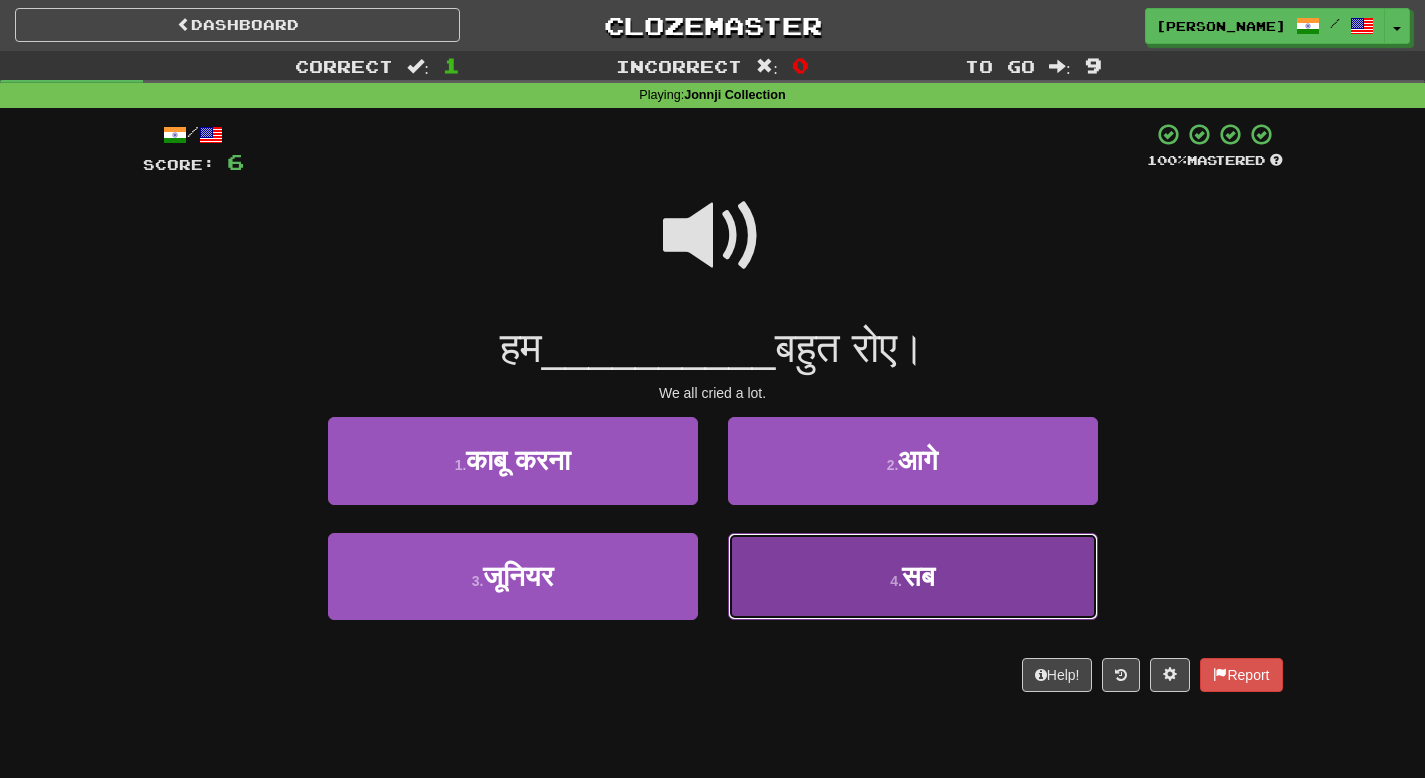 click on "सब" at bounding box center [918, 576] 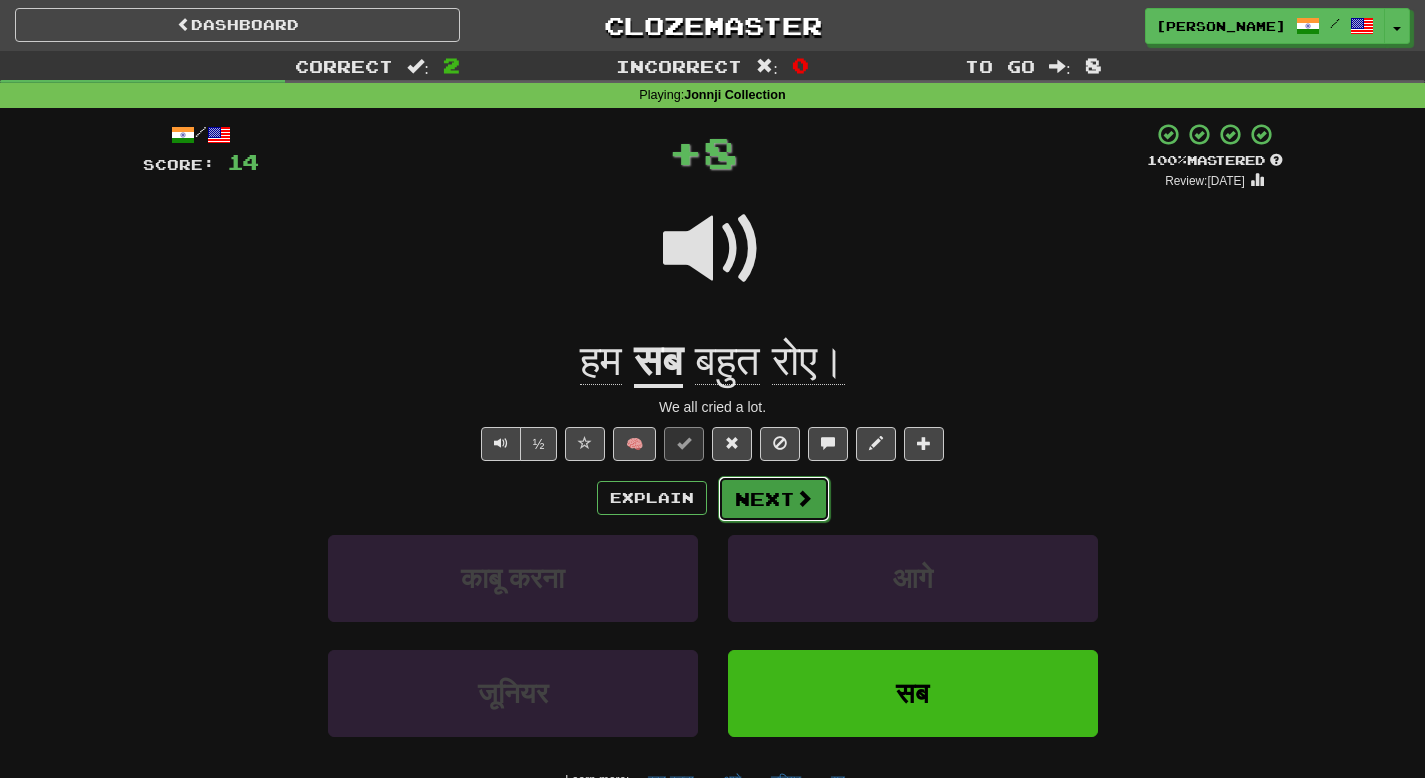 click on "Next" at bounding box center [774, 499] 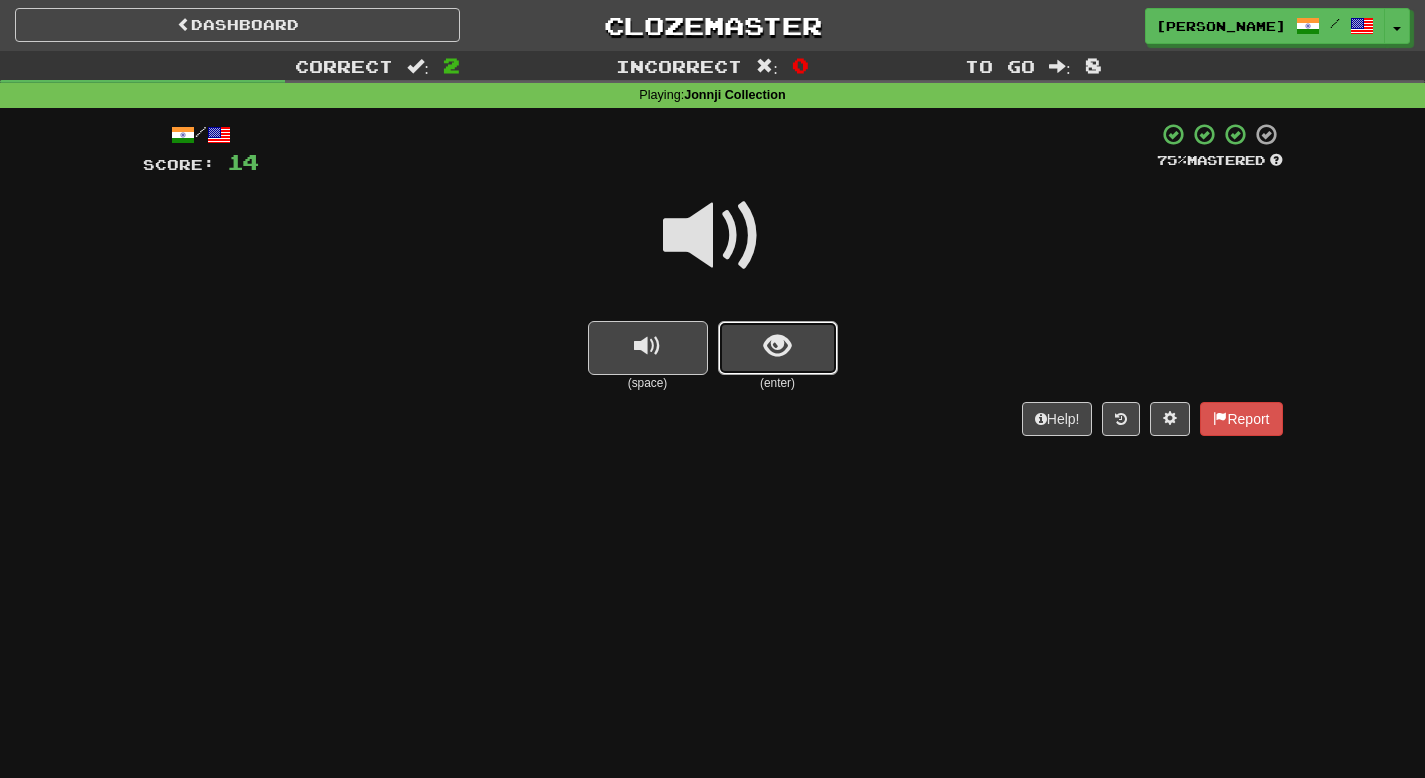 click at bounding box center [778, 348] 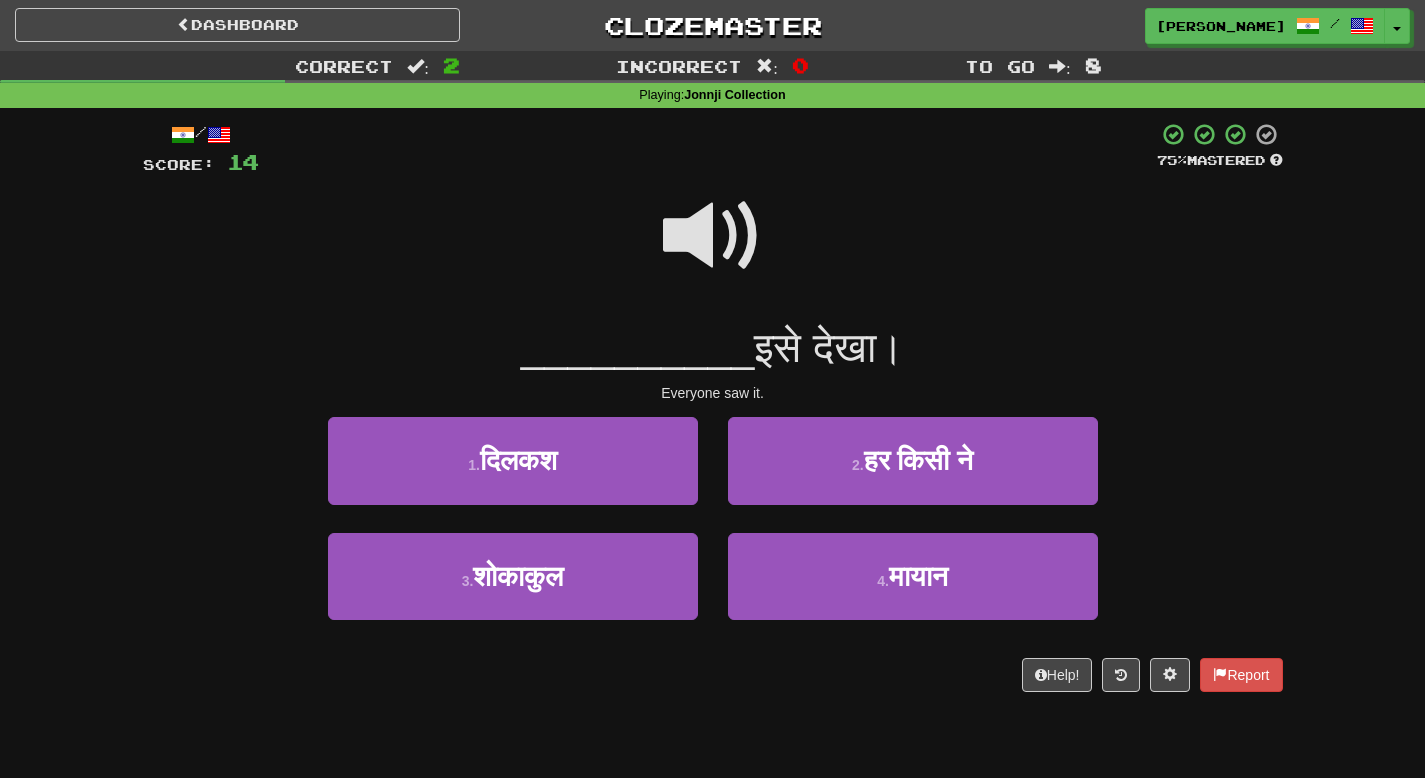 click at bounding box center (713, 236) 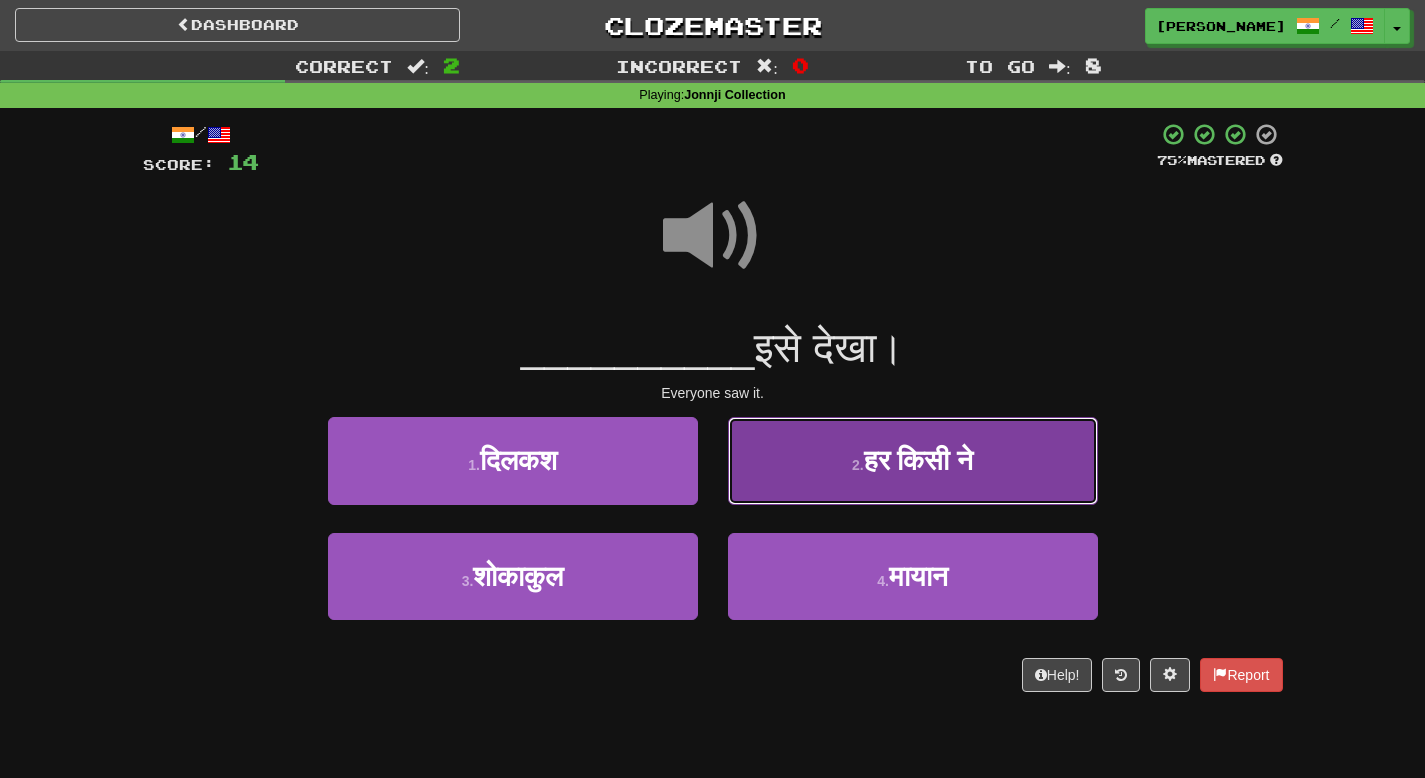 click on "हर किसी ने" at bounding box center (919, 460) 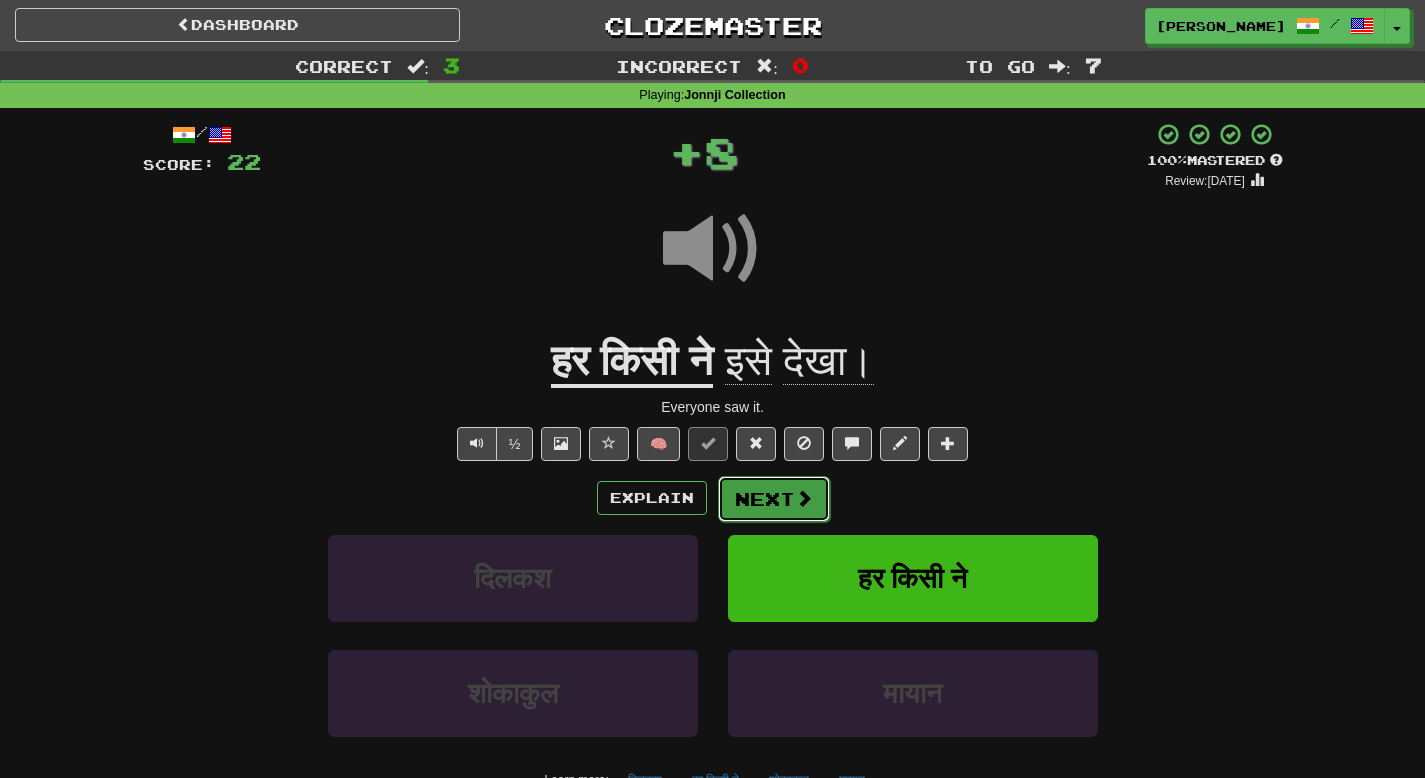 click on "Next" at bounding box center (774, 499) 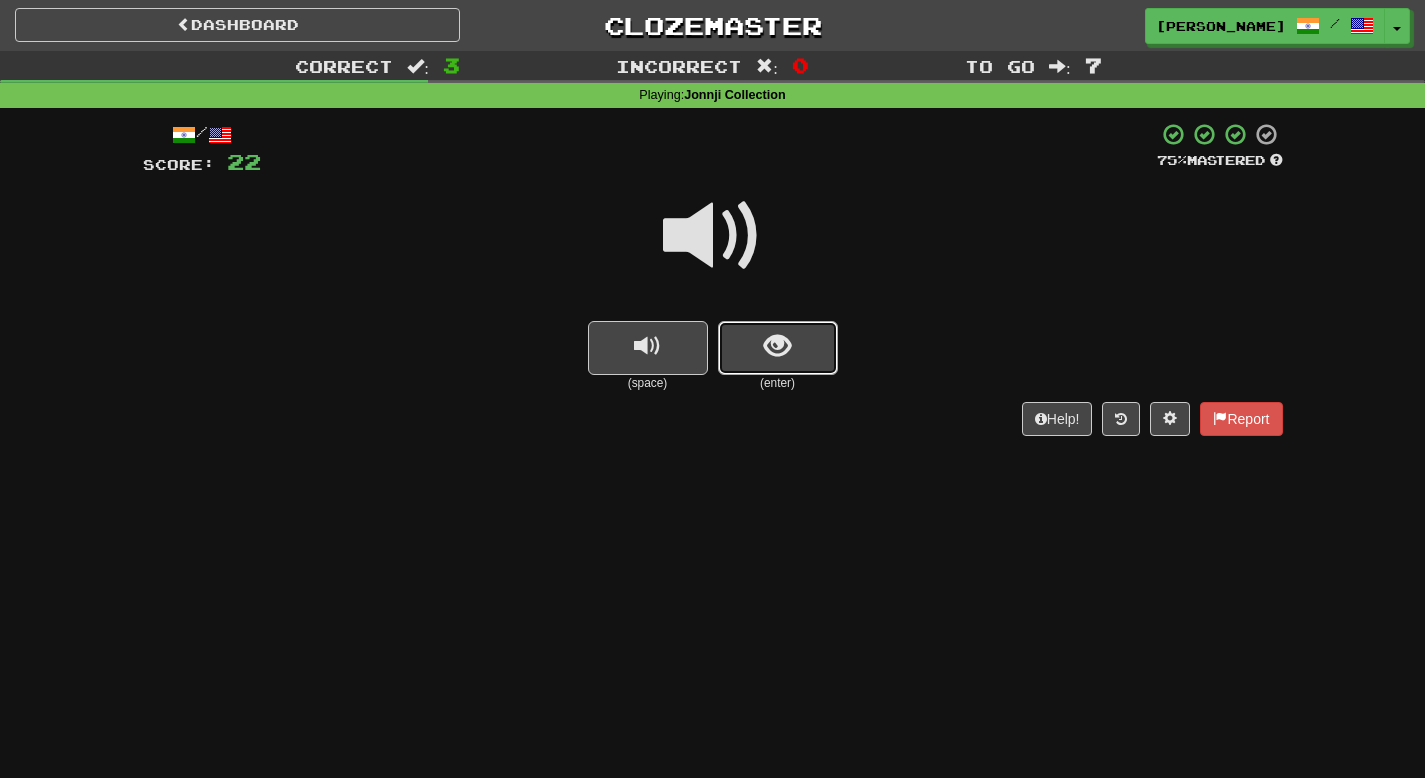 click at bounding box center (778, 348) 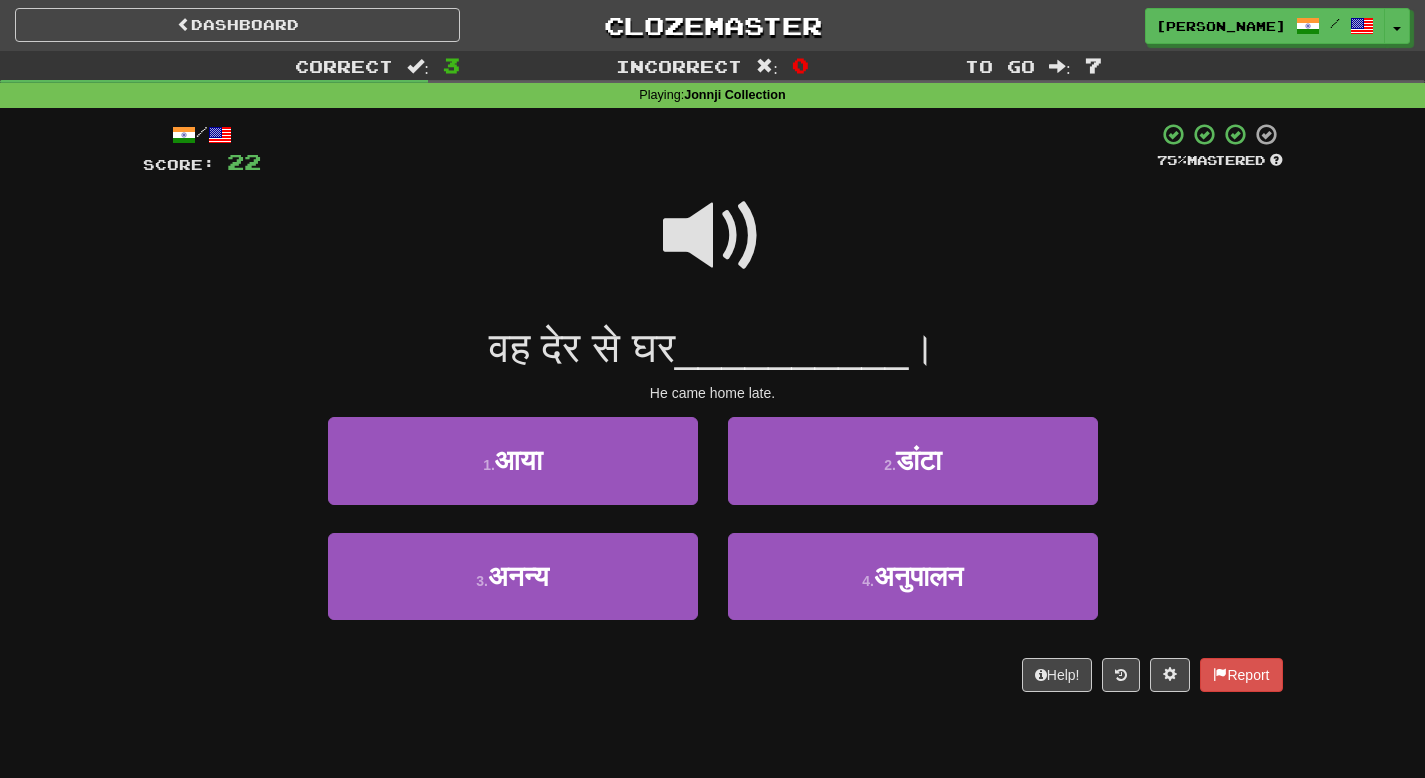 click at bounding box center [713, 236] 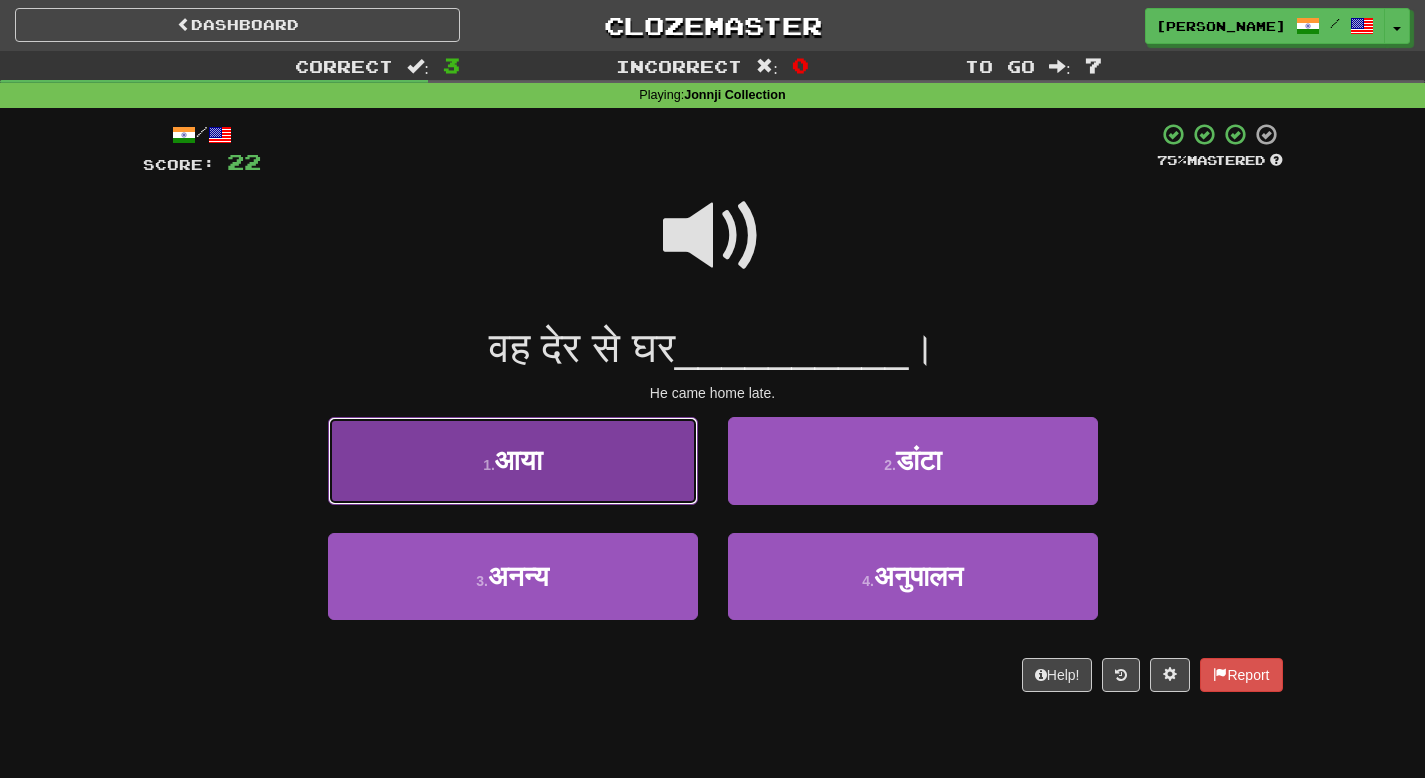click on "आया" at bounding box center (518, 460) 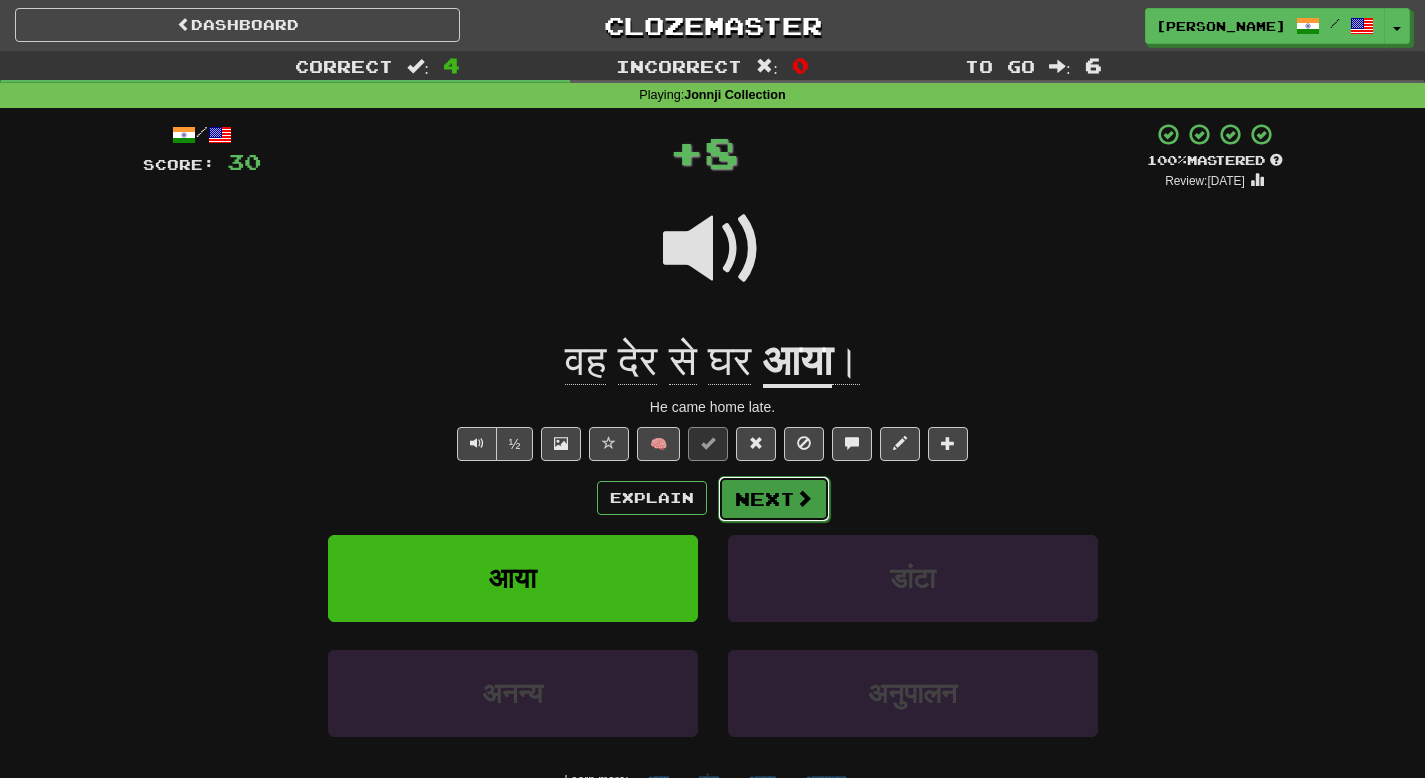 click on "Next" at bounding box center (774, 499) 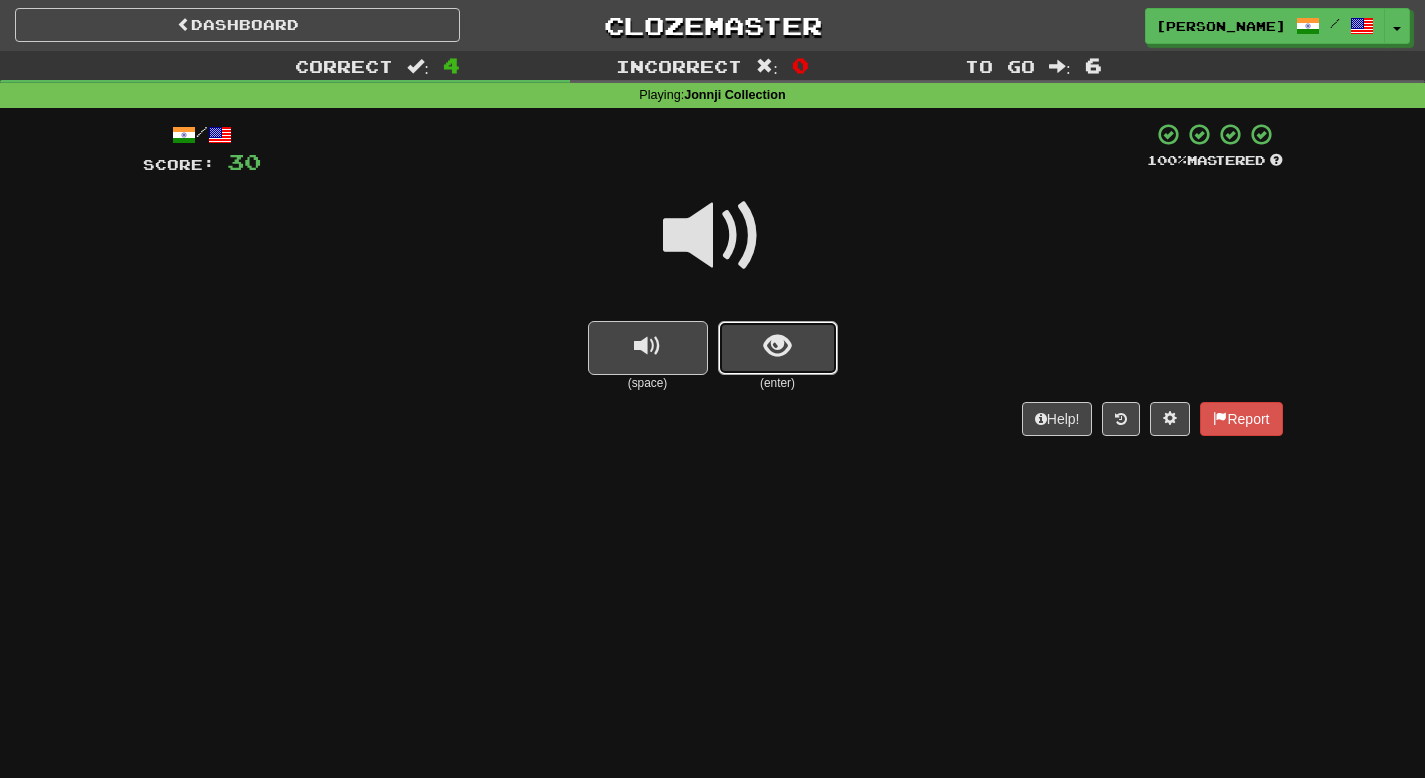 click at bounding box center (777, 346) 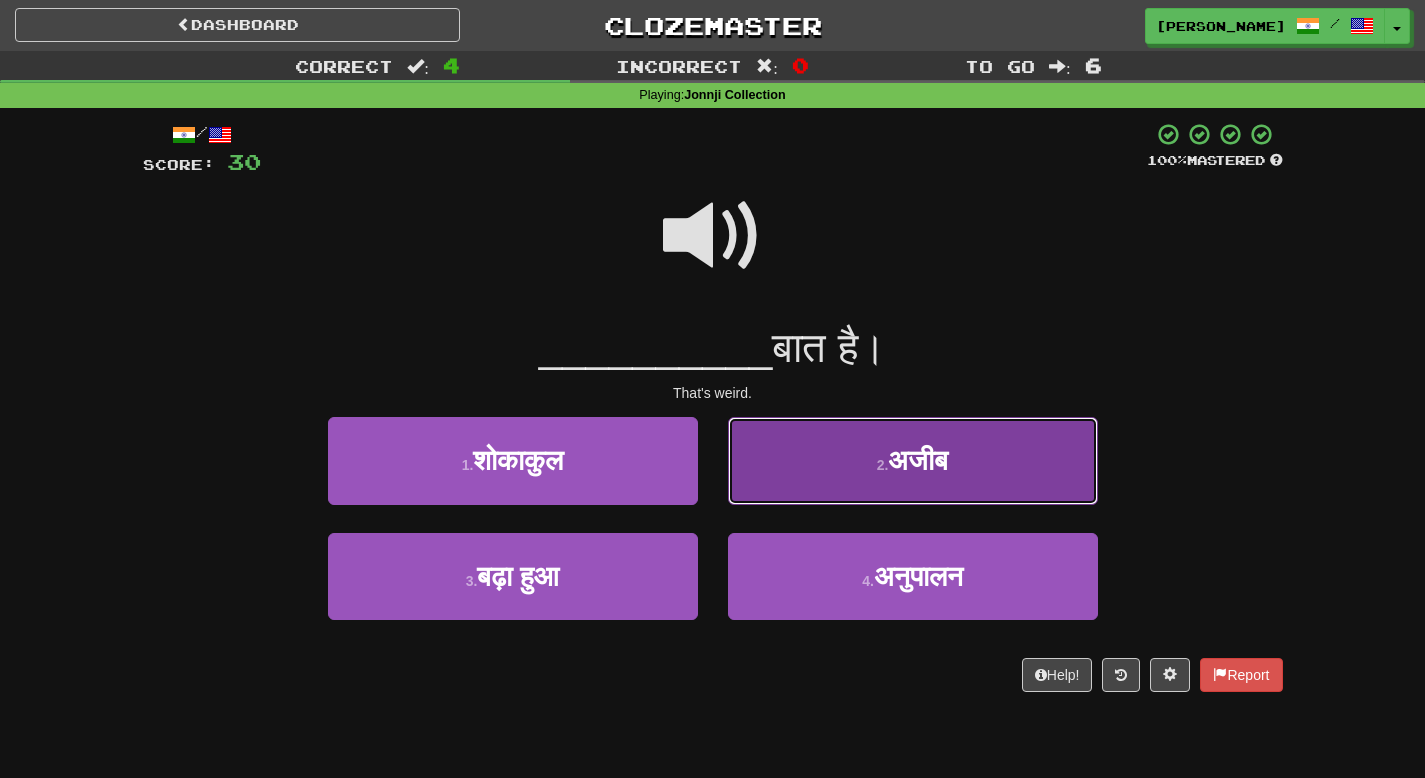 click on "2 .  अजीब" at bounding box center (913, 460) 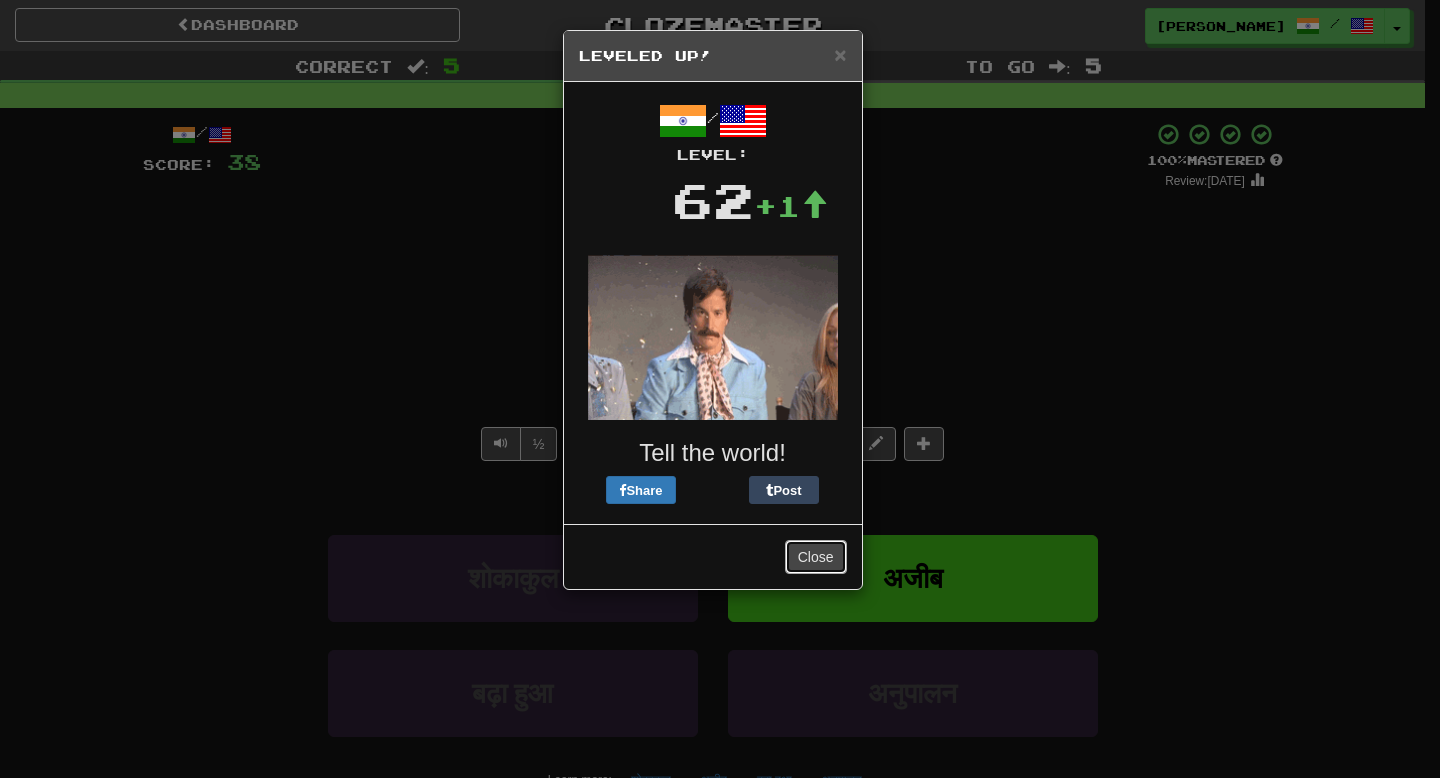 click on "Close" at bounding box center [816, 557] 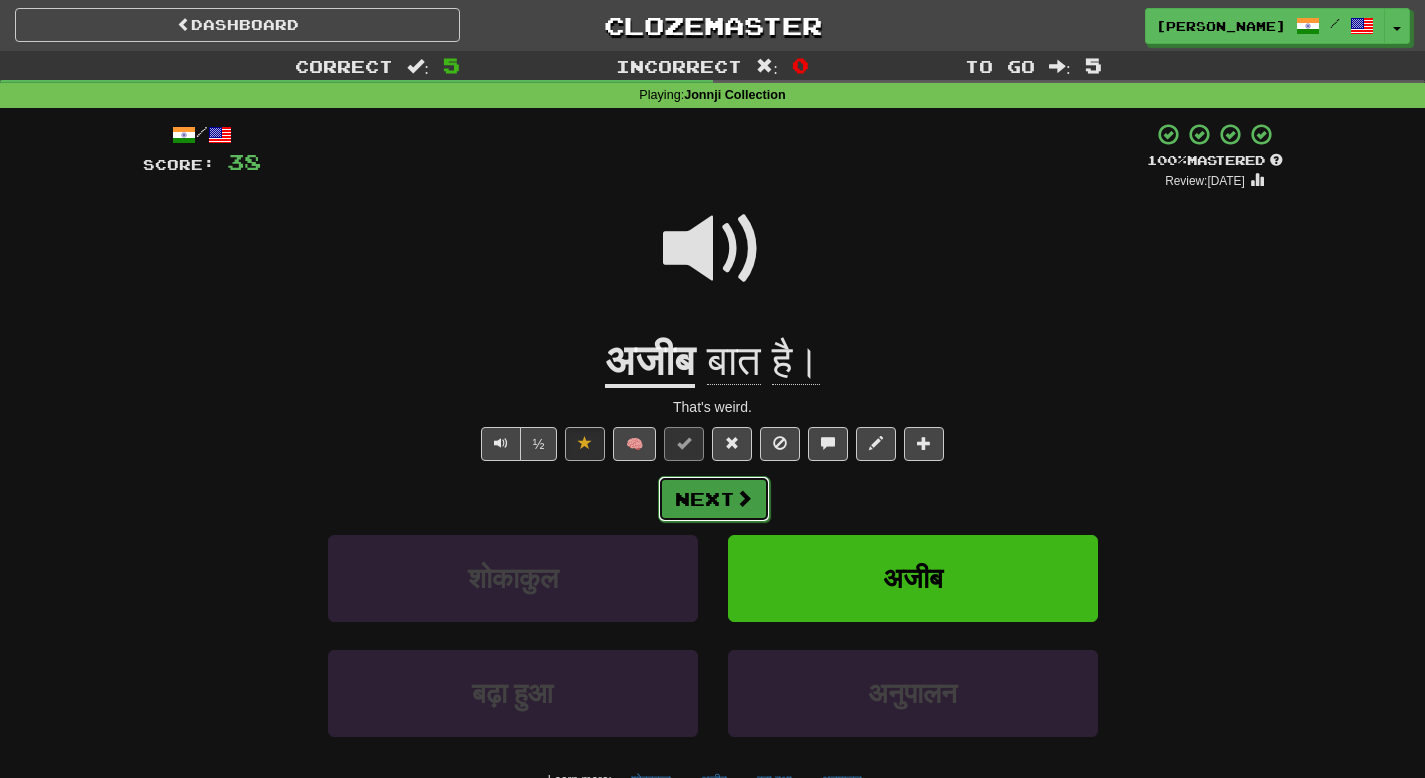 click on "Next" at bounding box center (714, 499) 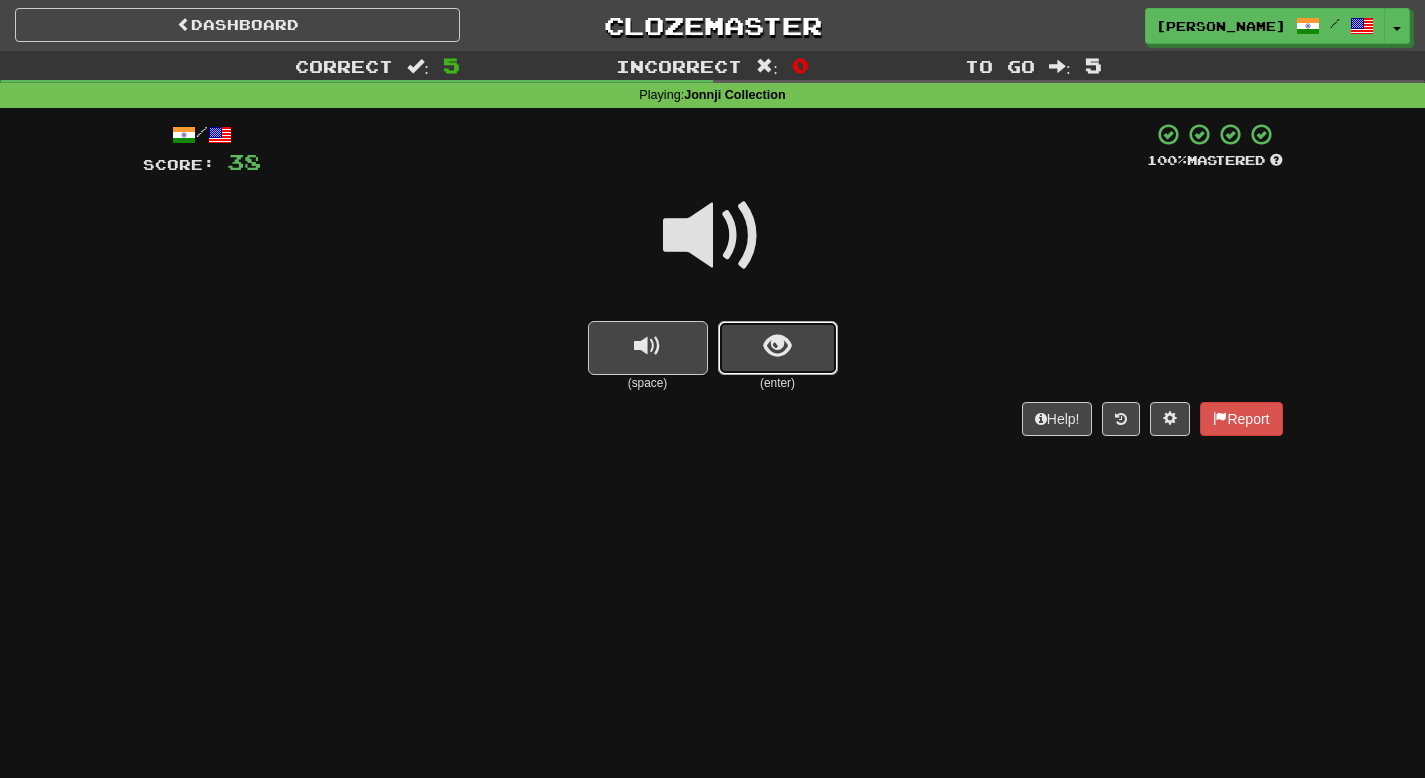 click at bounding box center [777, 346] 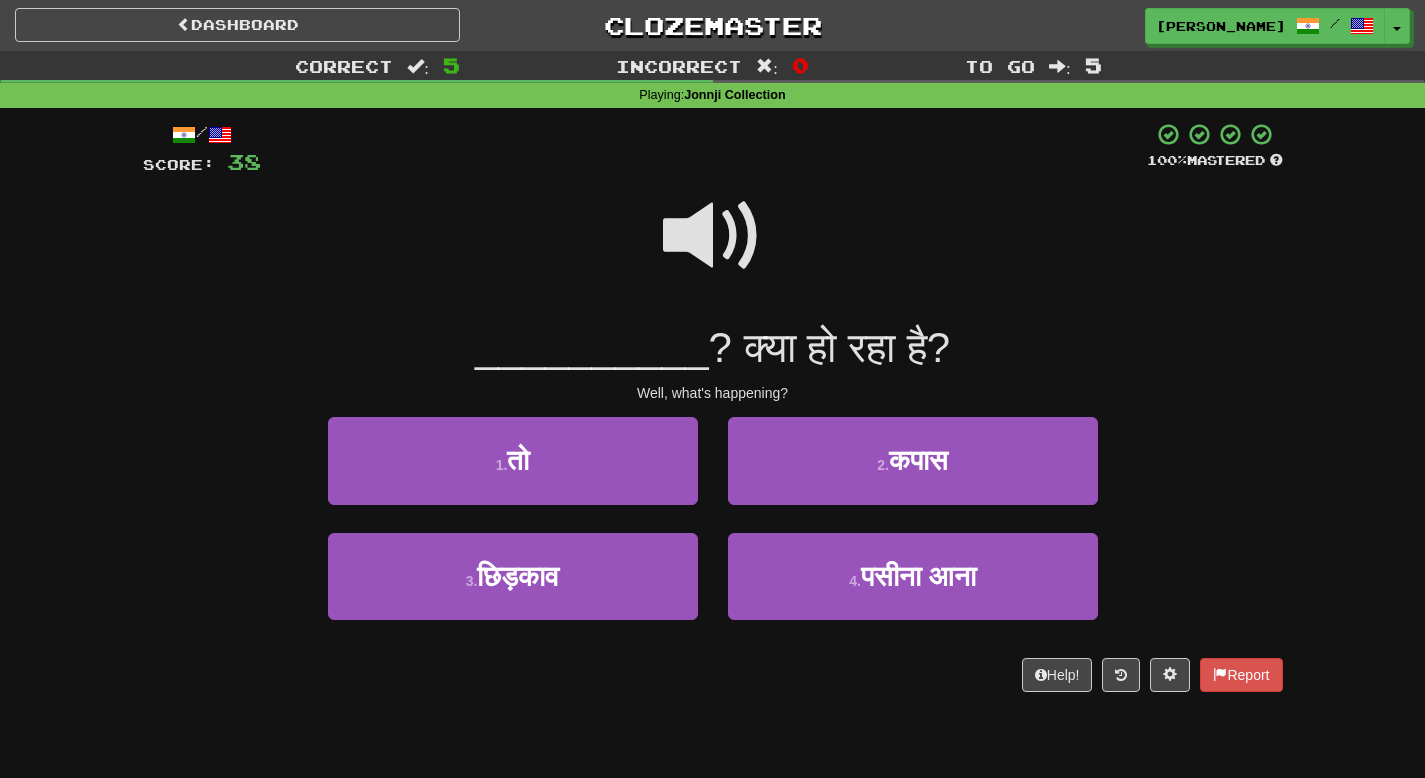 click at bounding box center (713, 236) 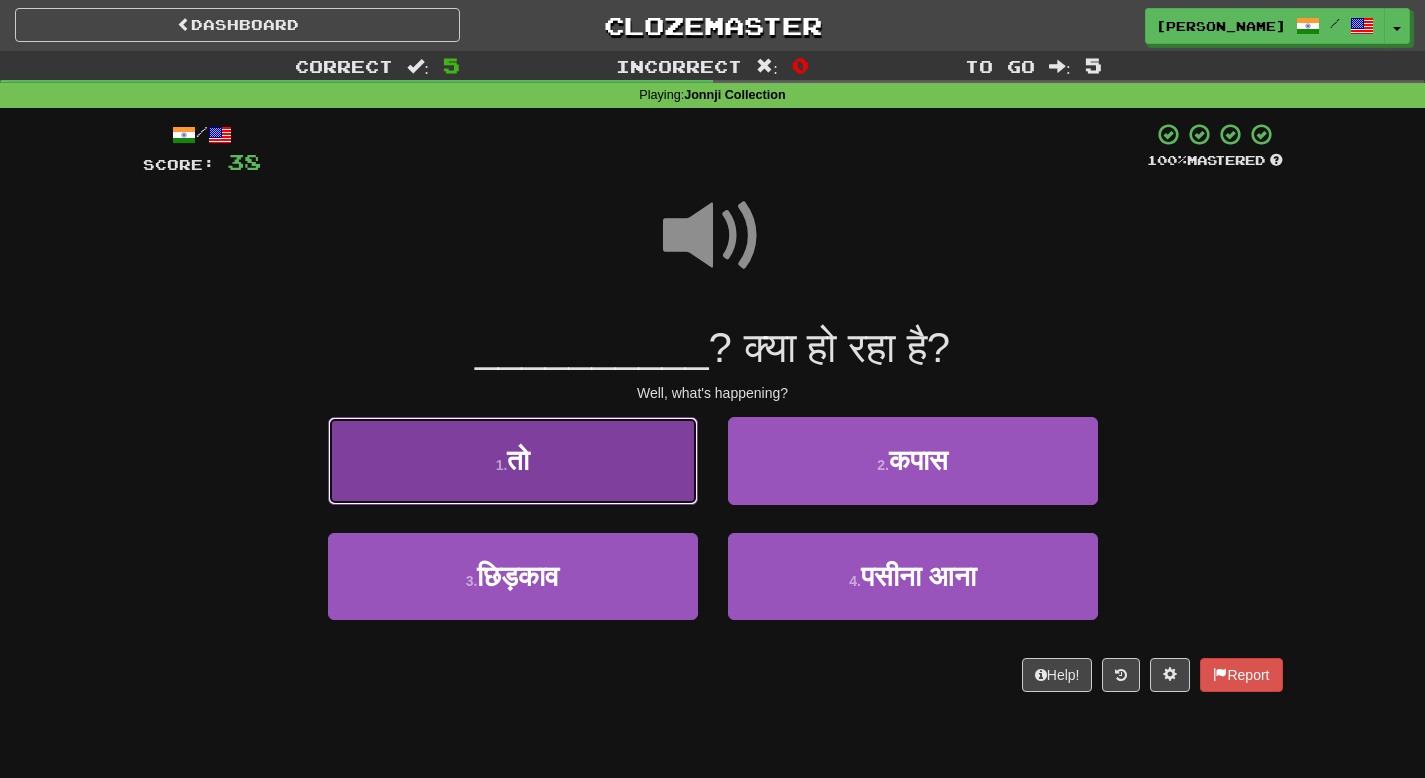click on "तो" at bounding box center (518, 460) 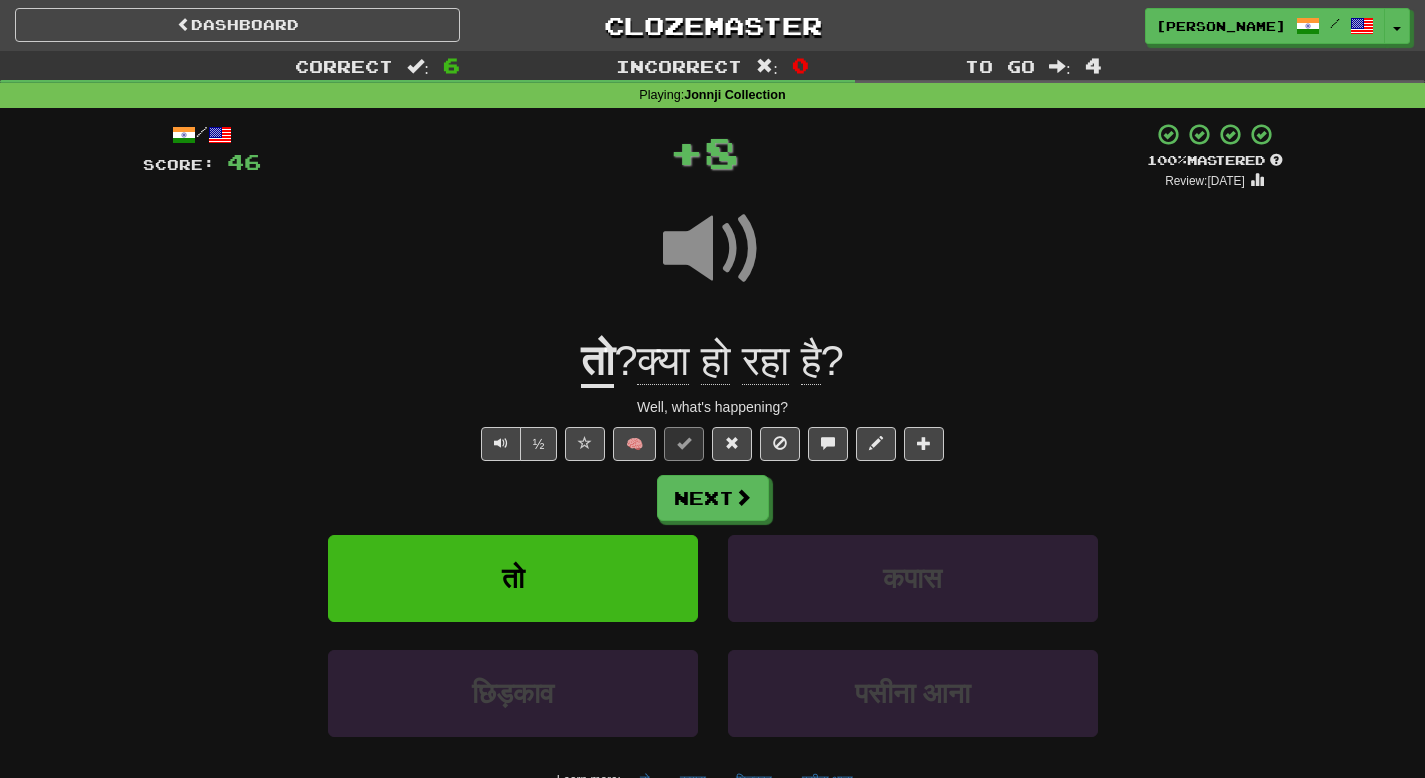 click at bounding box center (713, 249) 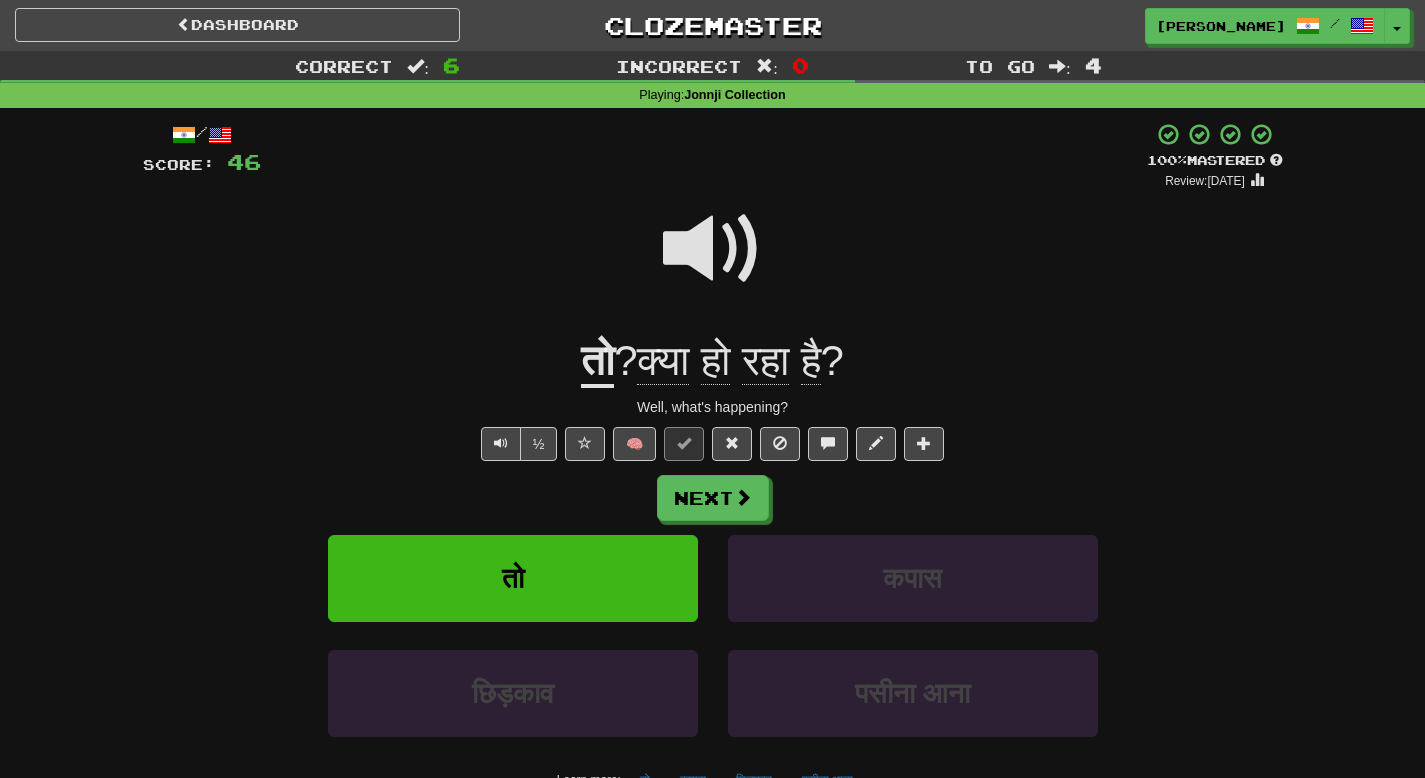 click at bounding box center [713, 249] 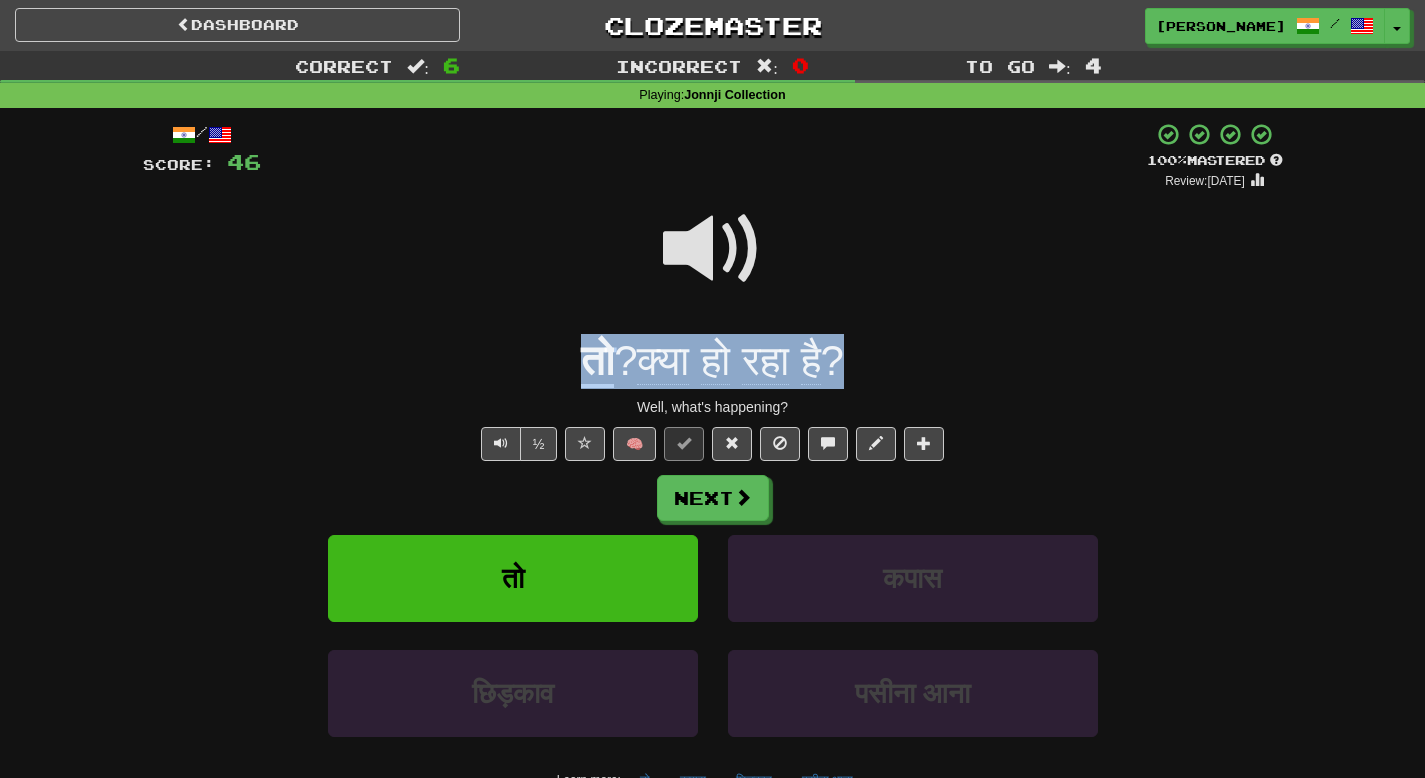 drag, startPoint x: 489, startPoint y: 340, endPoint x: 863, endPoint y: 349, distance: 374.10828 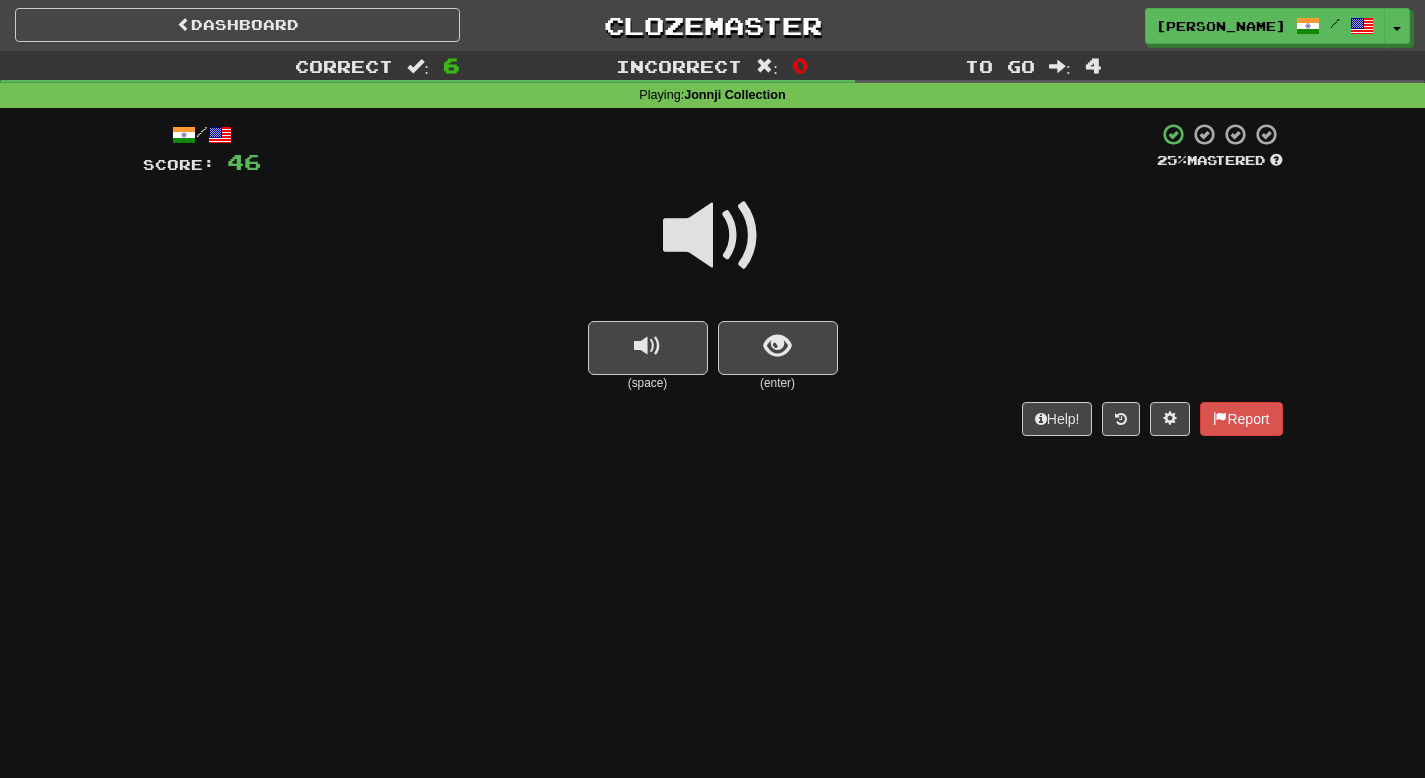 click at bounding box center [713, 236] 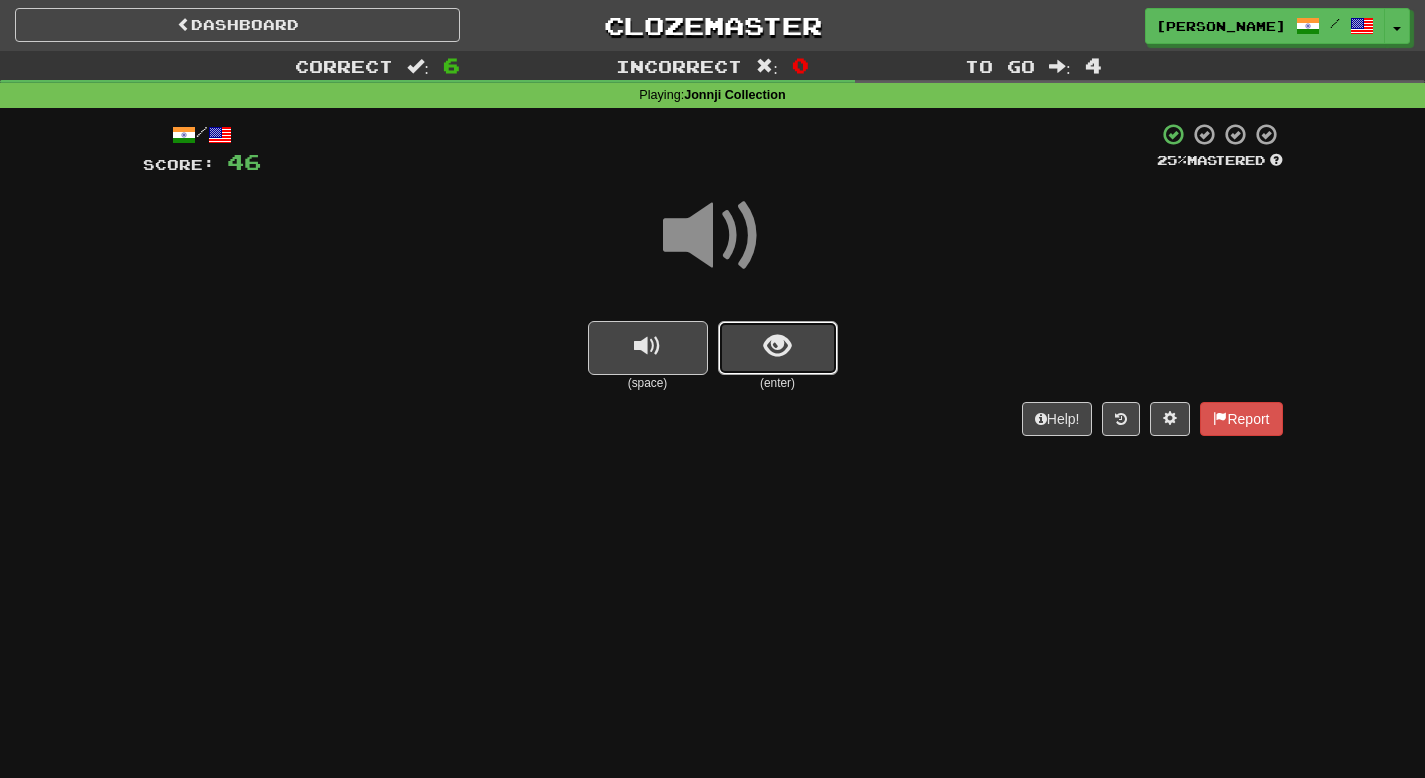 click at bounding box center [777, 346] 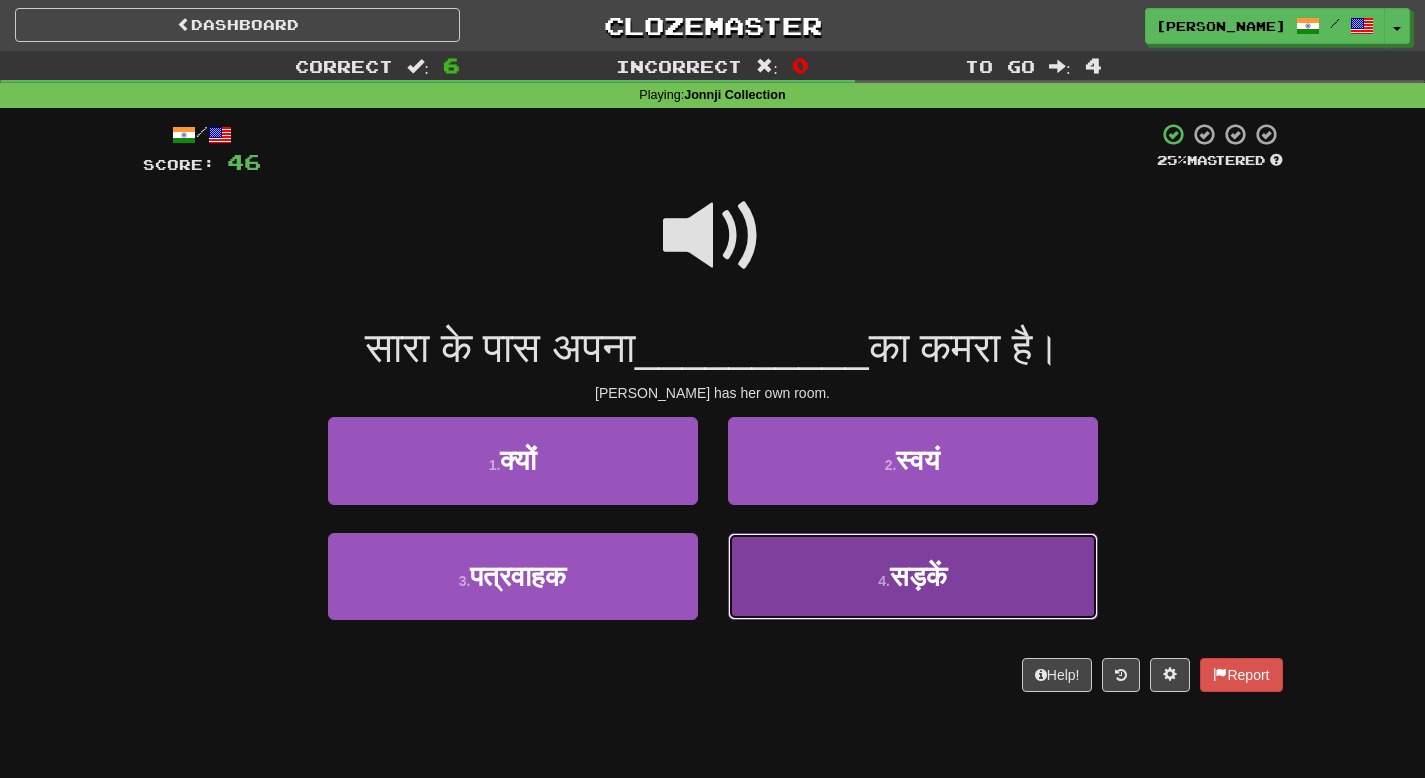 click on "4 .  सड़कें" at bounding box center [913, 576] 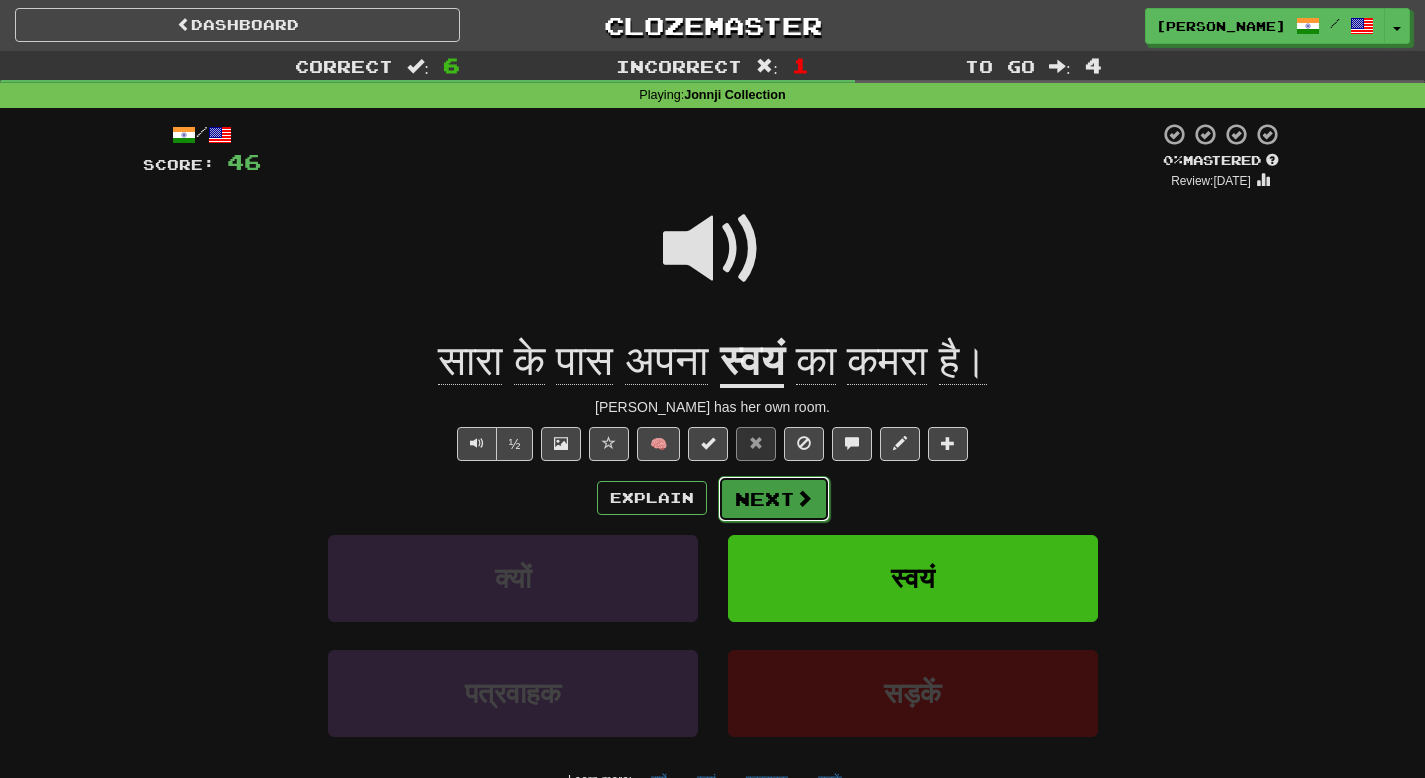 click on "Next" at bounding box center (774, 499) 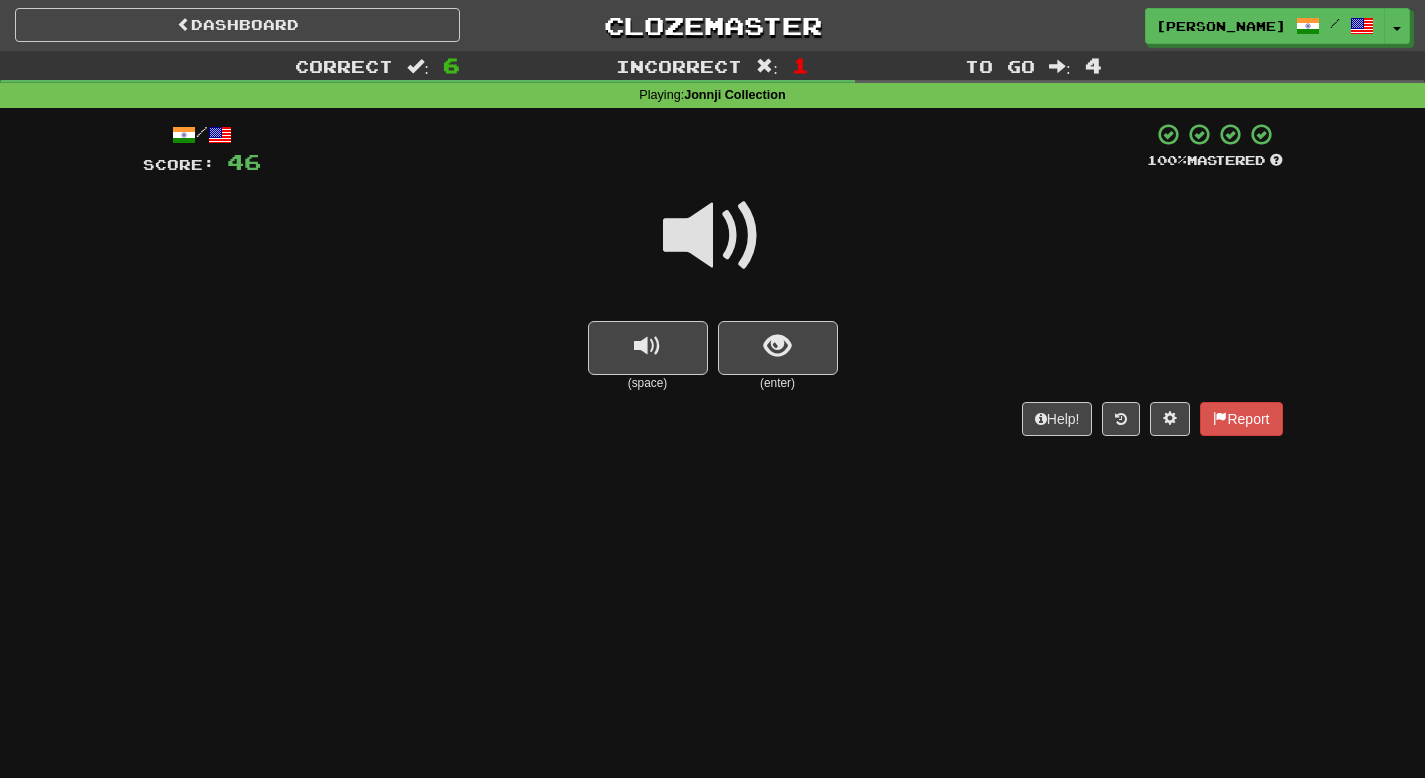 click at bounding box center (713, 236) 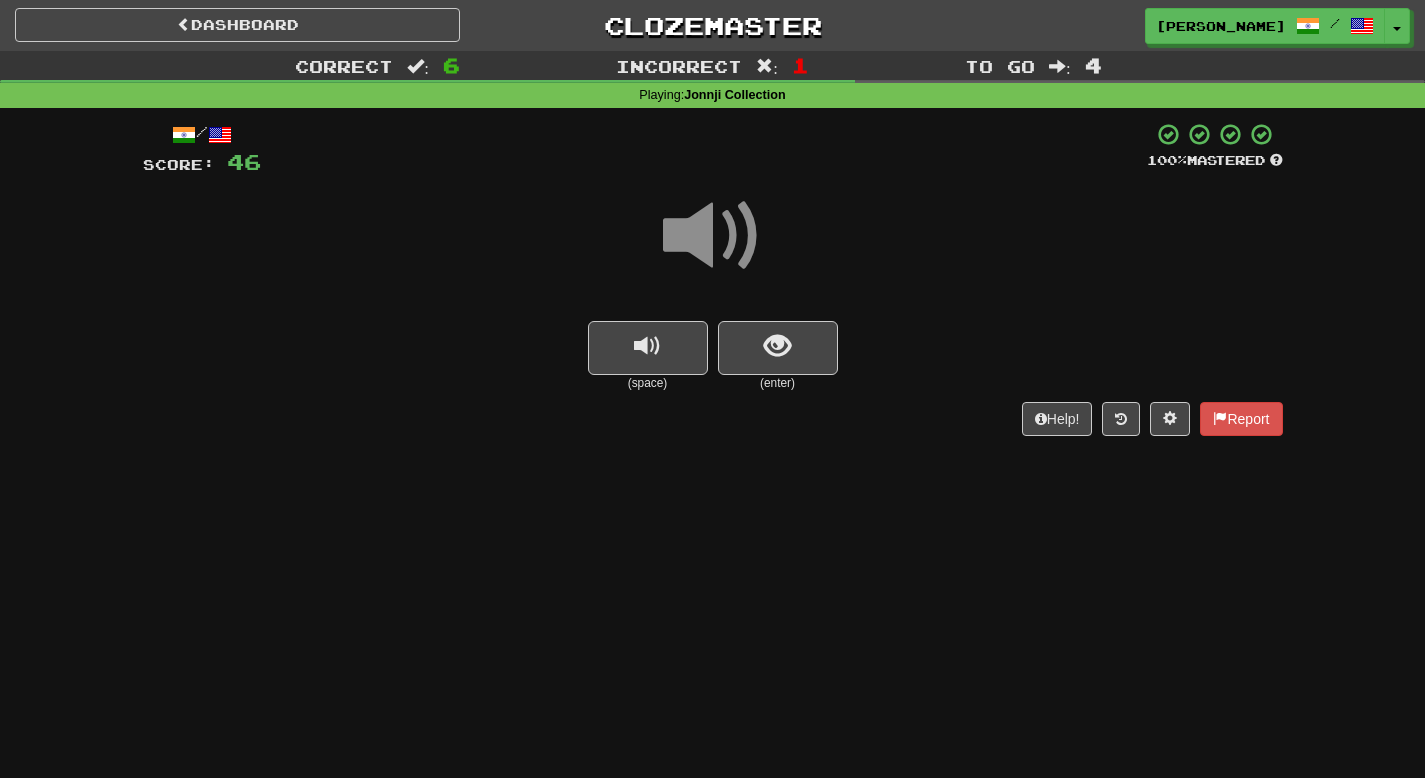 click at bounding box center (713, 236) 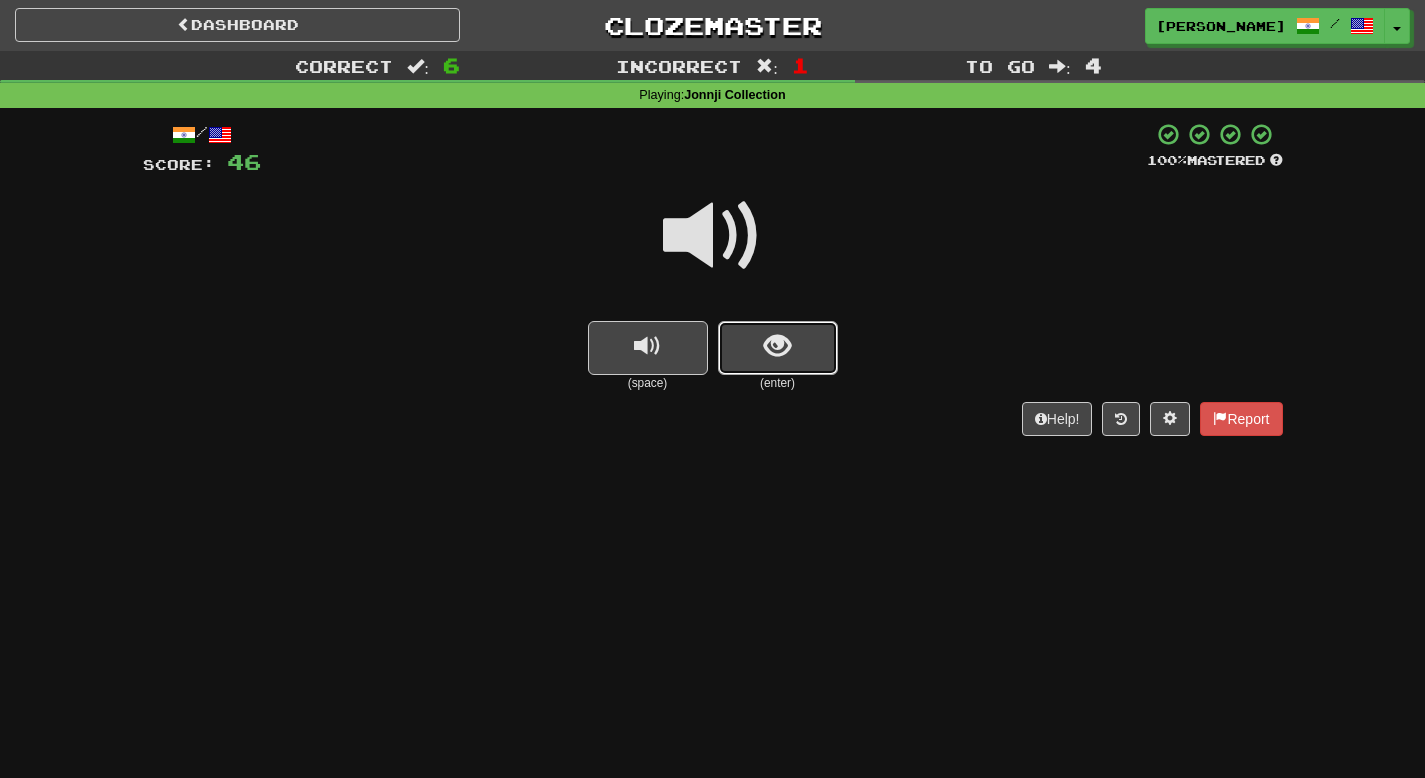 click at bounding box center [778, 348] 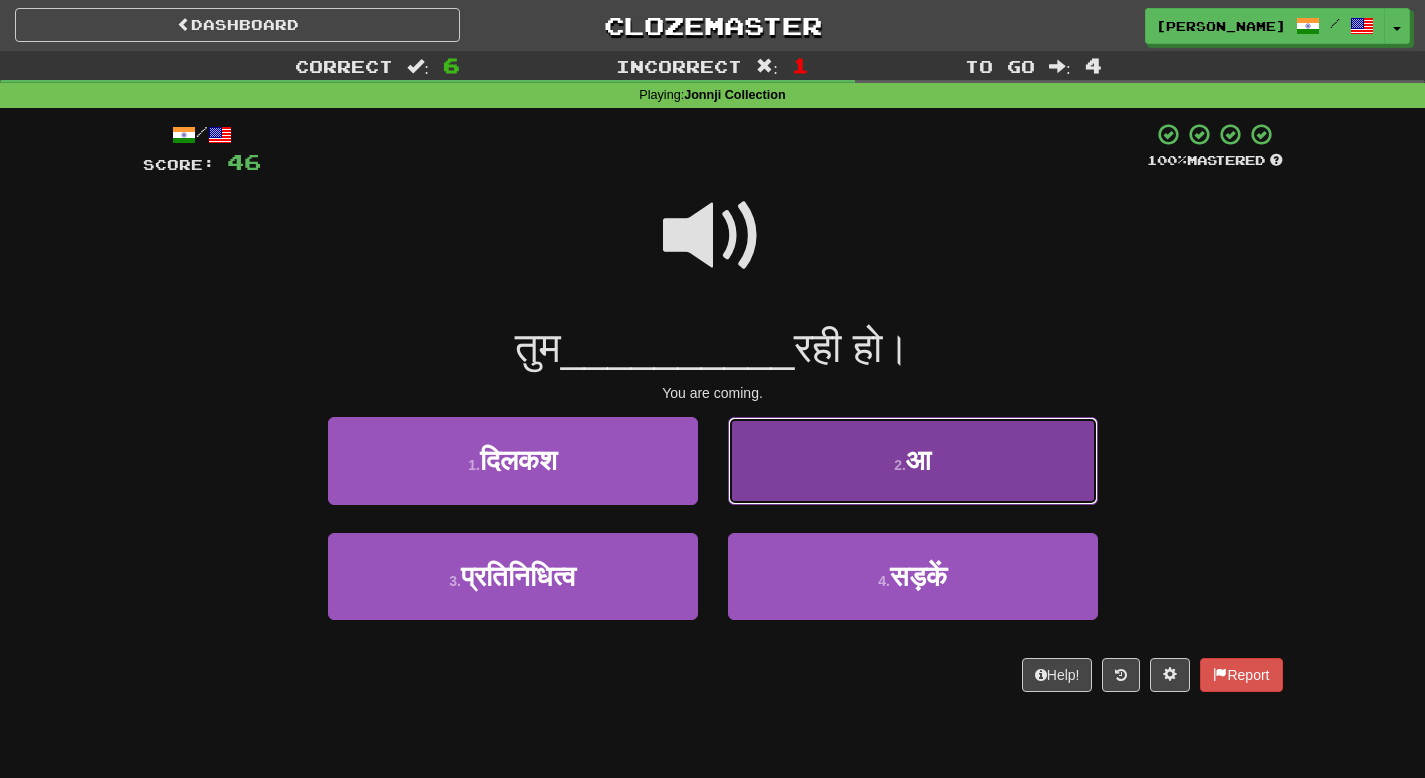 click on "2 .  आ" at bounding box center [913, 460] 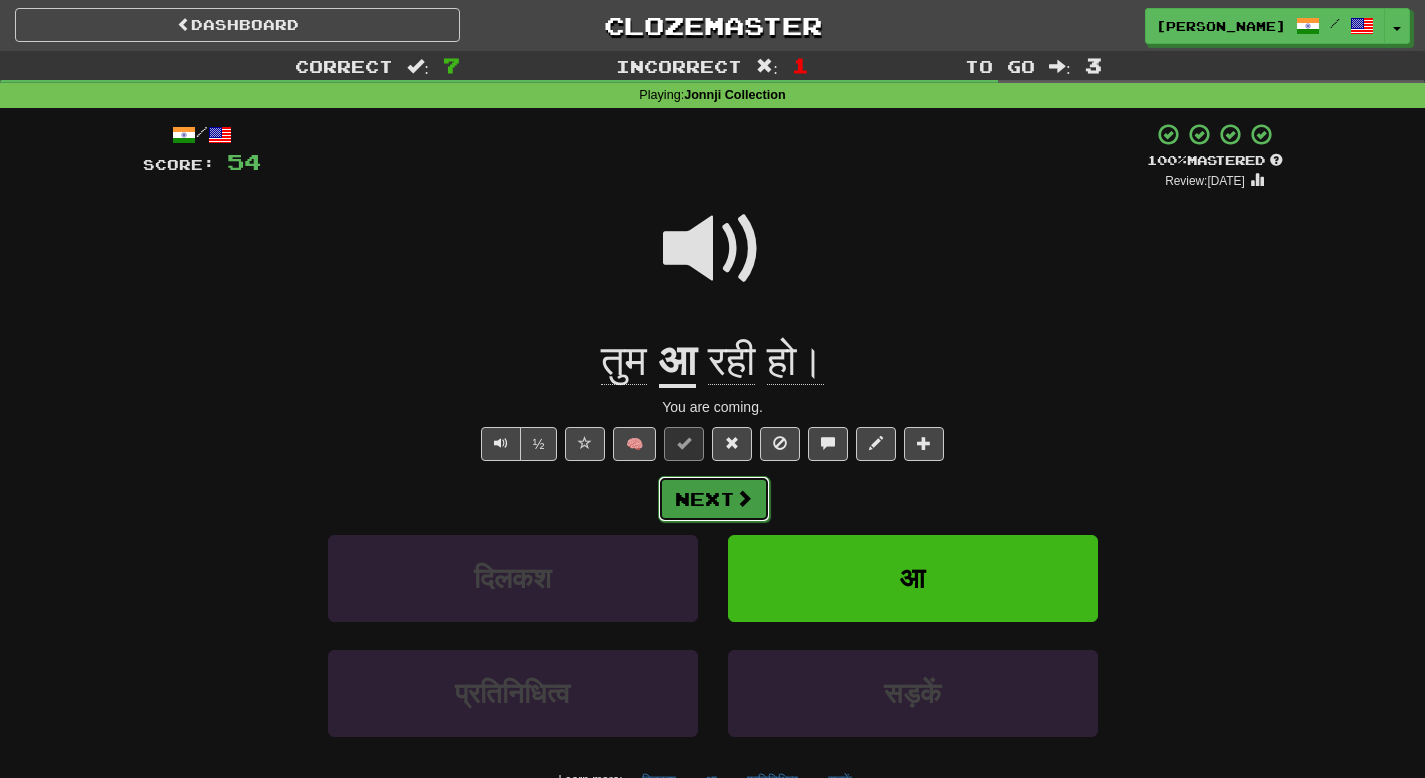 click on "Next" at bounding box center (714, 499) 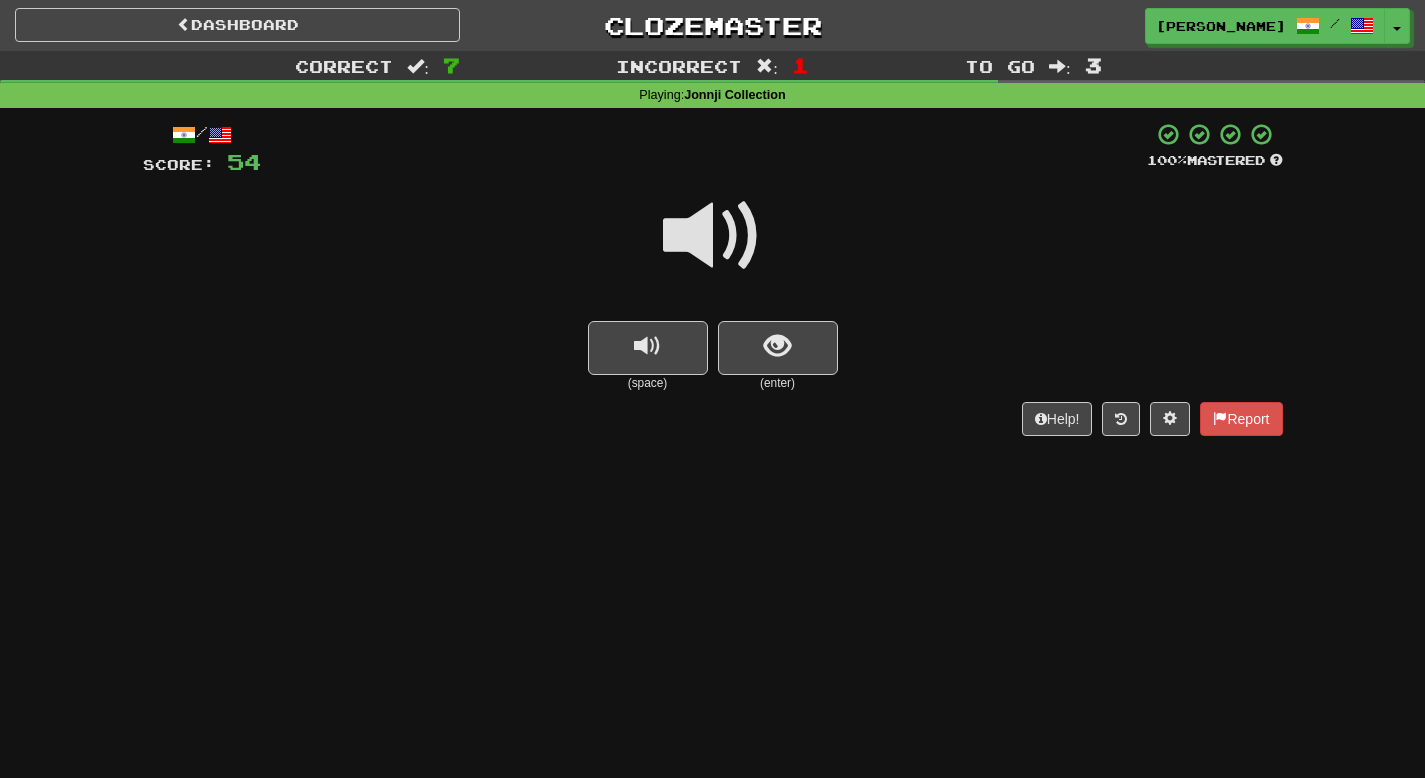 click at bounding box center [713, 236] 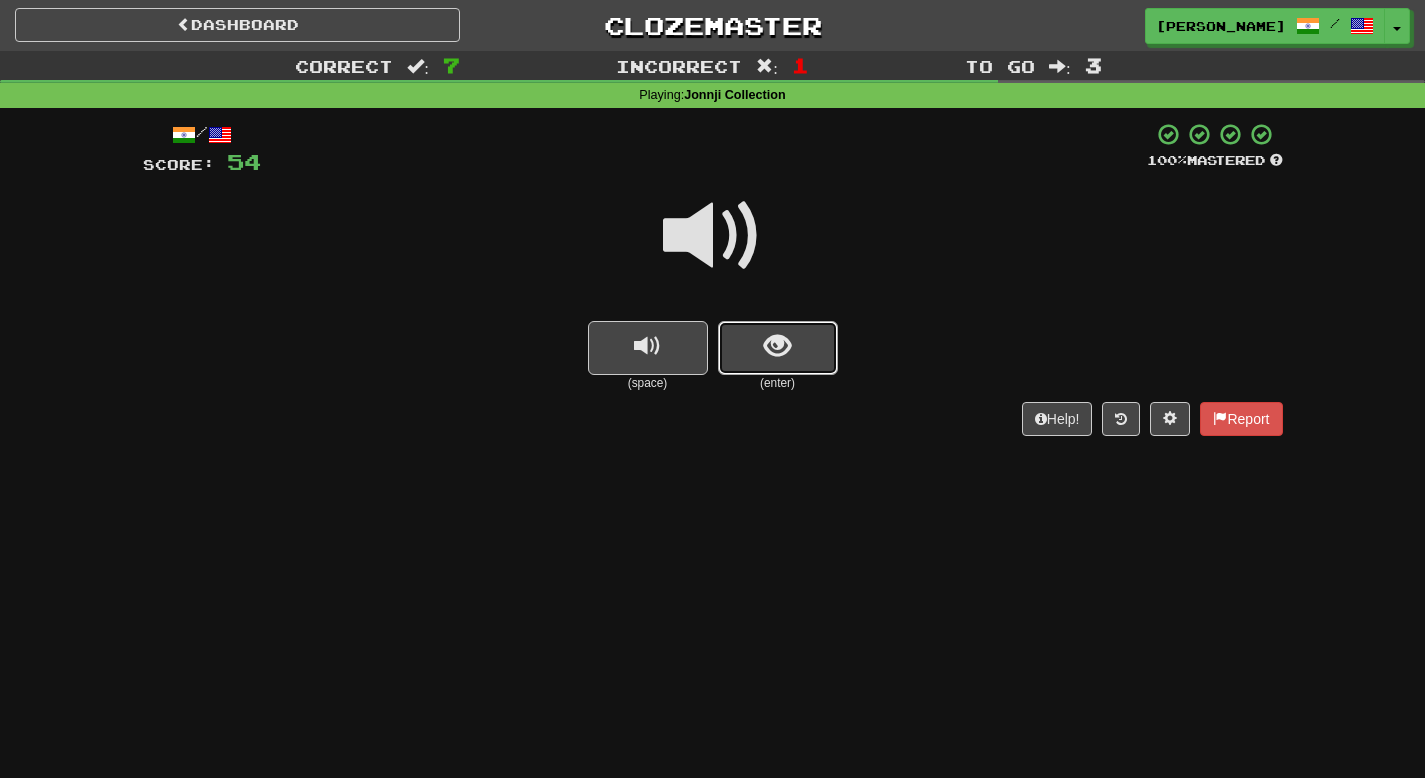click at bounding box center [778, 348] 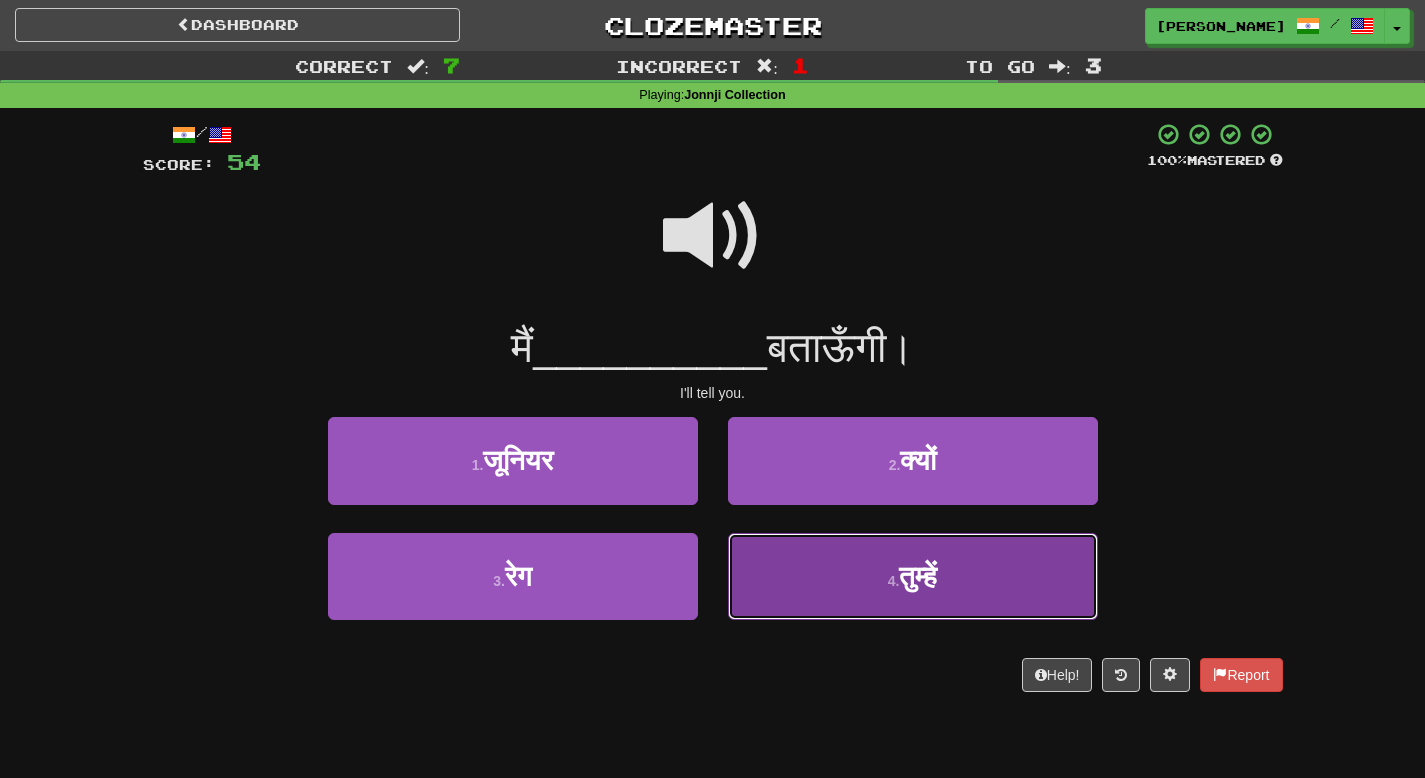 click on "4 .  तुम्हें" at bounding box center [913, 576] 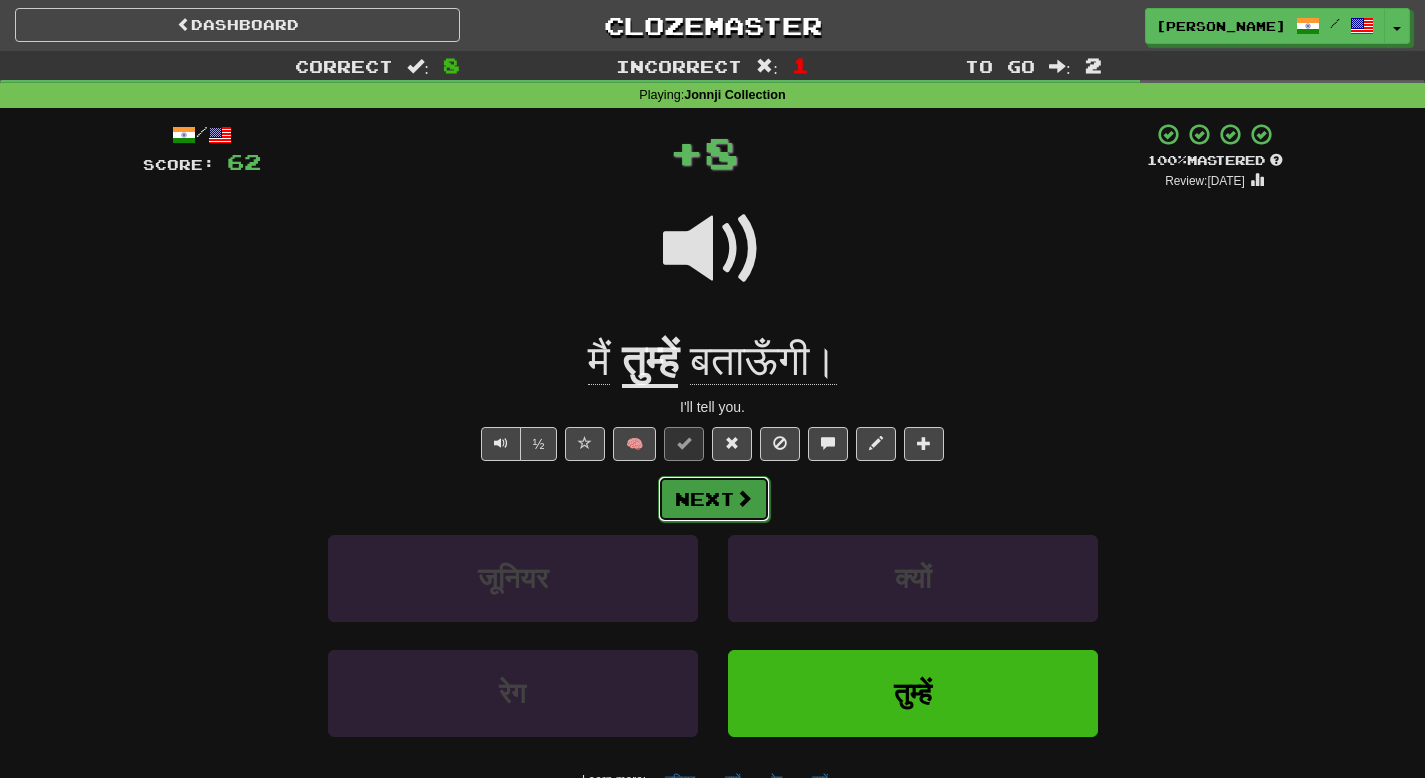 click on "Next" at bounding box center [714, 499] 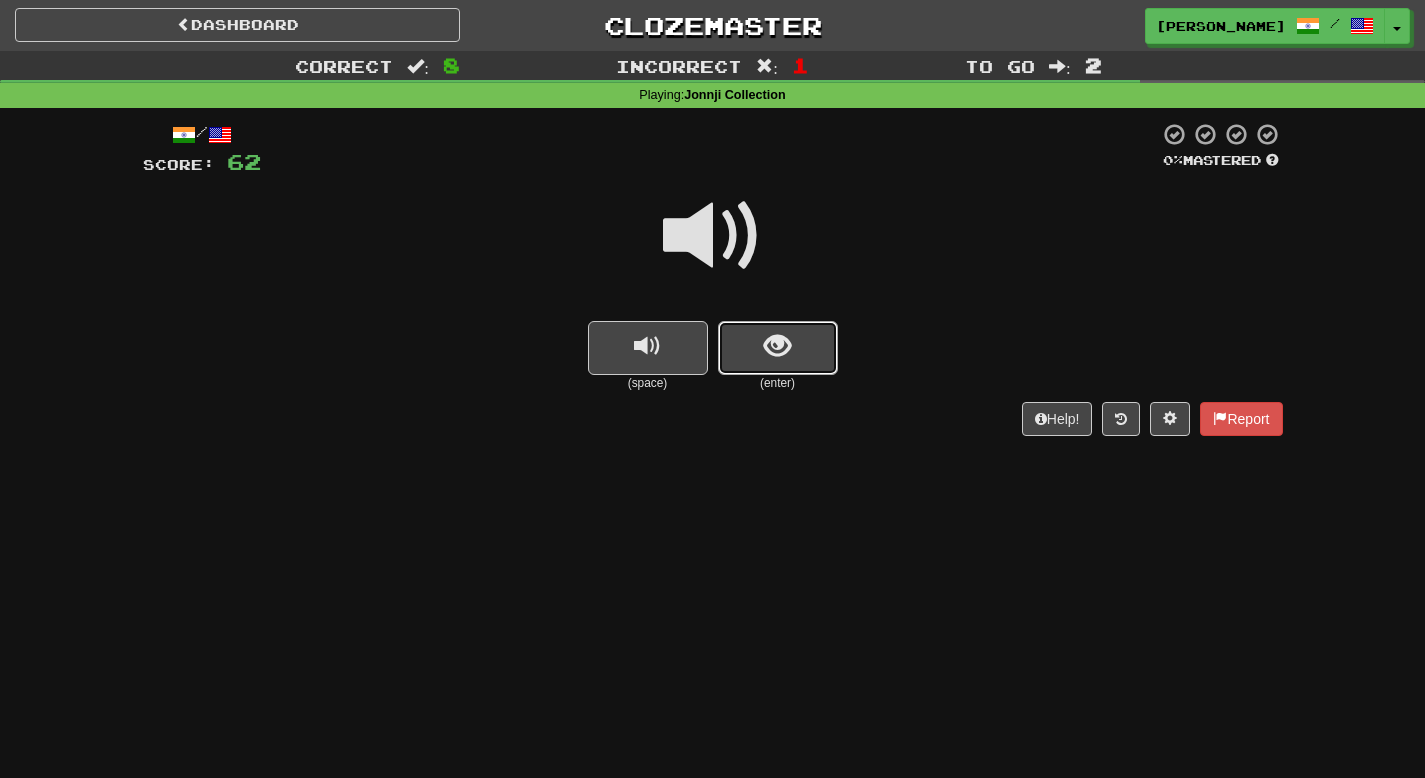 click at bounding box center (778, 348) 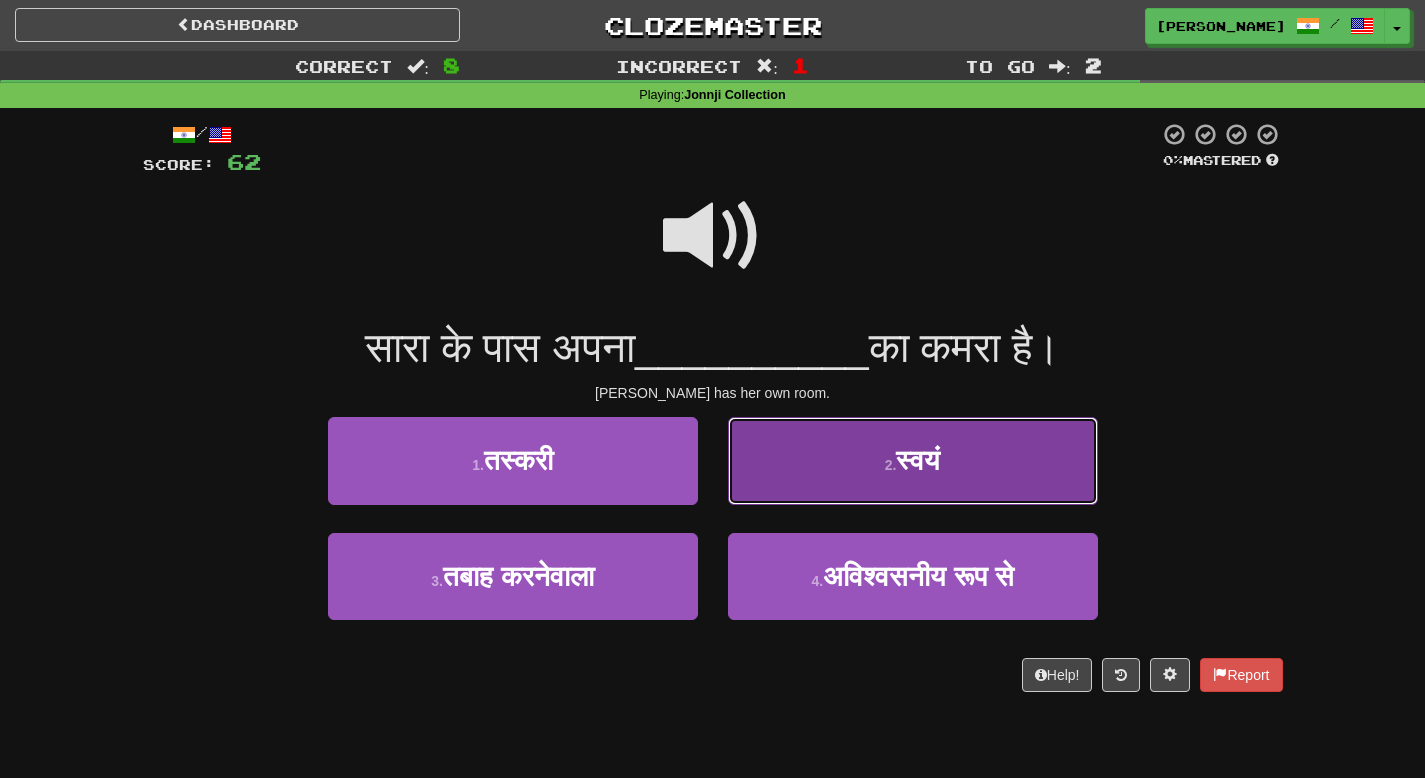 click on "स्वयं" at bounding box center (918, 460) 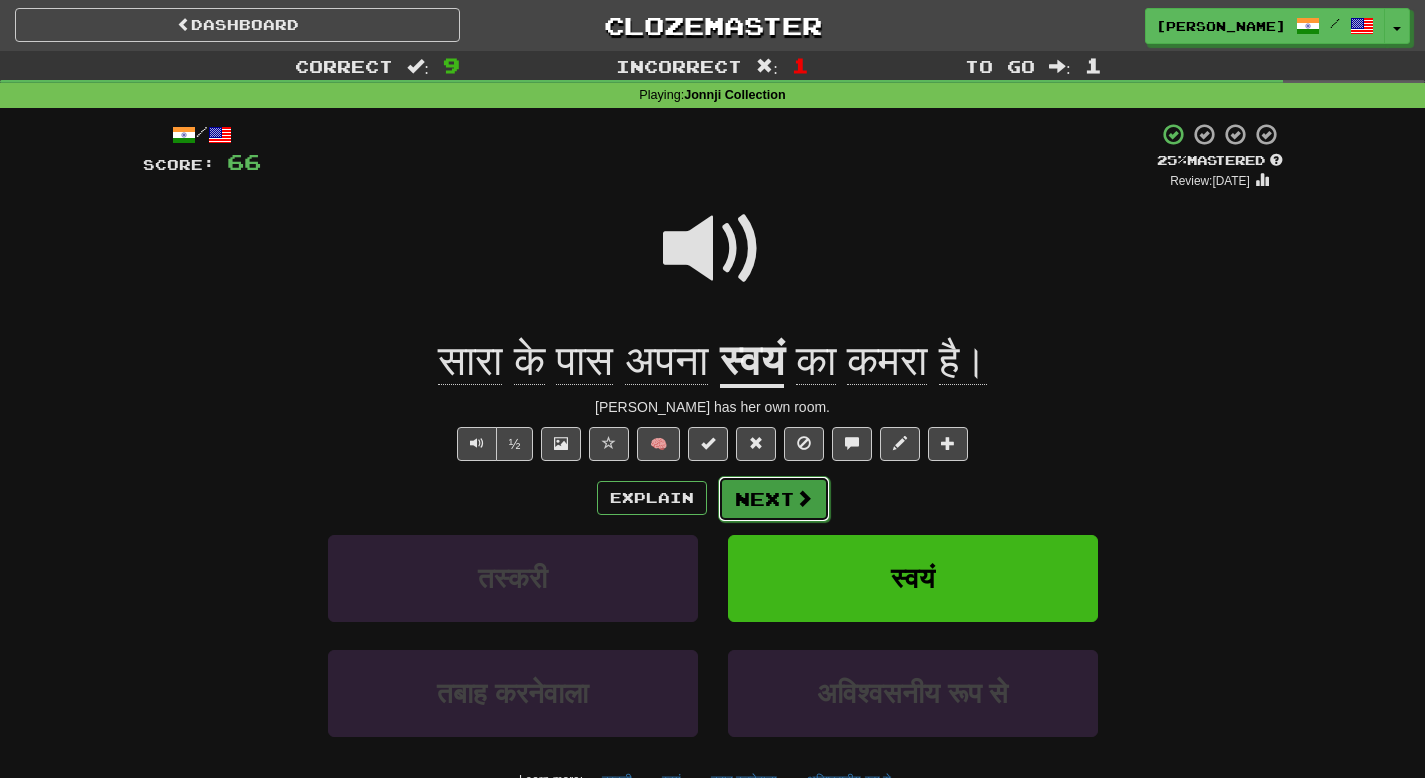 click on "Next" at bounding box center (774, 499) 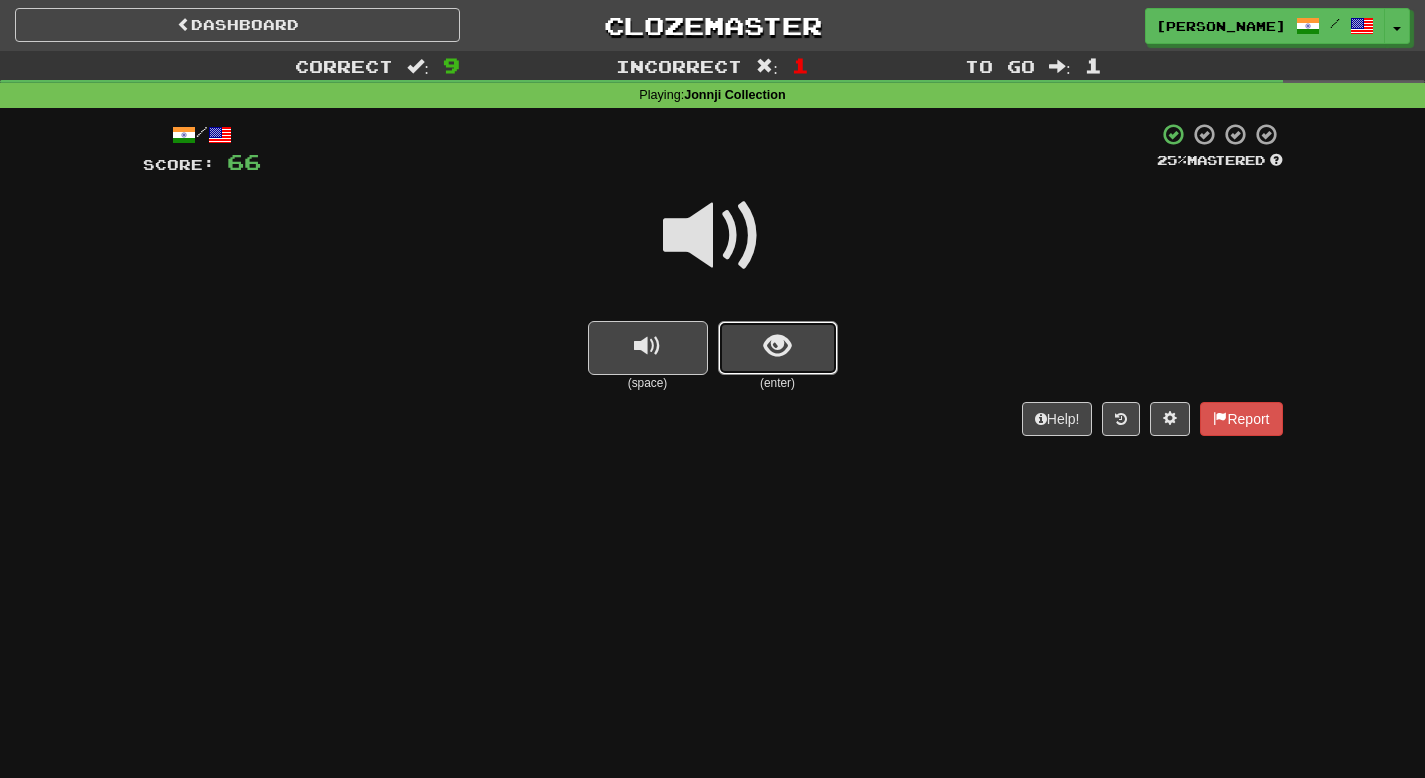 click at bounding box center (778, 348) 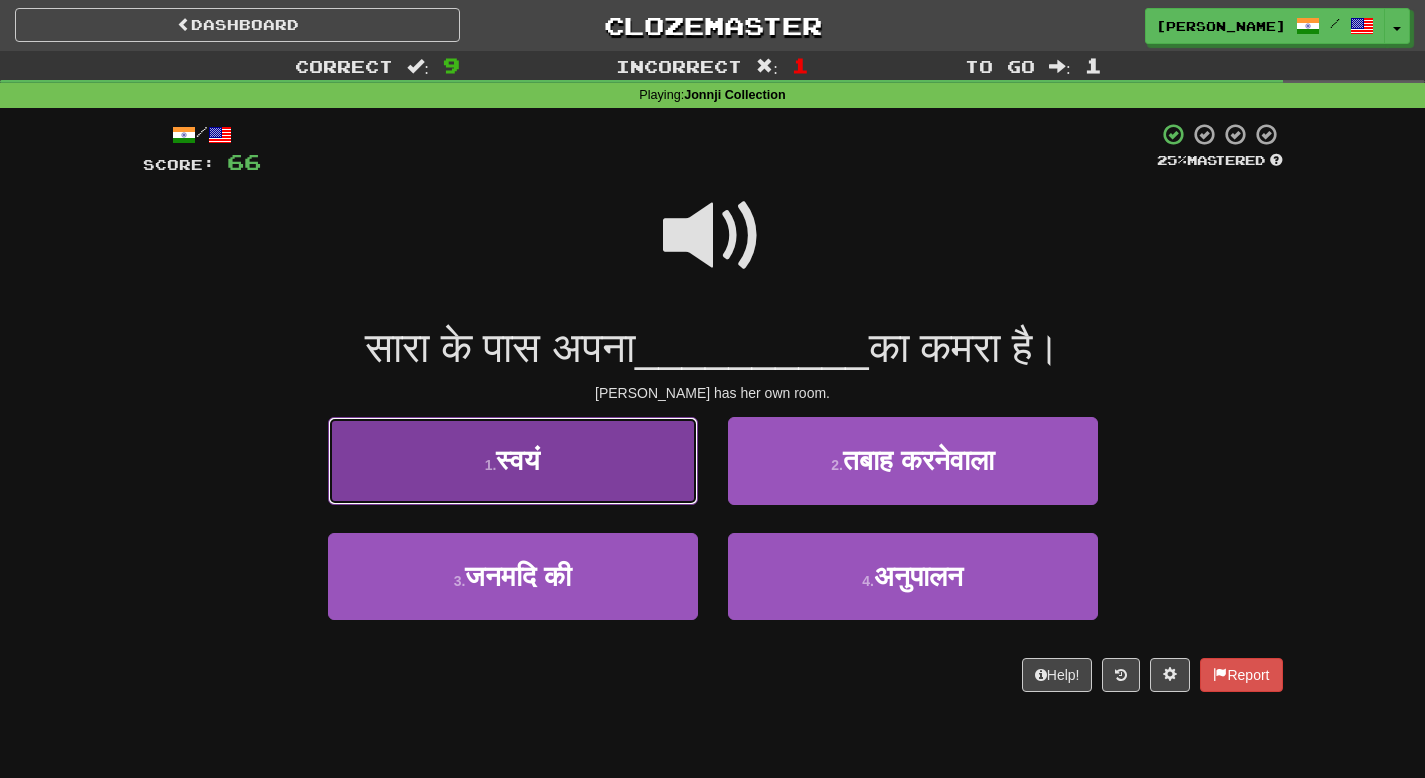 click on "1 .  स्वयं" at bounding box center (513, 460) 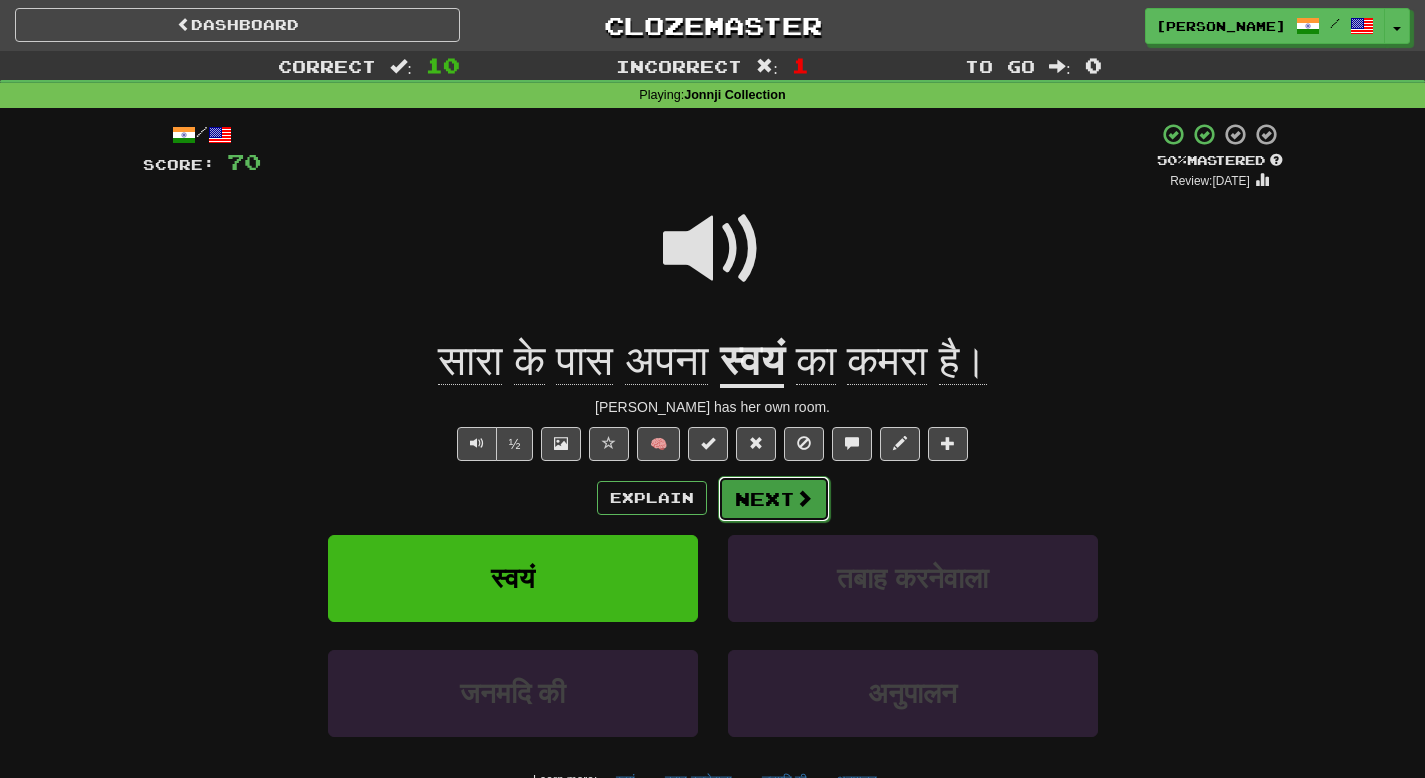click on "Next" at bounding box center (774, 499) 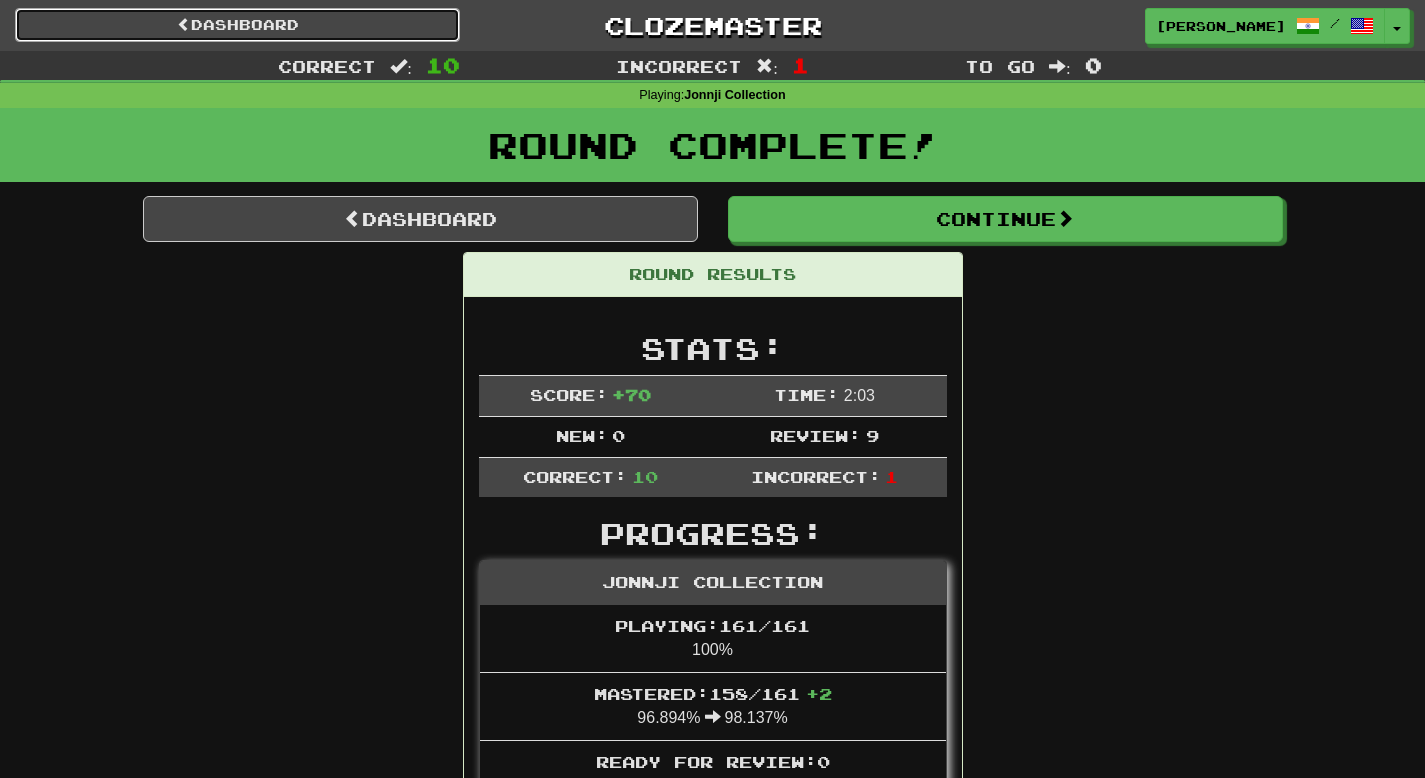 click on "Dashboard" at bounding box center [237, 25] 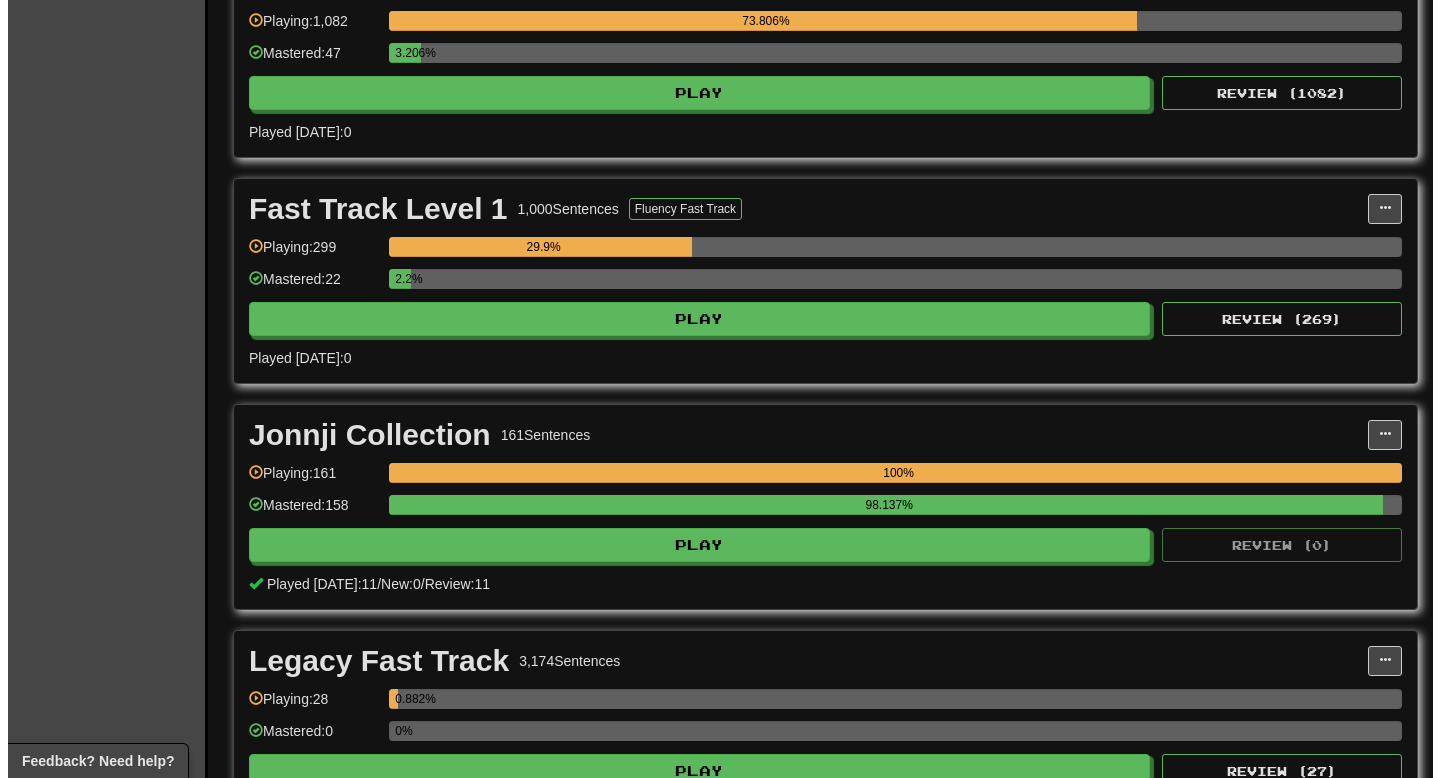 scroll, scrollTop: 1190, scrollLeft: 0, axis: vertical 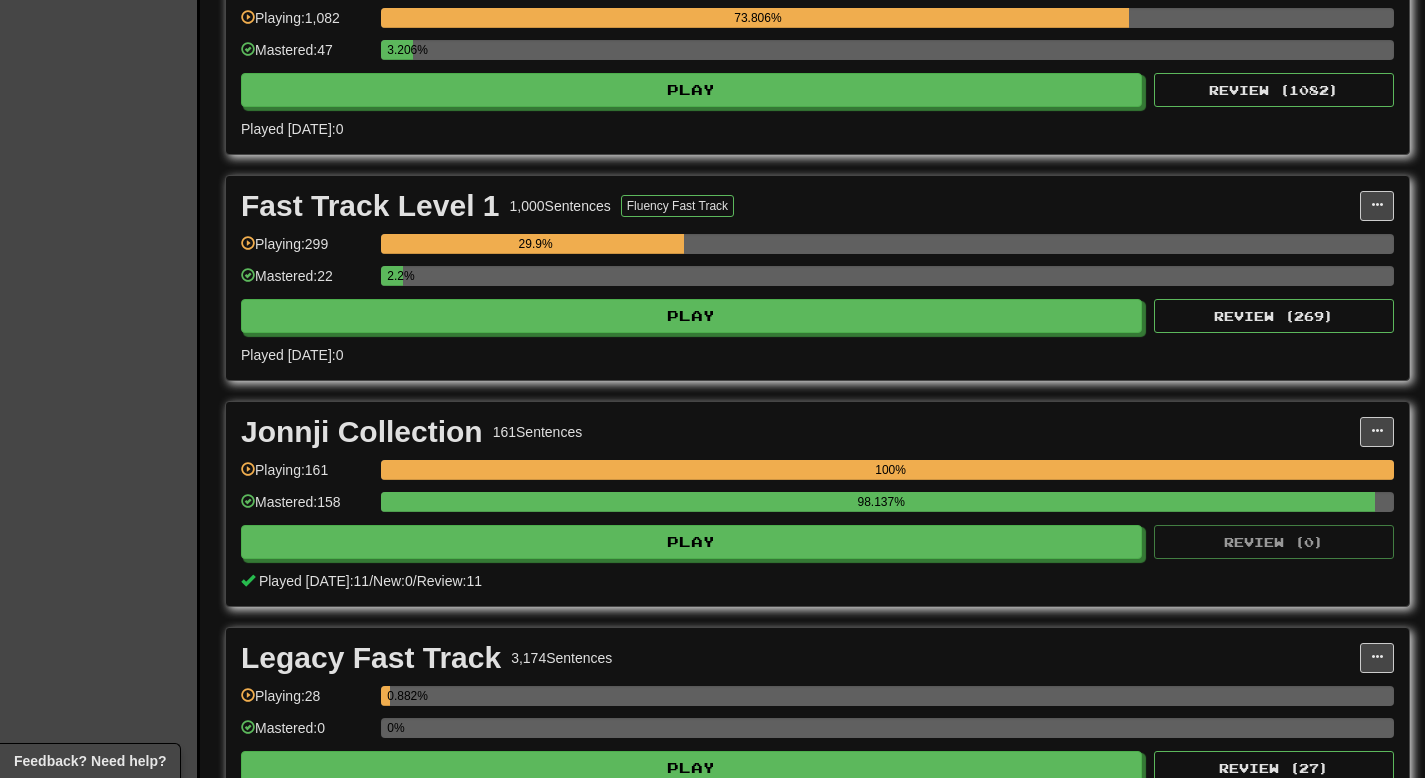 click on "Fast Track Level 1 1,000  Sentences Fluency Fast Track Manage Sentences Unpin from Dashboard  Playing:  299 29.9%  Mastered:  22 2.2% Play Review ( 269 ) Played today:  0" at bounding box center [817, 278] 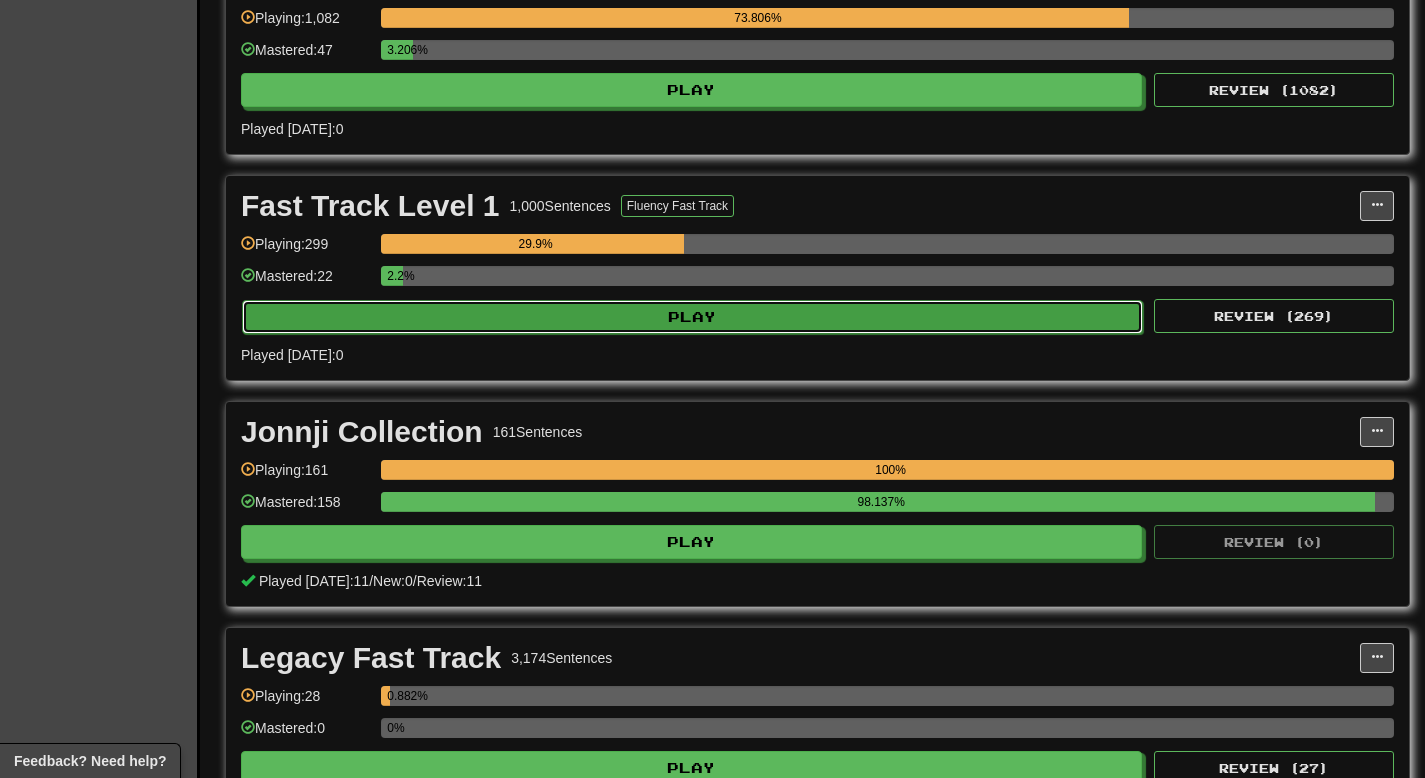 click on "Play" at bounding box center [692, 317] 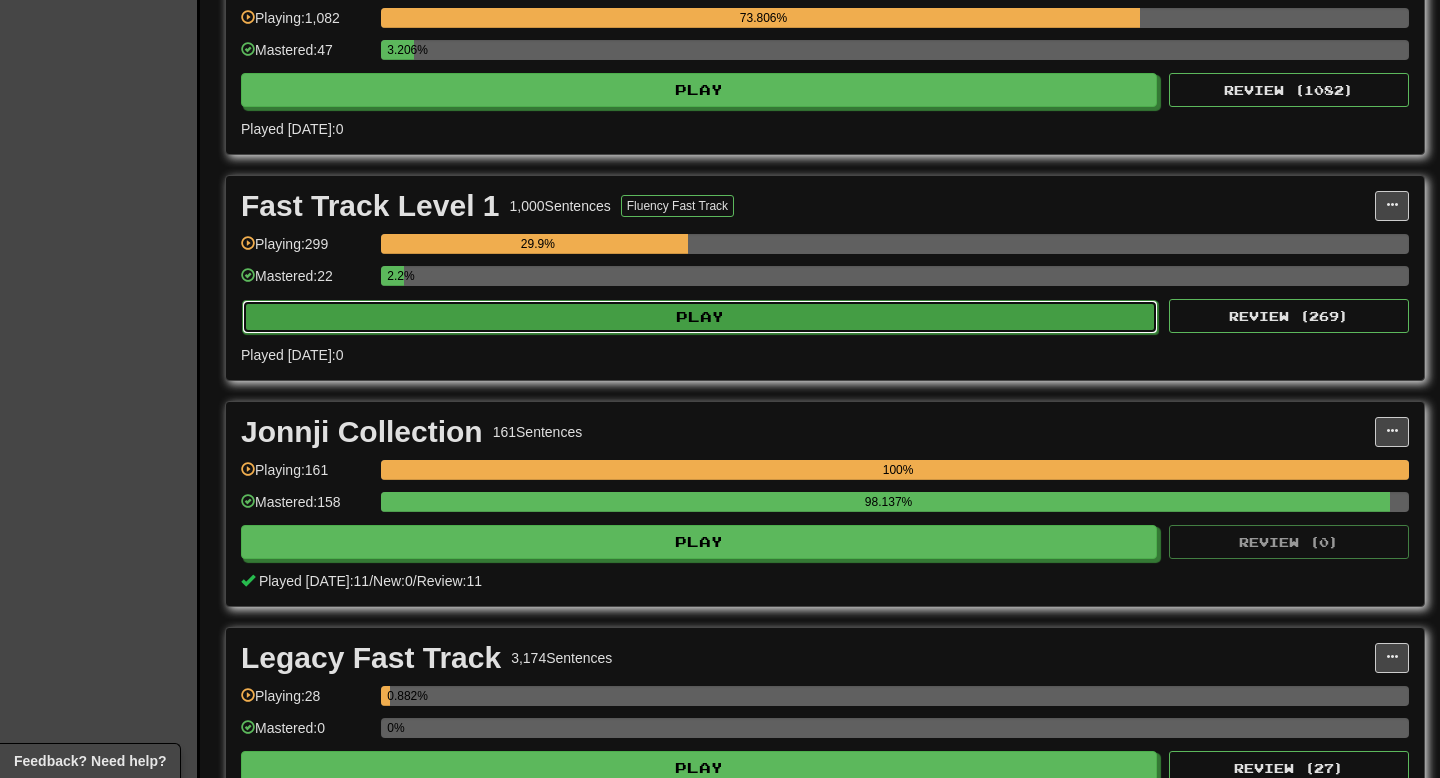 select on "**" 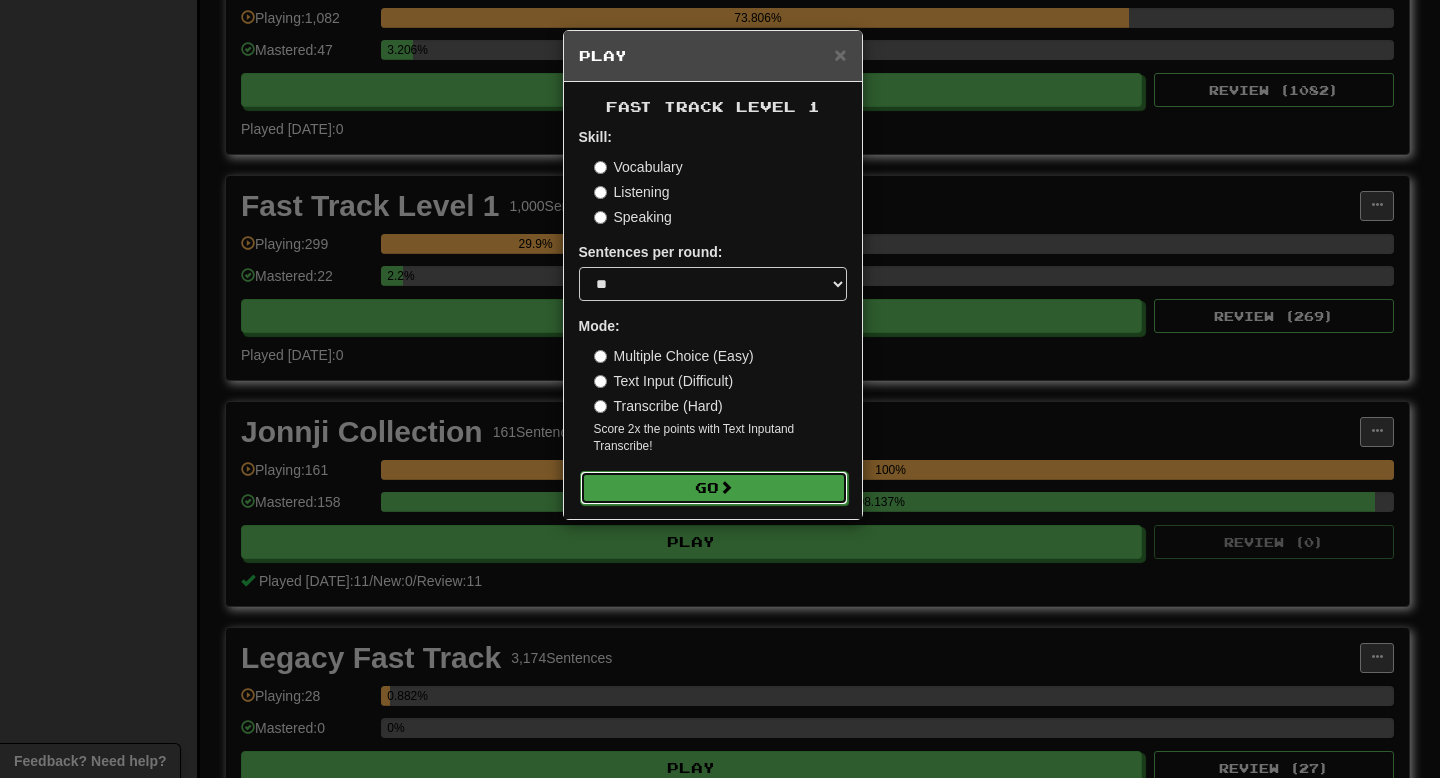 click on "Go" at bounding box center (714, 488) 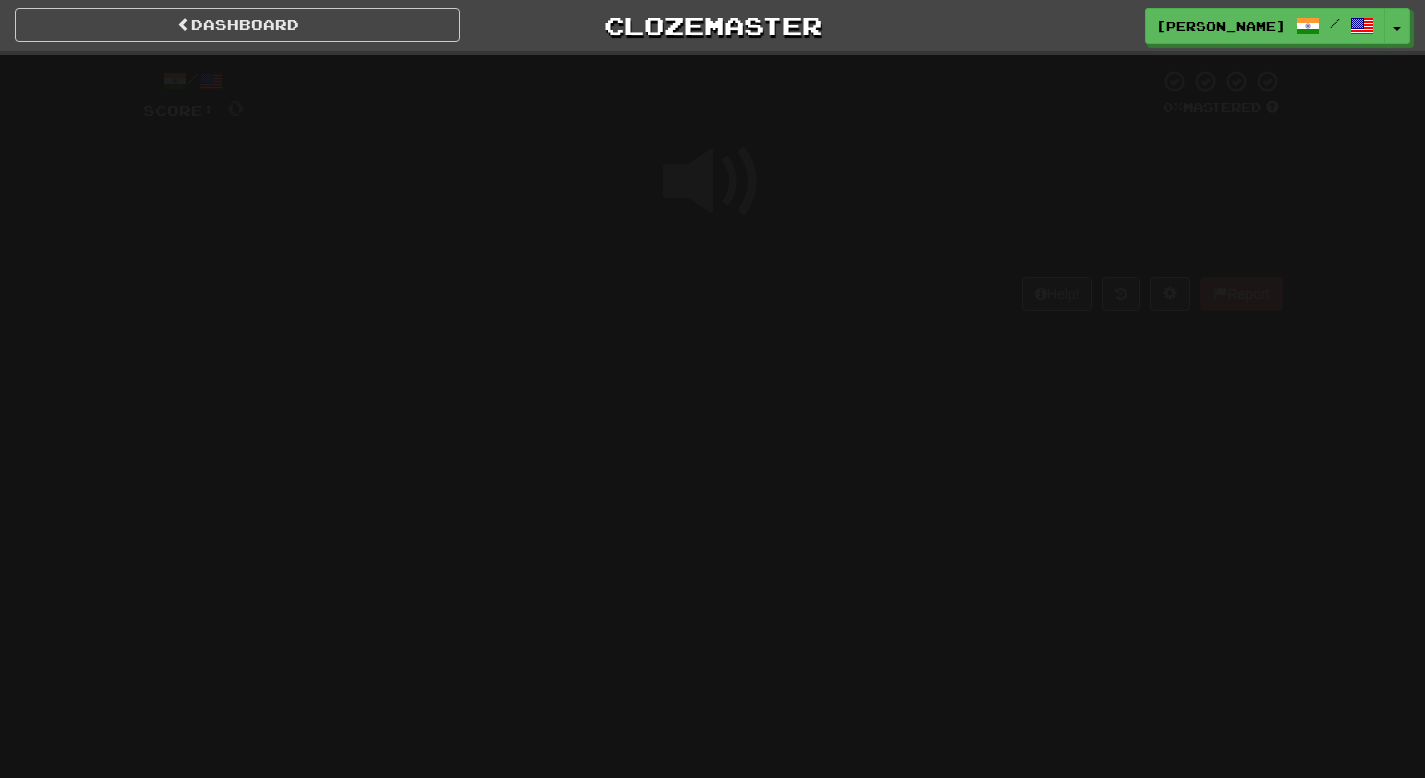 scroll, scrollTop: 0, scrollLeft: 0, axis: both 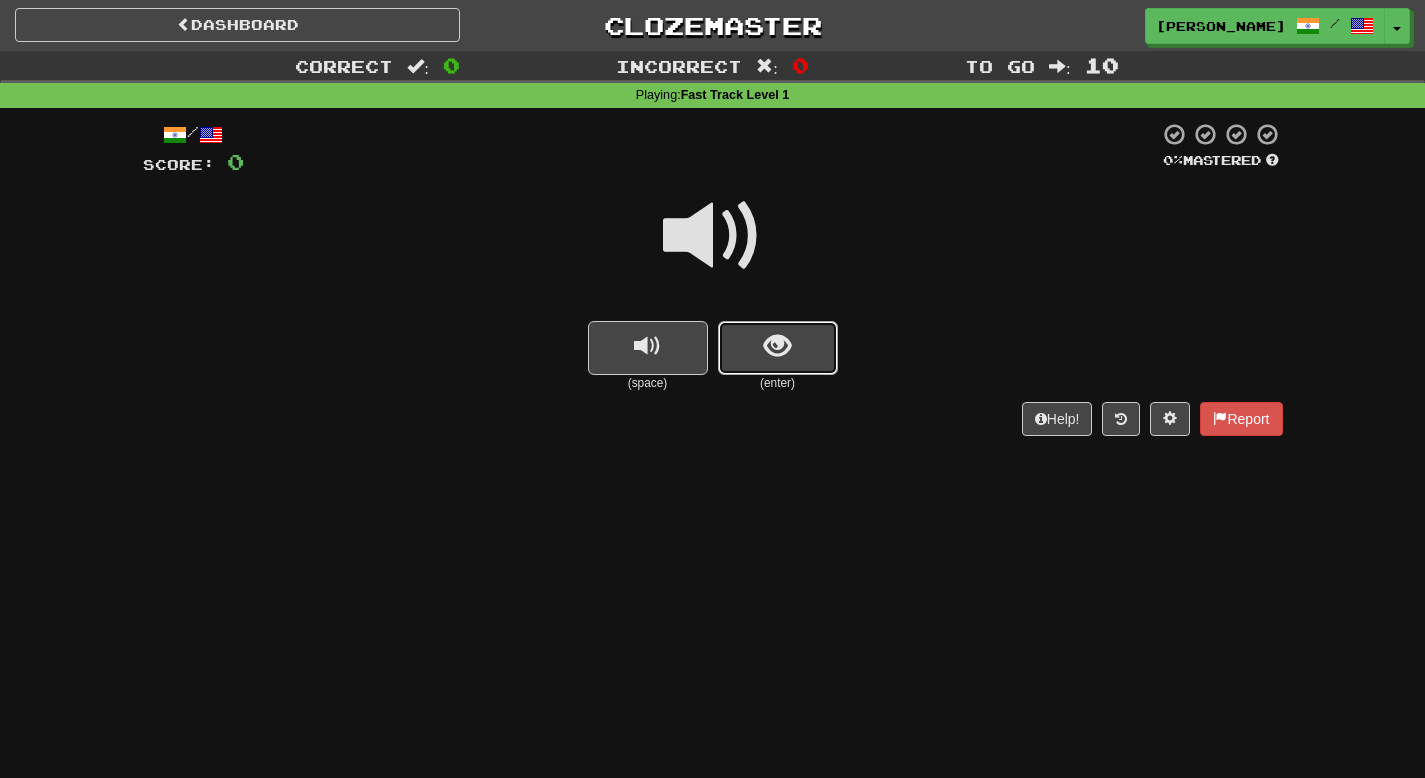 click at bounding box center (778, 348) 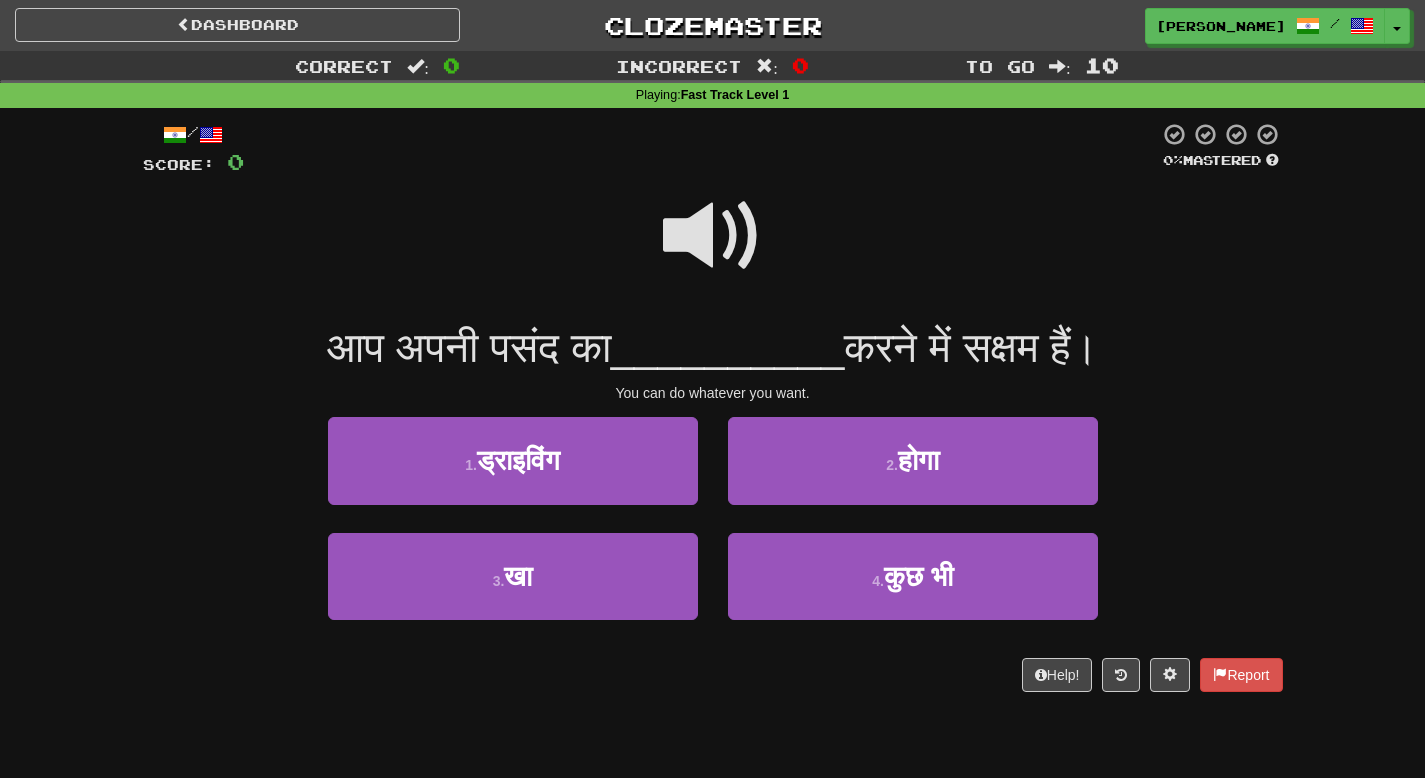 click at bounding box center (713, 236) 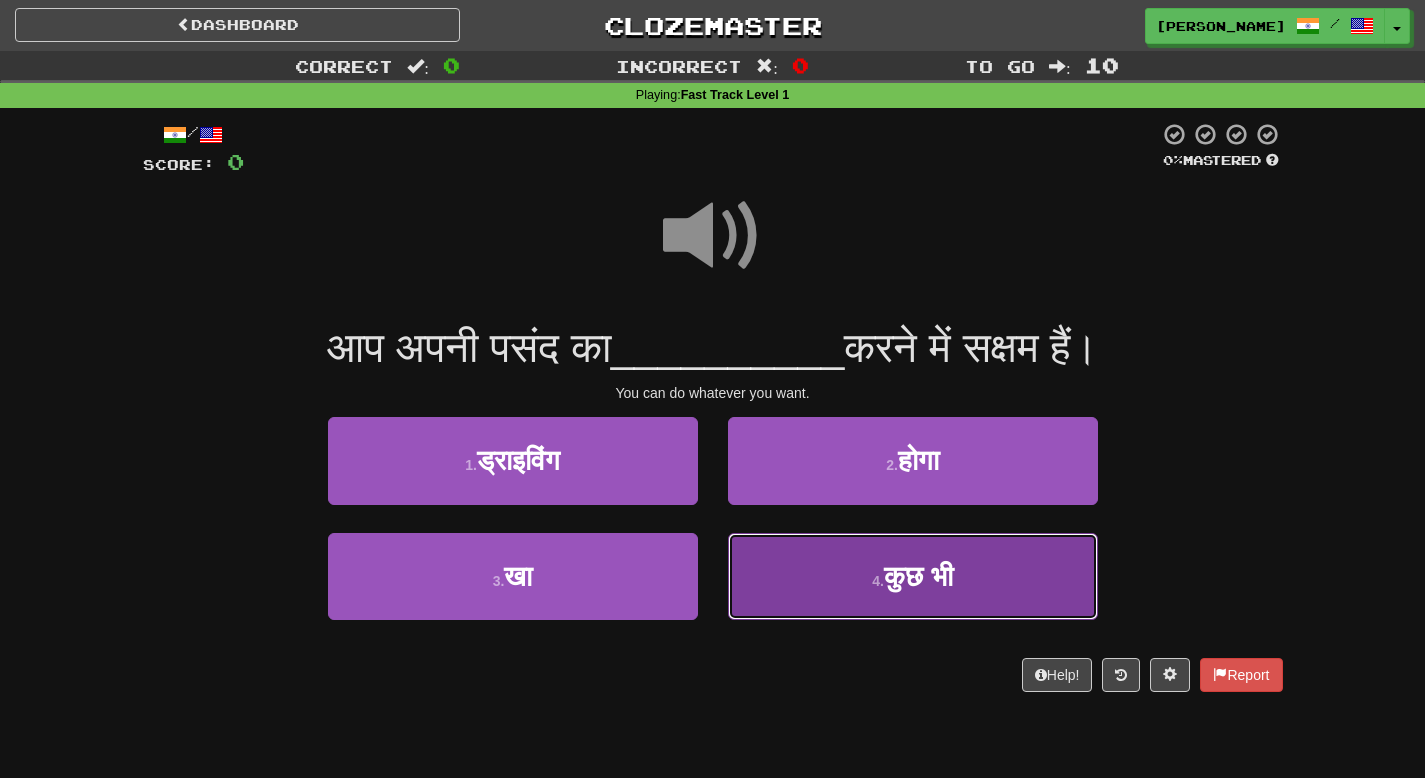 click on "4 .  कुछ भी" at bounding box center (913, 576) 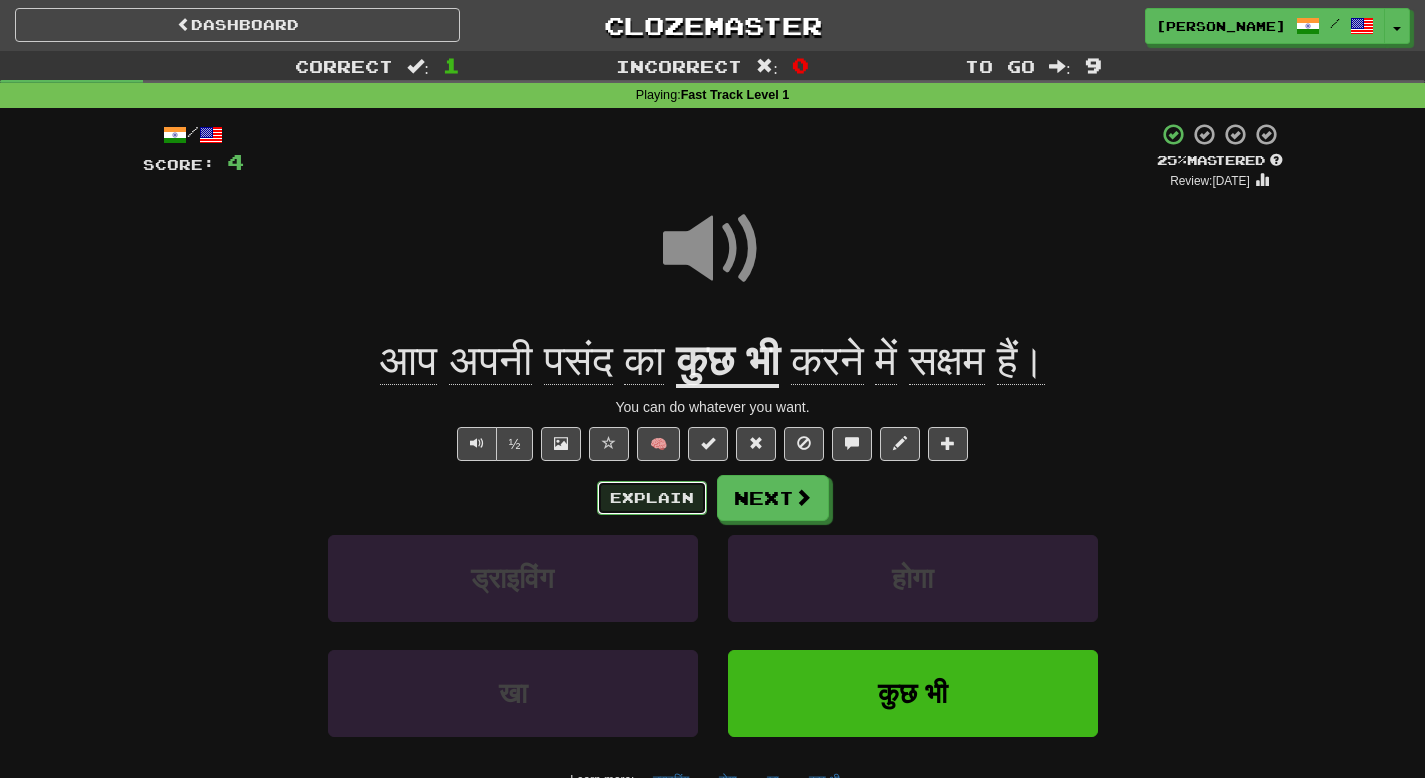 click on "Explain" at bounding box center [652, 498] 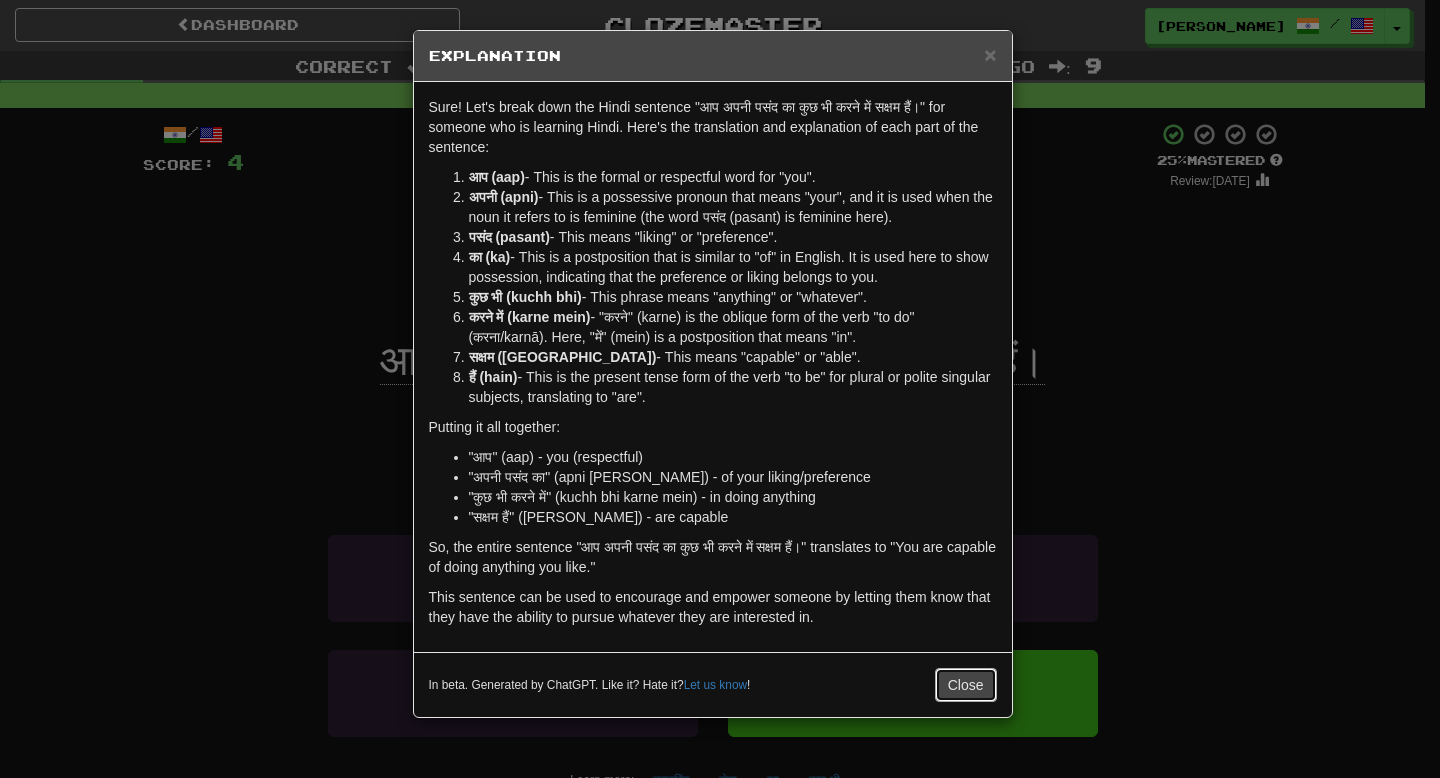 click on "Close" at bounding box center [966, 685] 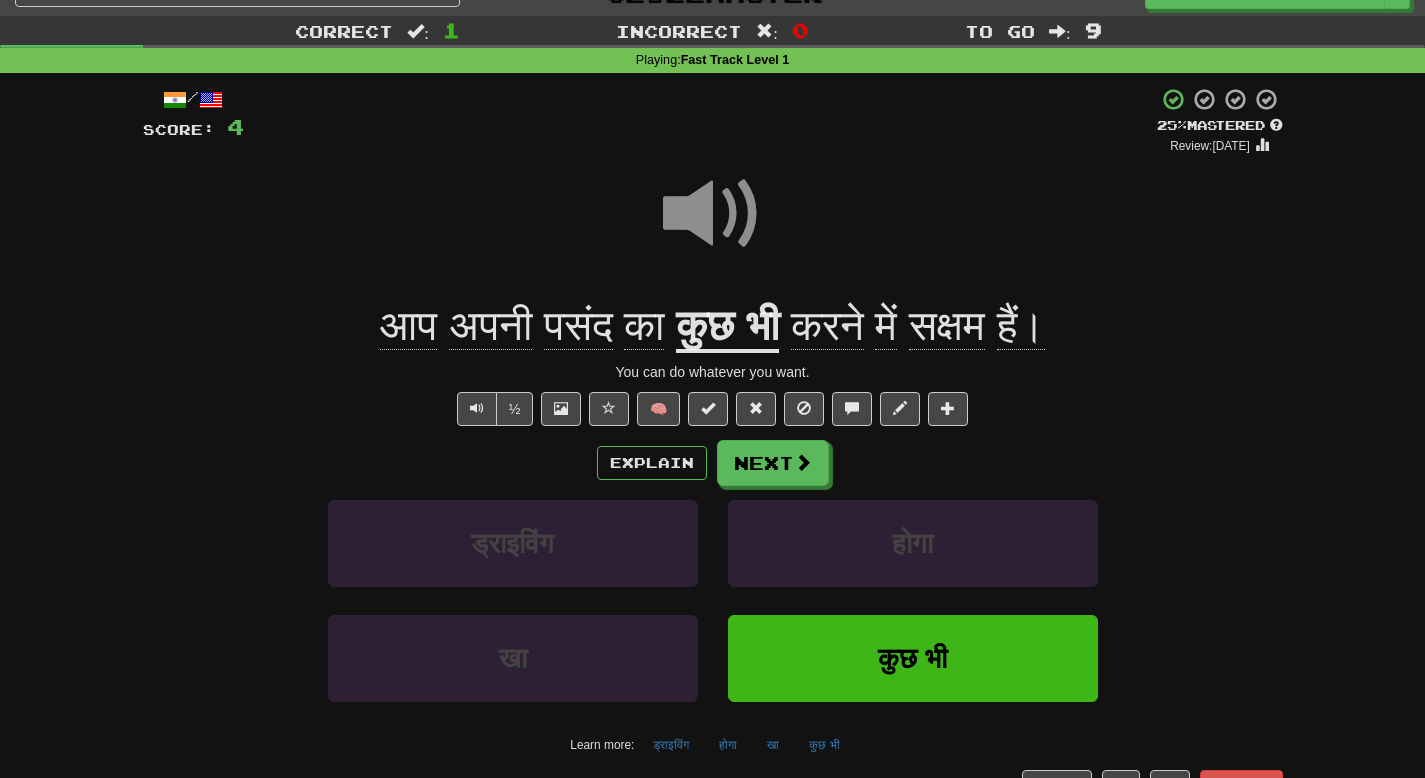 scroll, scrollTop: 34, scrollLeft: 0, axis: vertical 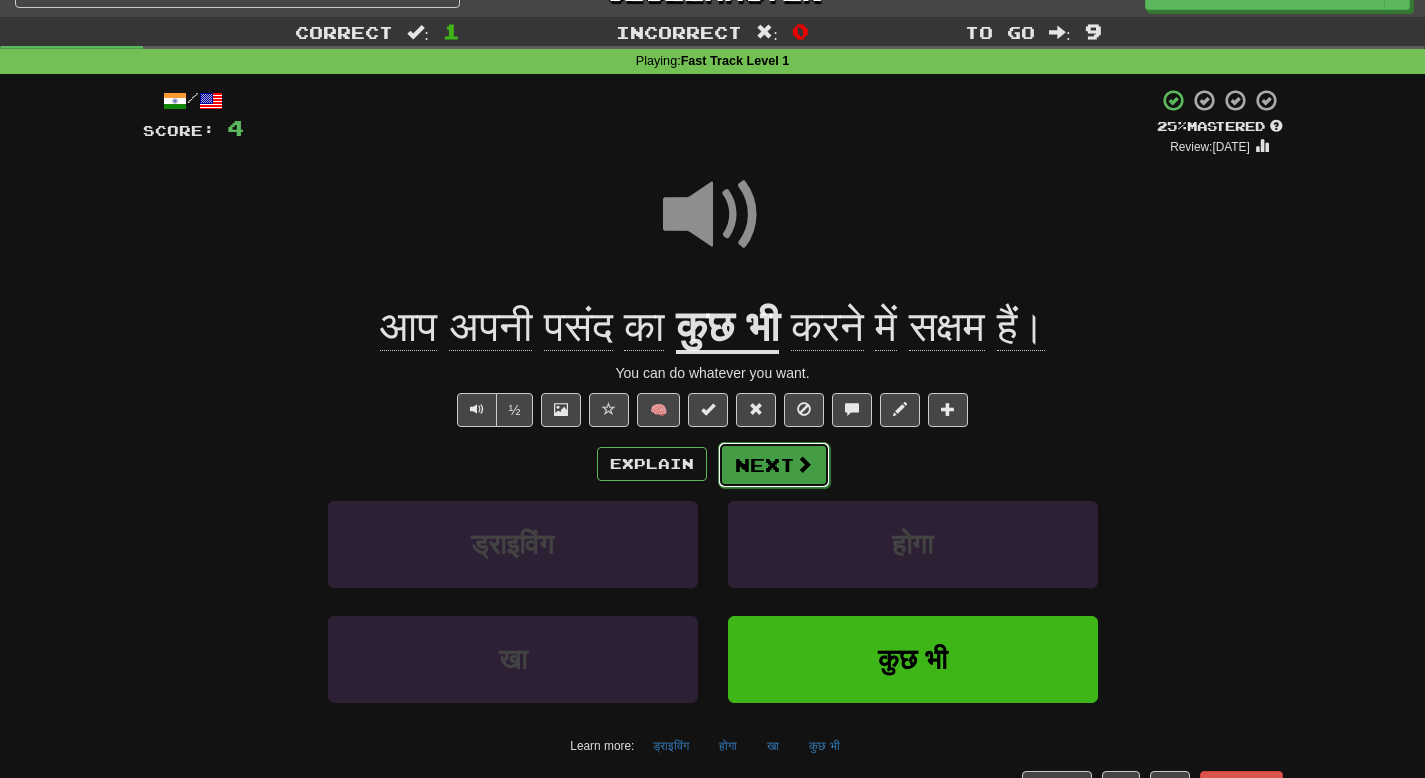 click on "Next" at bounding box center [774, 465] 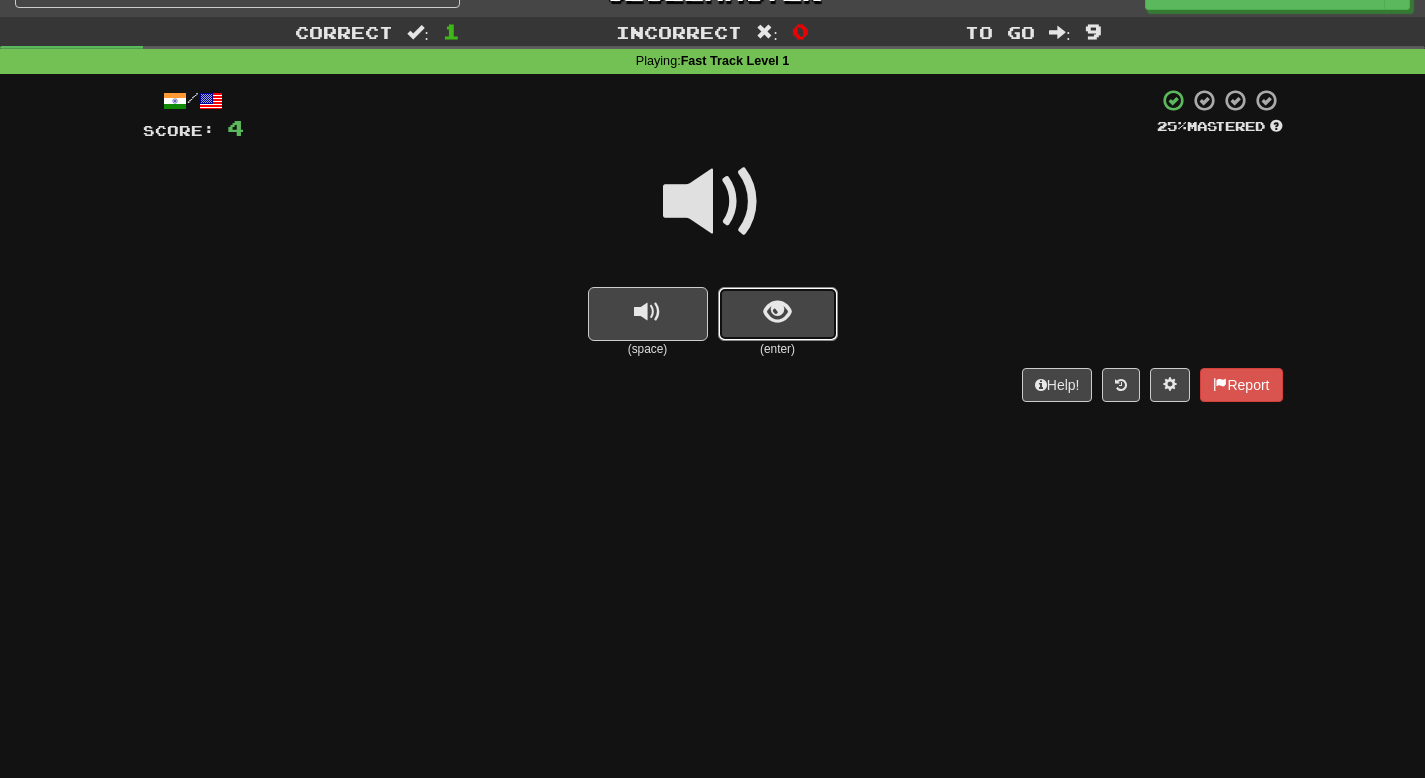 click at bounding box center [778, 314] 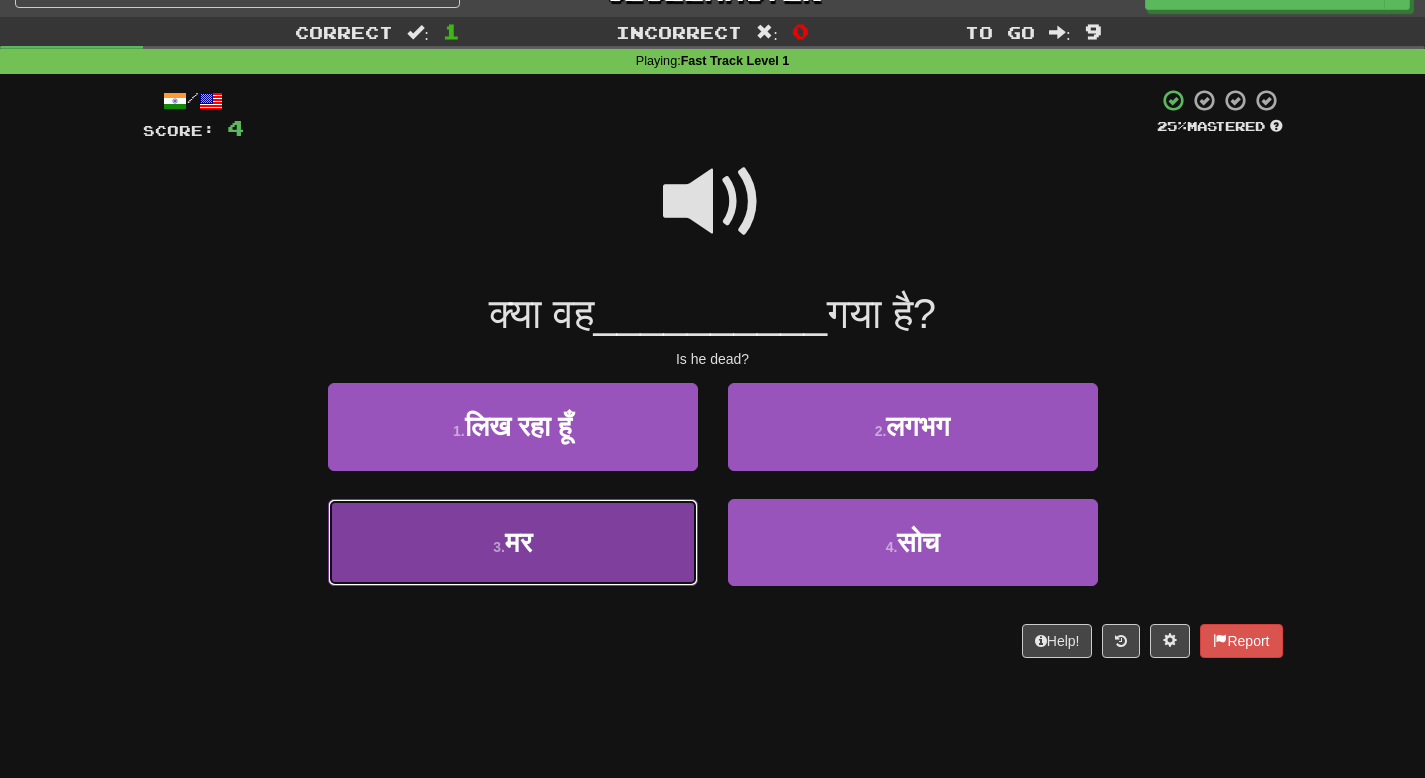 click on "मर" at bounding box center [518, 542] 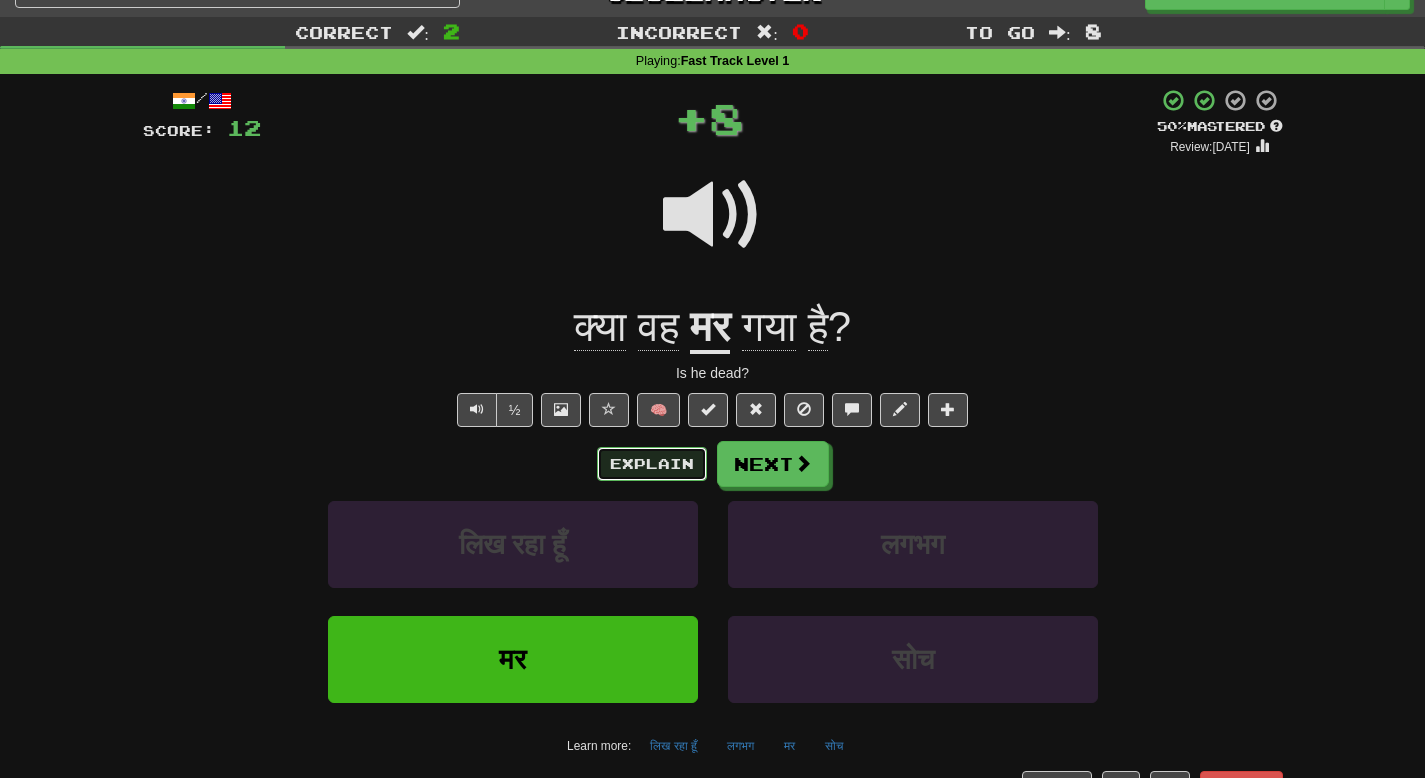 click on "Explain" at bounding box center [652, 464] 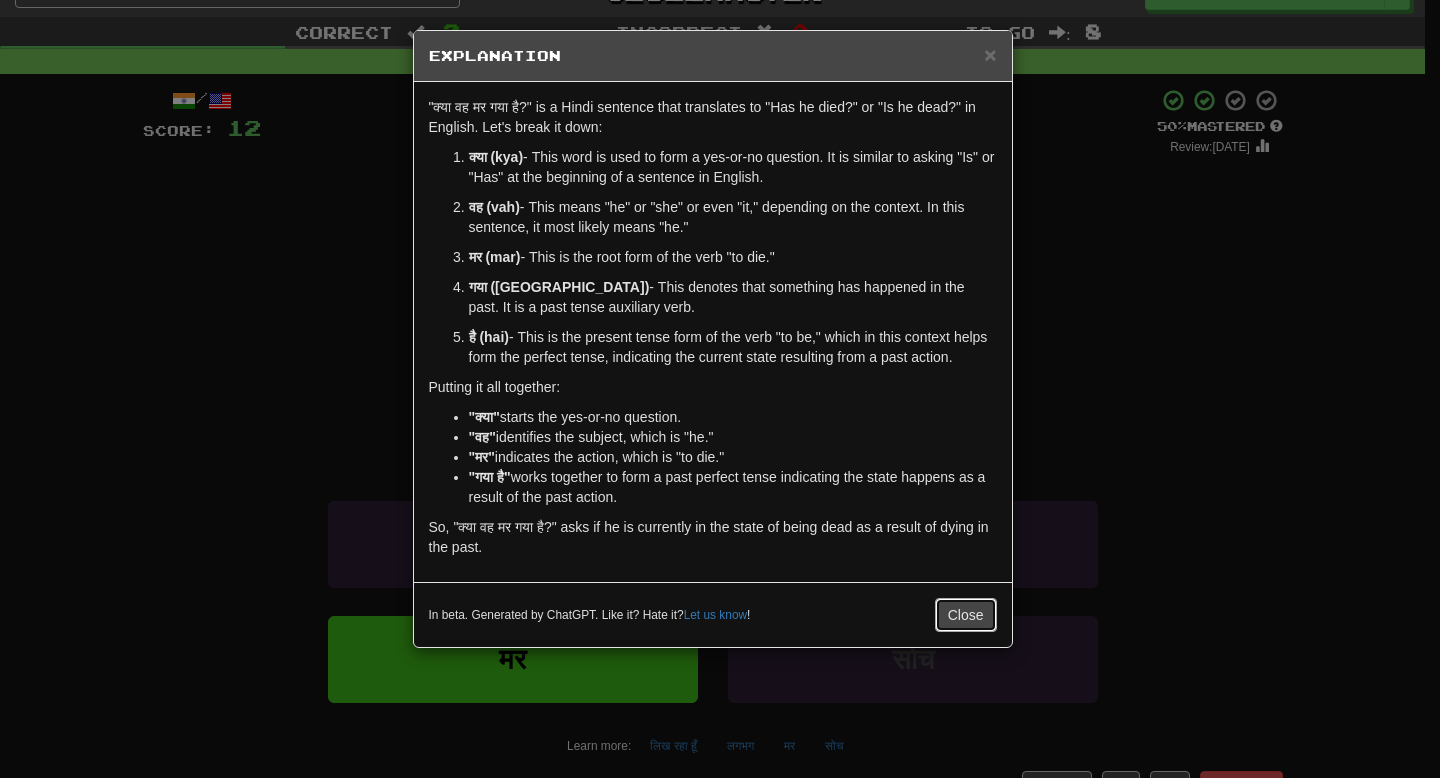 click on "Close" at bounding box center [966, 615] 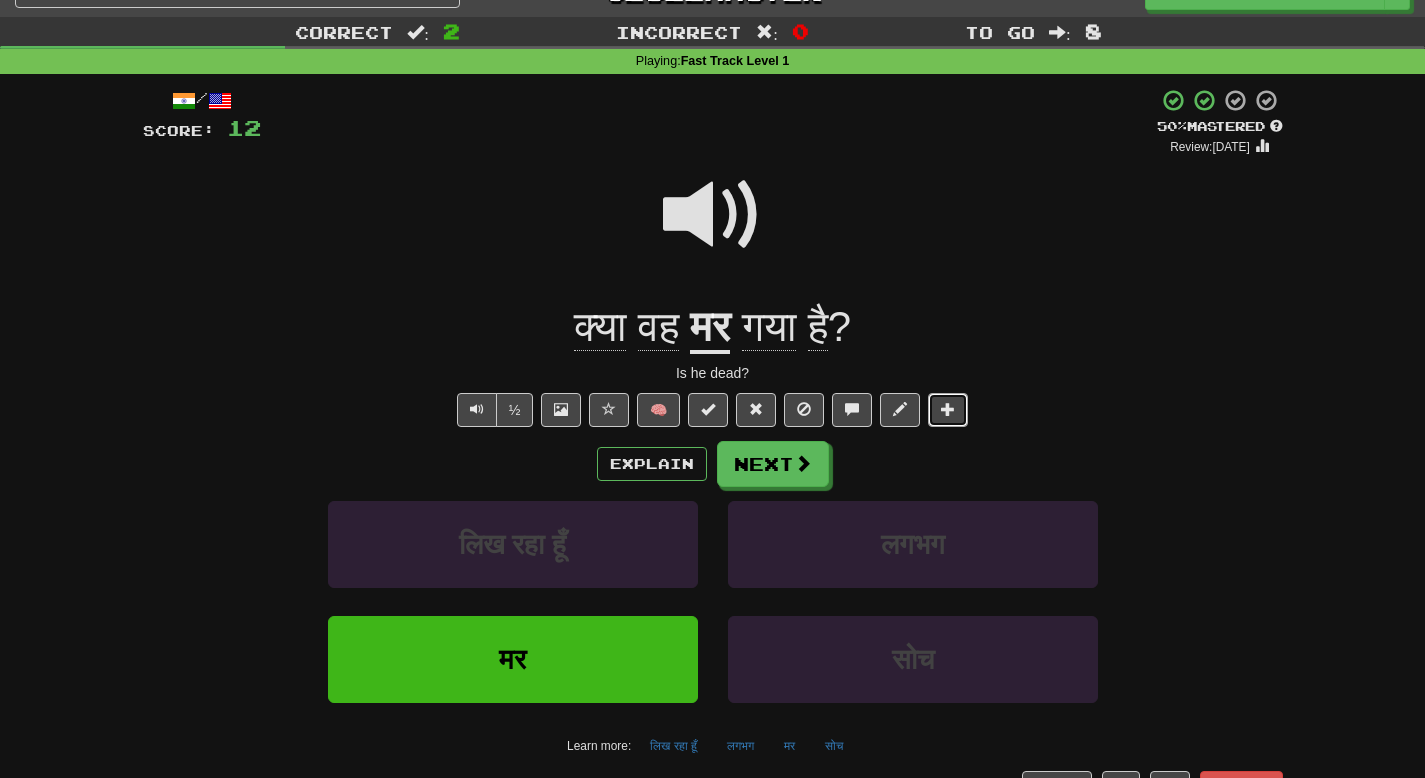 click at bounding box center (948, 409) 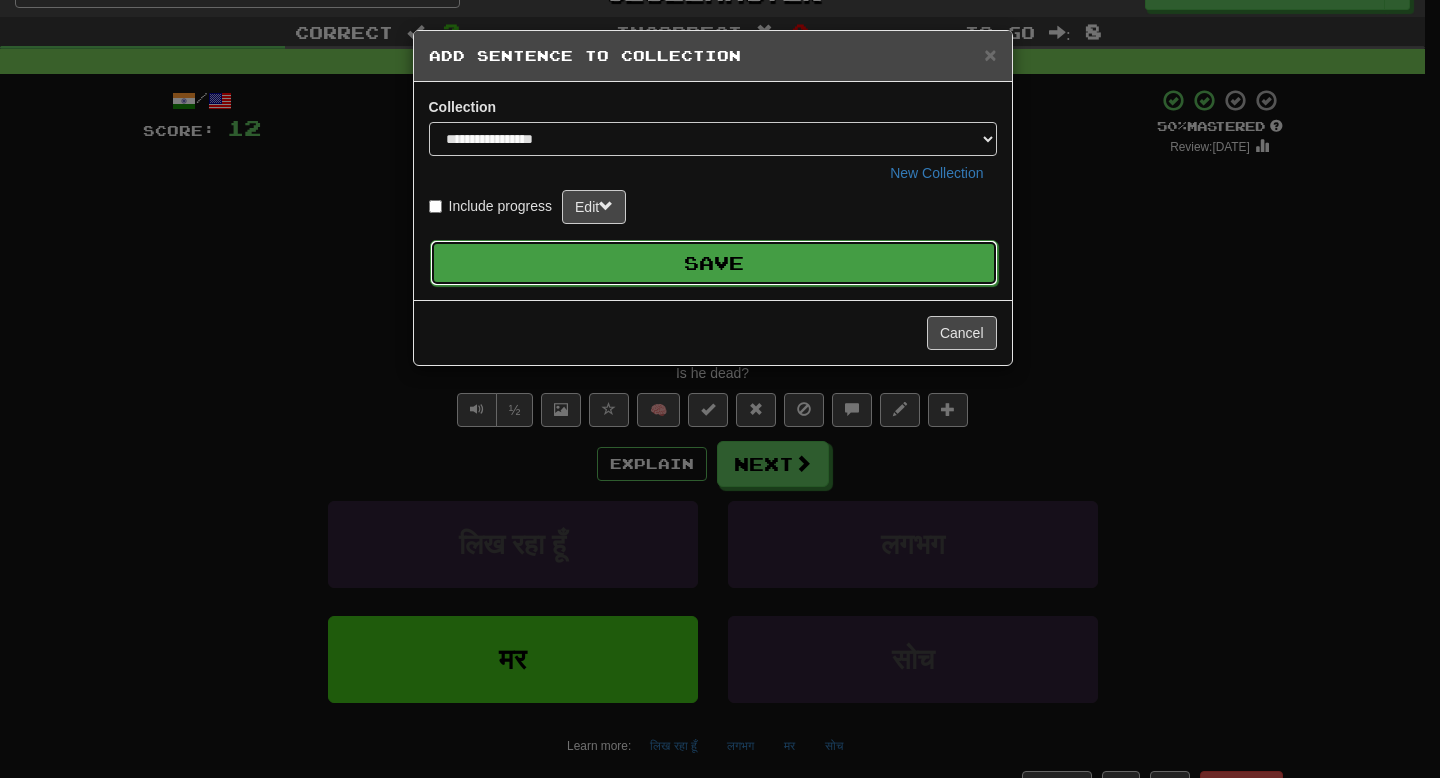 click on "Save" at bounding box center (714, 263) 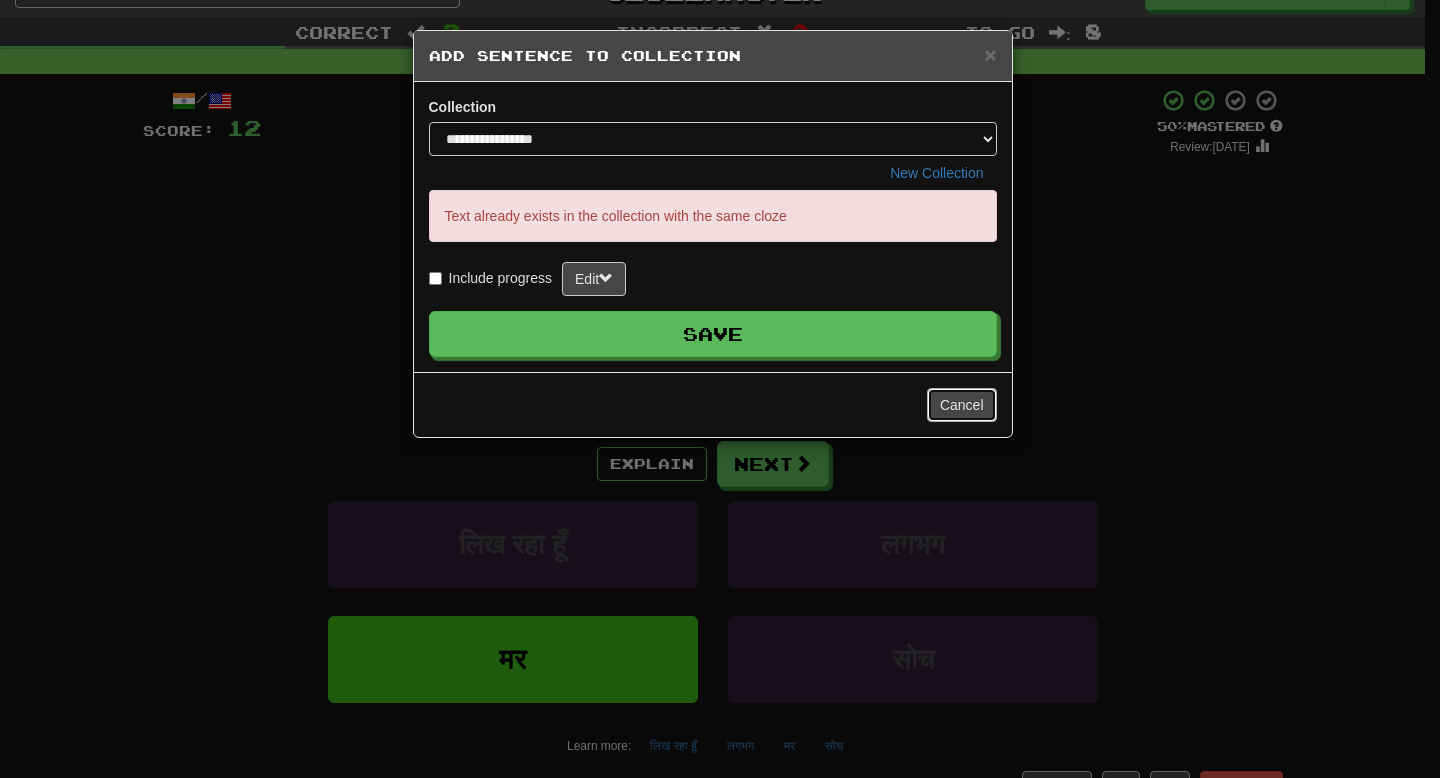 click on "Cancel" at bounding box center (962, 405) 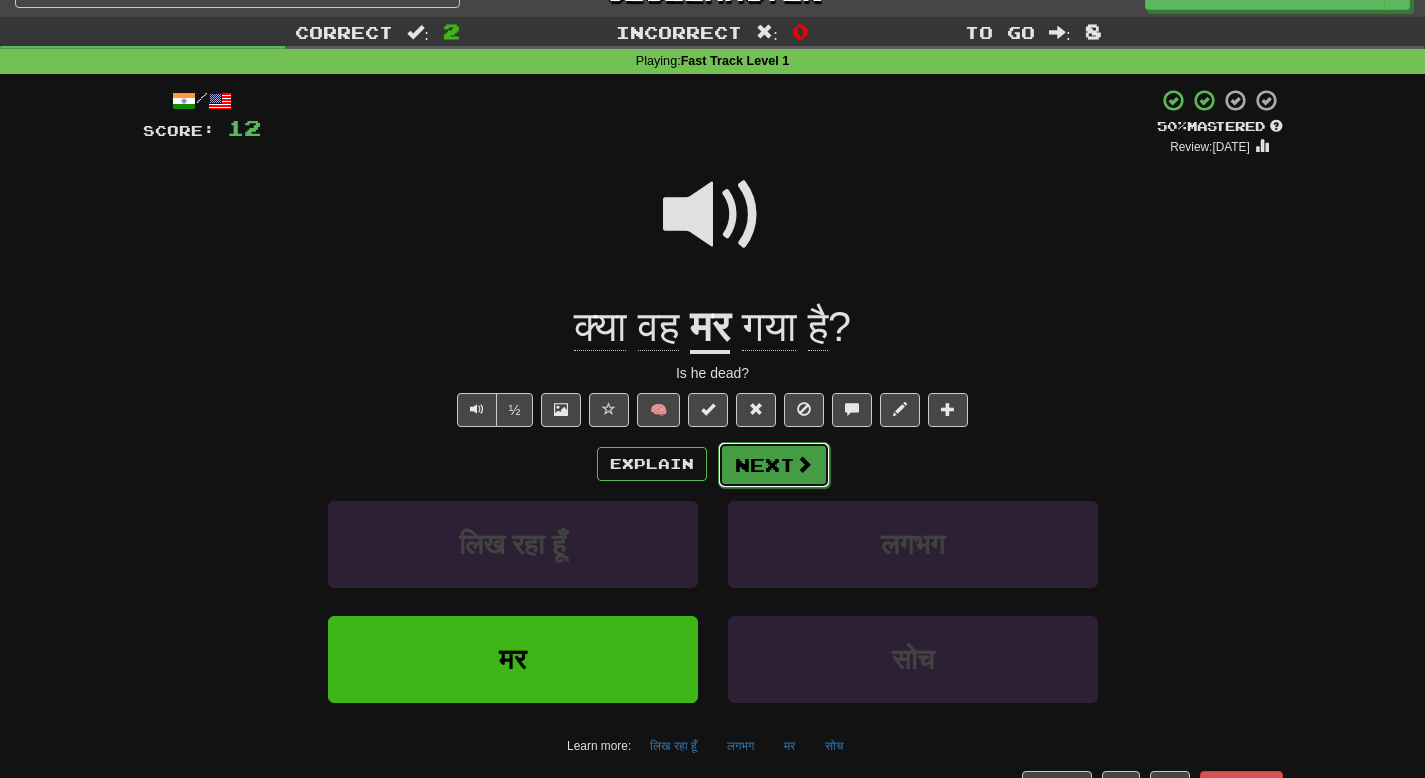 click on "Next" at bounding box center [774, 465] 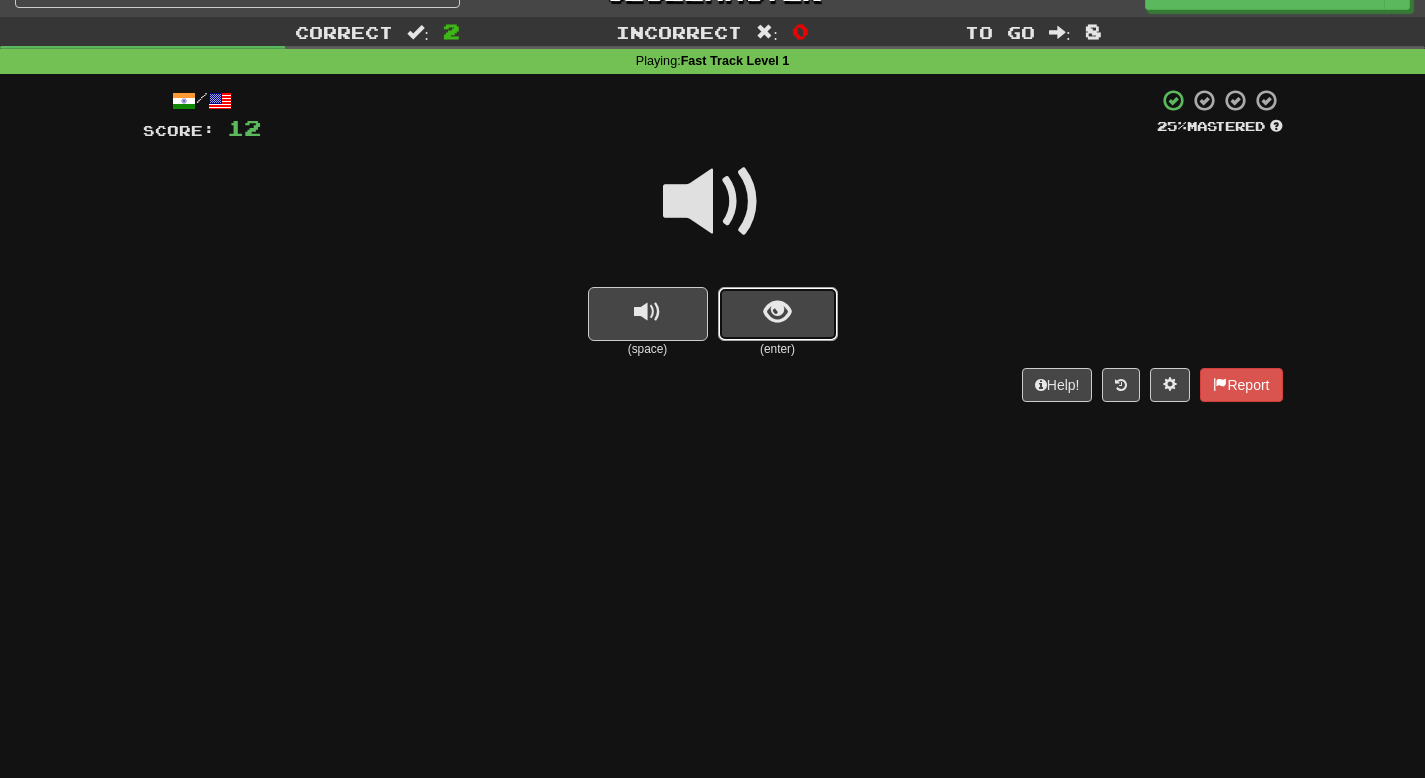 click at bounding box center (778, 314) 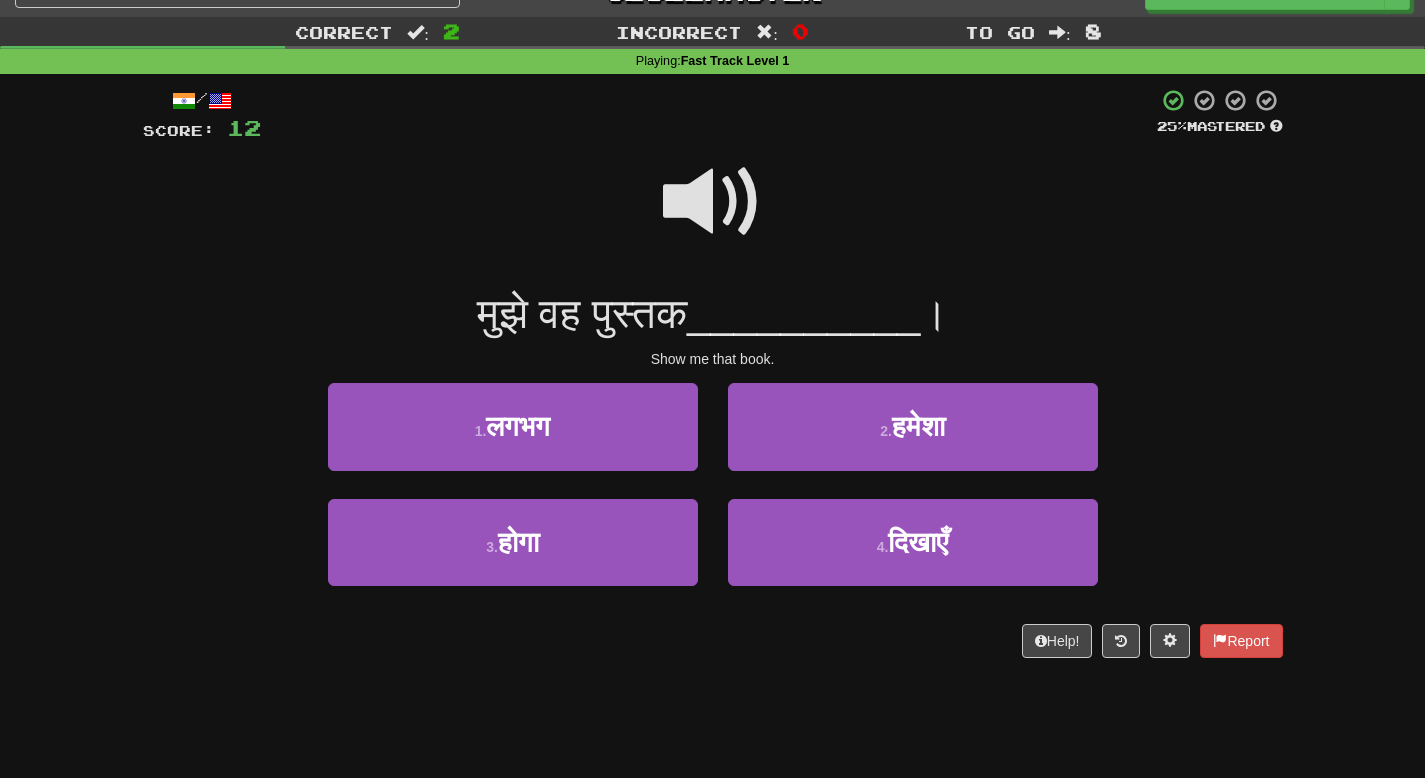 click at bounding box center (713, 202) 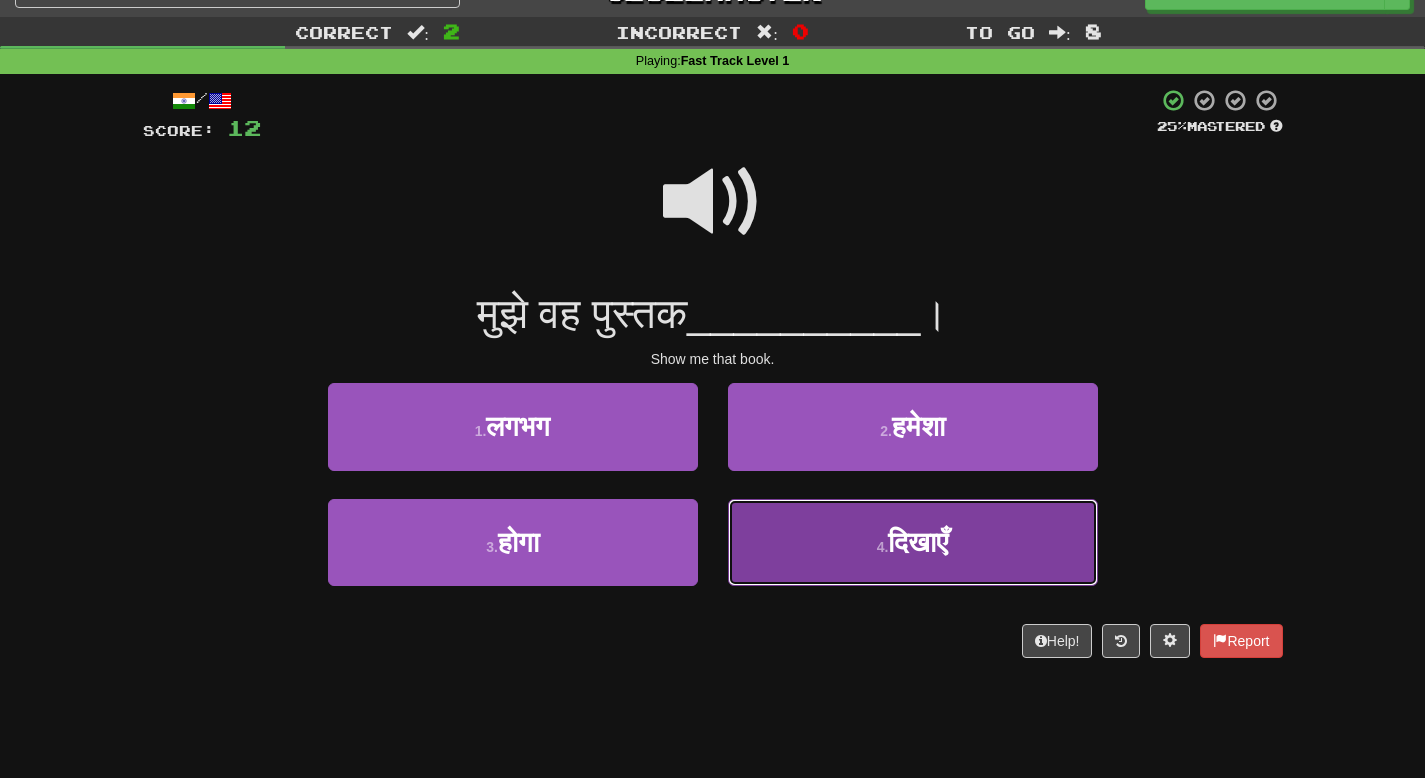click on "4 .  दिखाएँ" at bounding box center (913, 542) 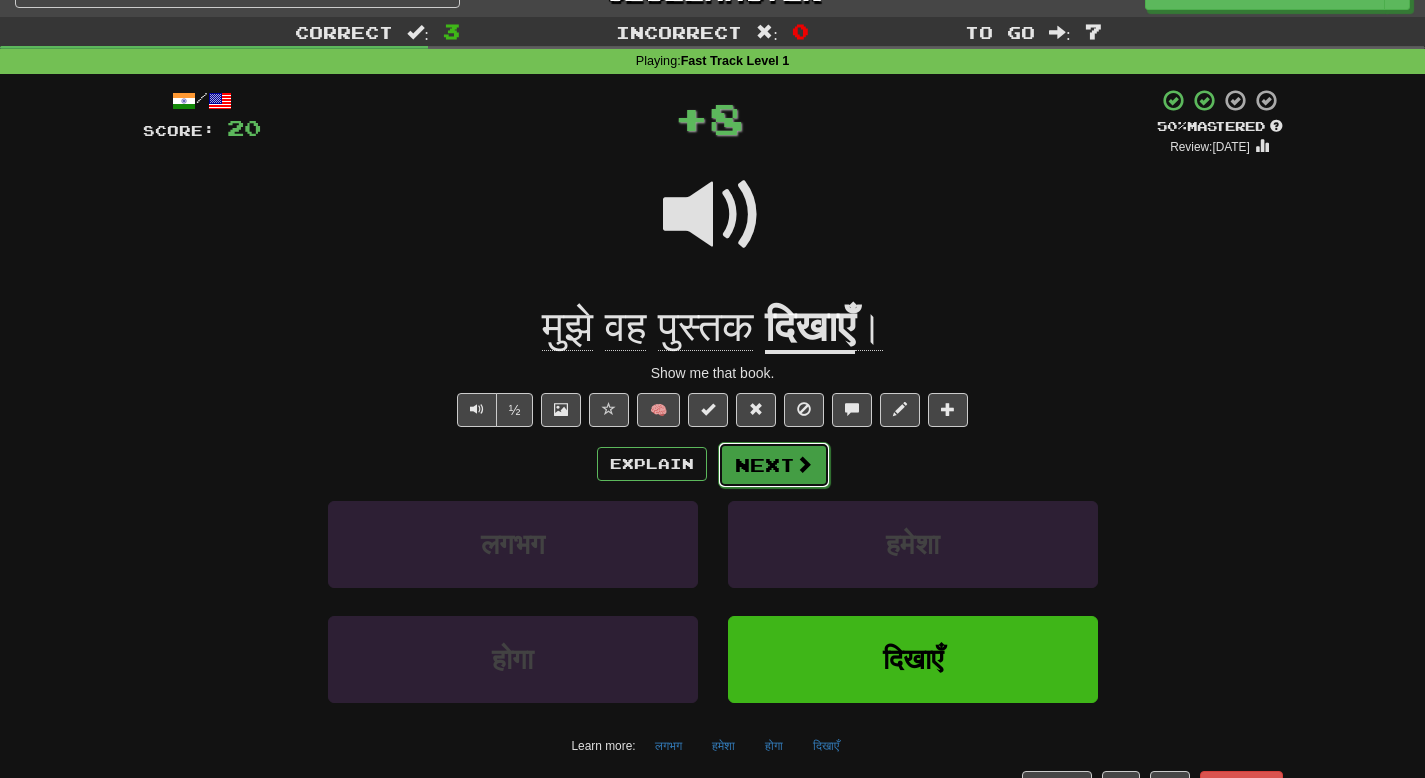 click on "Next" at bounding box center (774, 465) 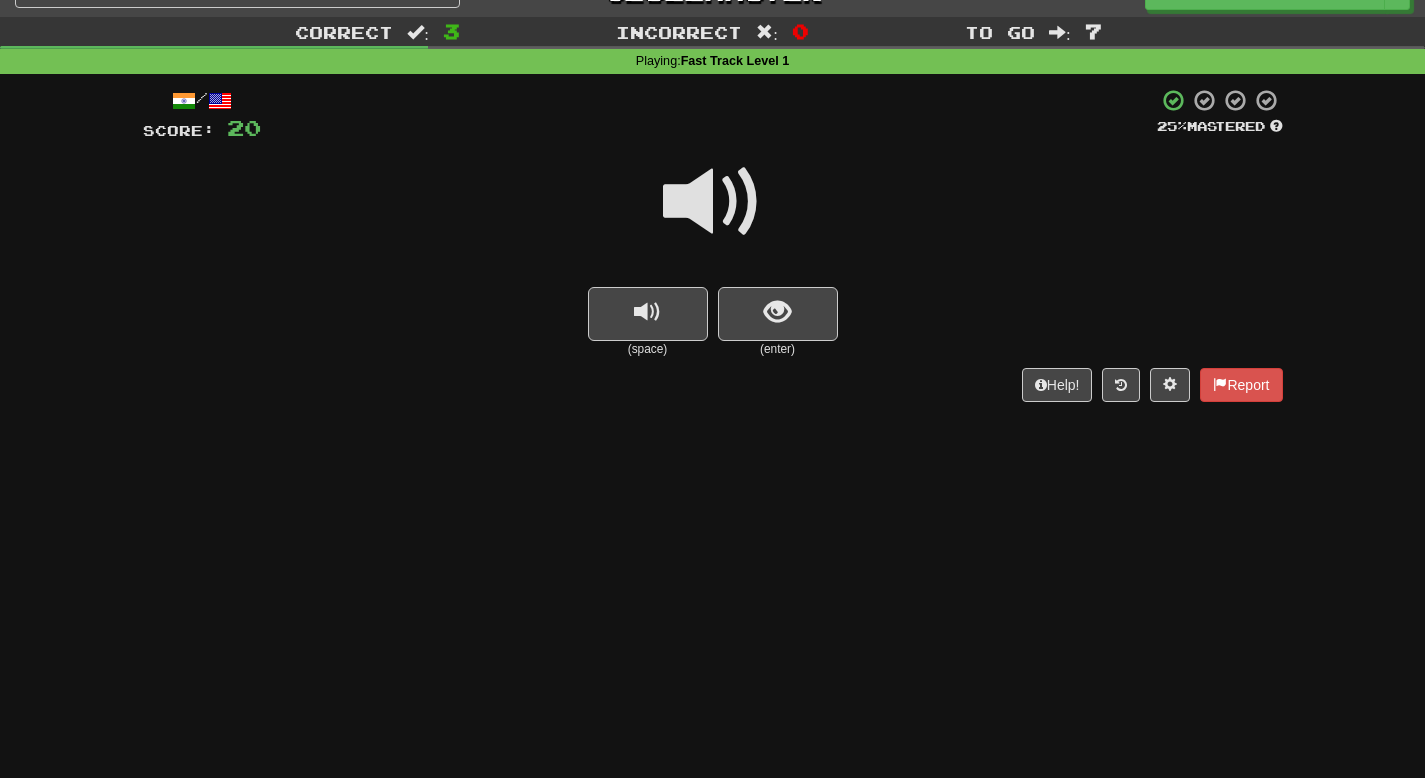 click on "(enter)" at bounding box center [778, 349] 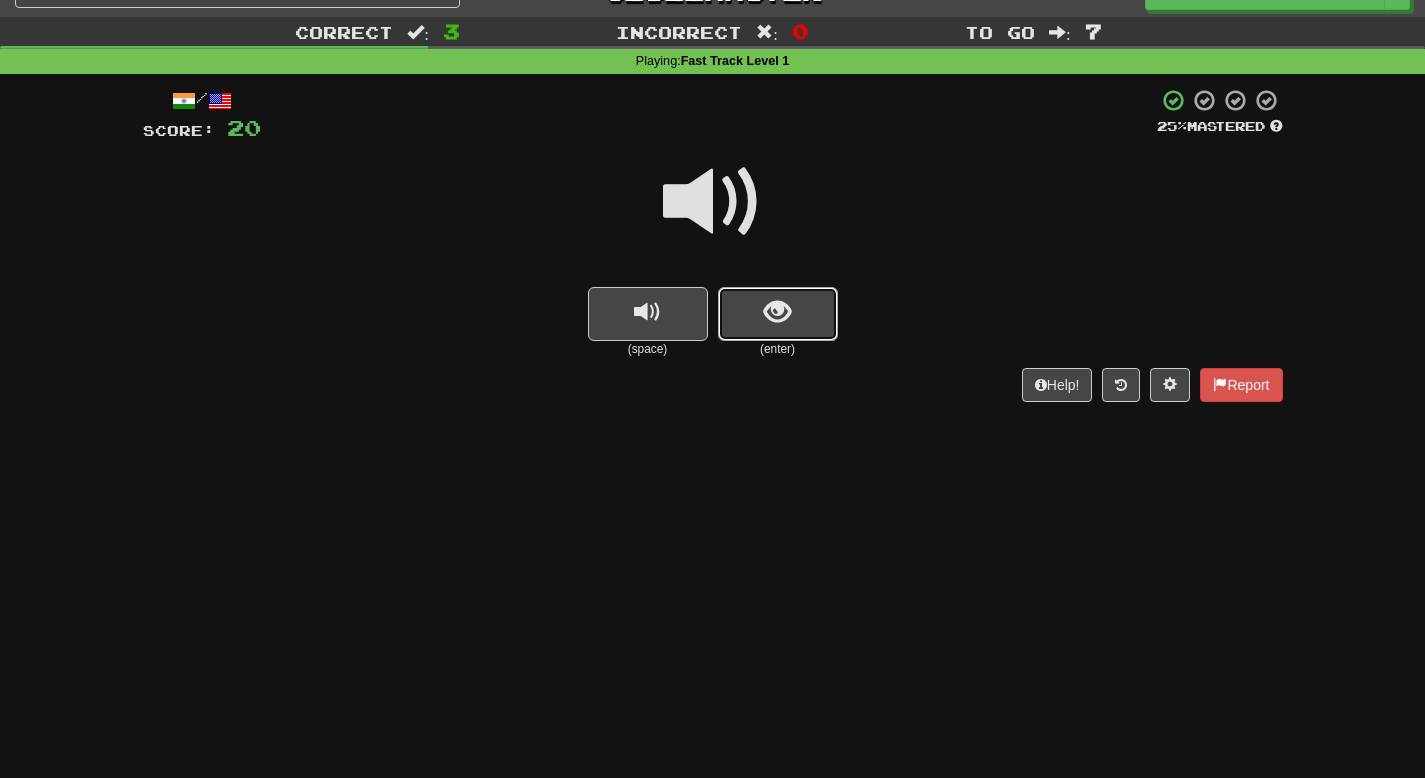 click at bounding box center (777, 312) 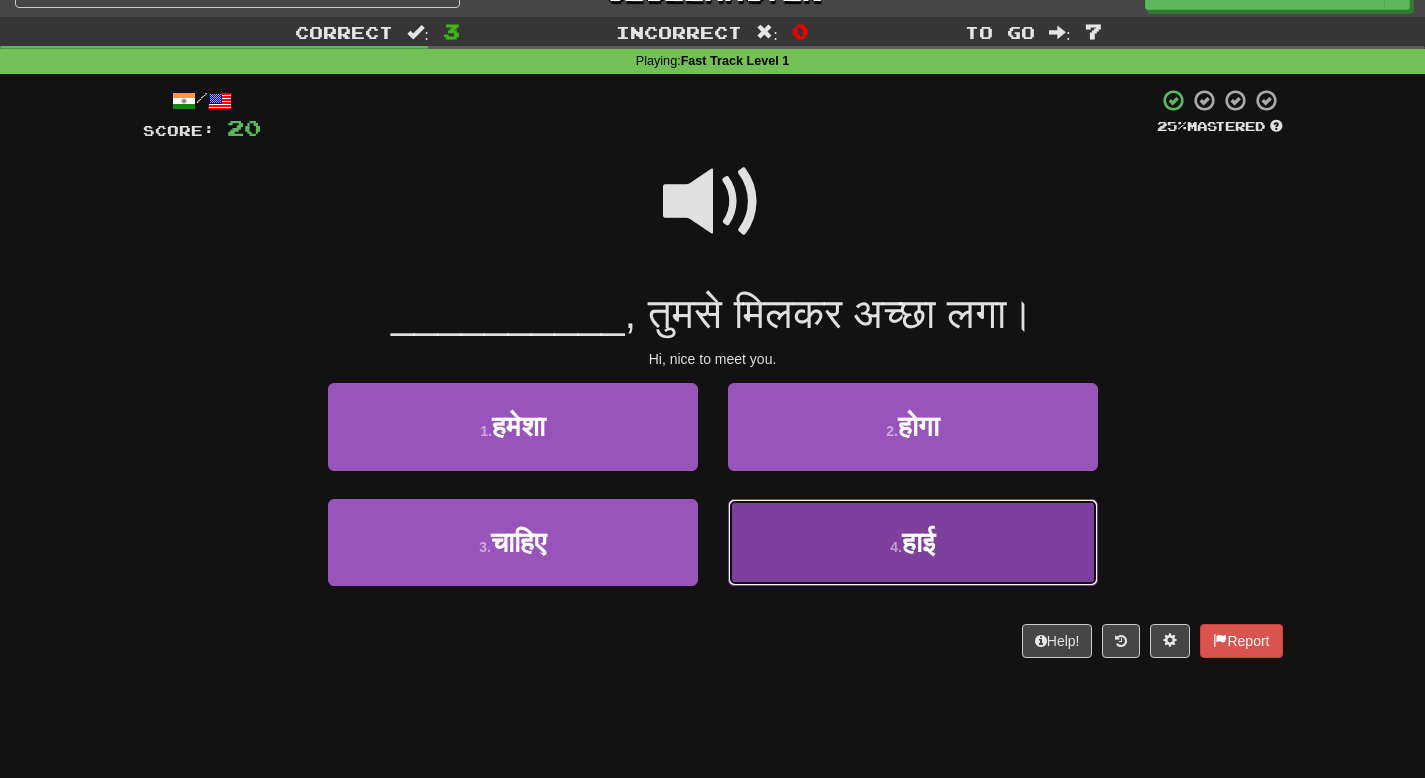 click on "4 .  हाई" at bounding box center [913, 542] 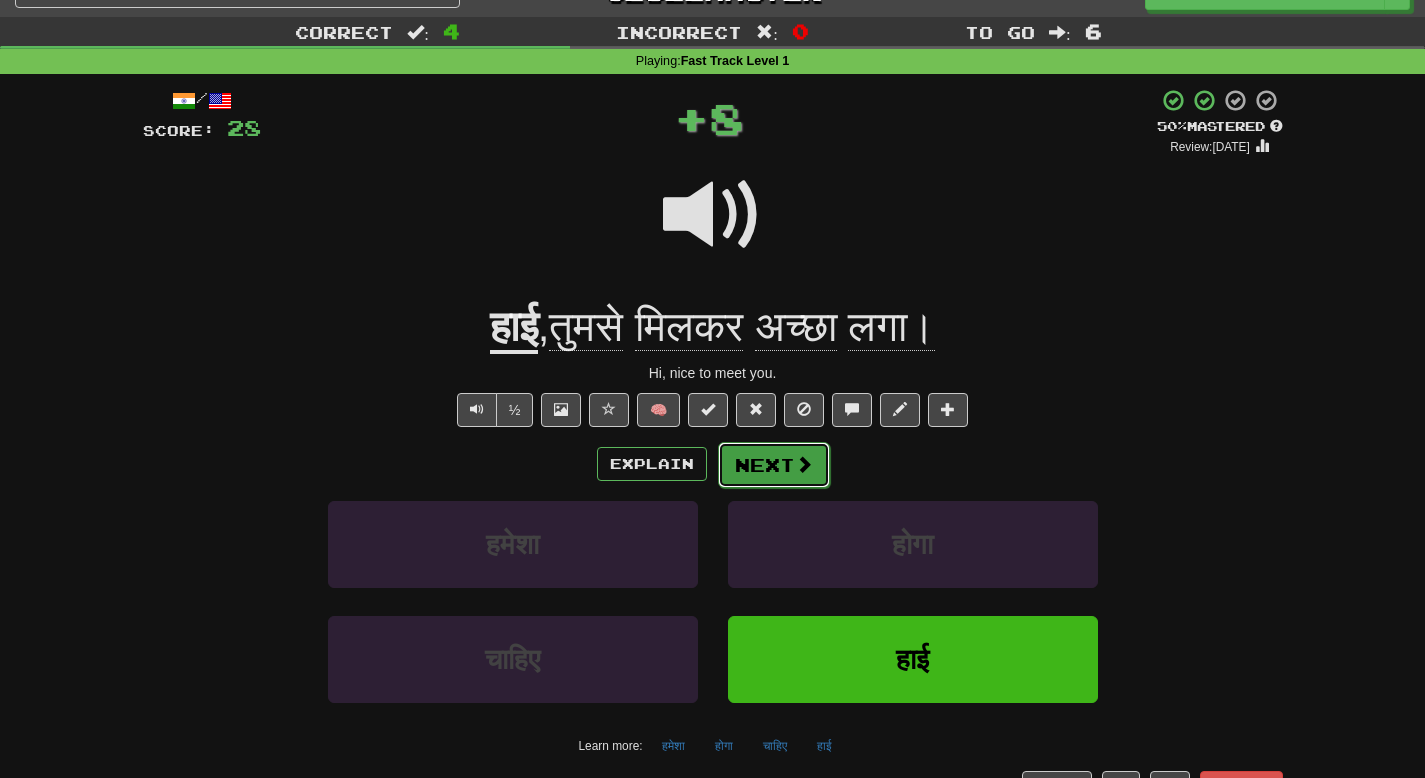 click on "Next" at bounding box center [774, 465] 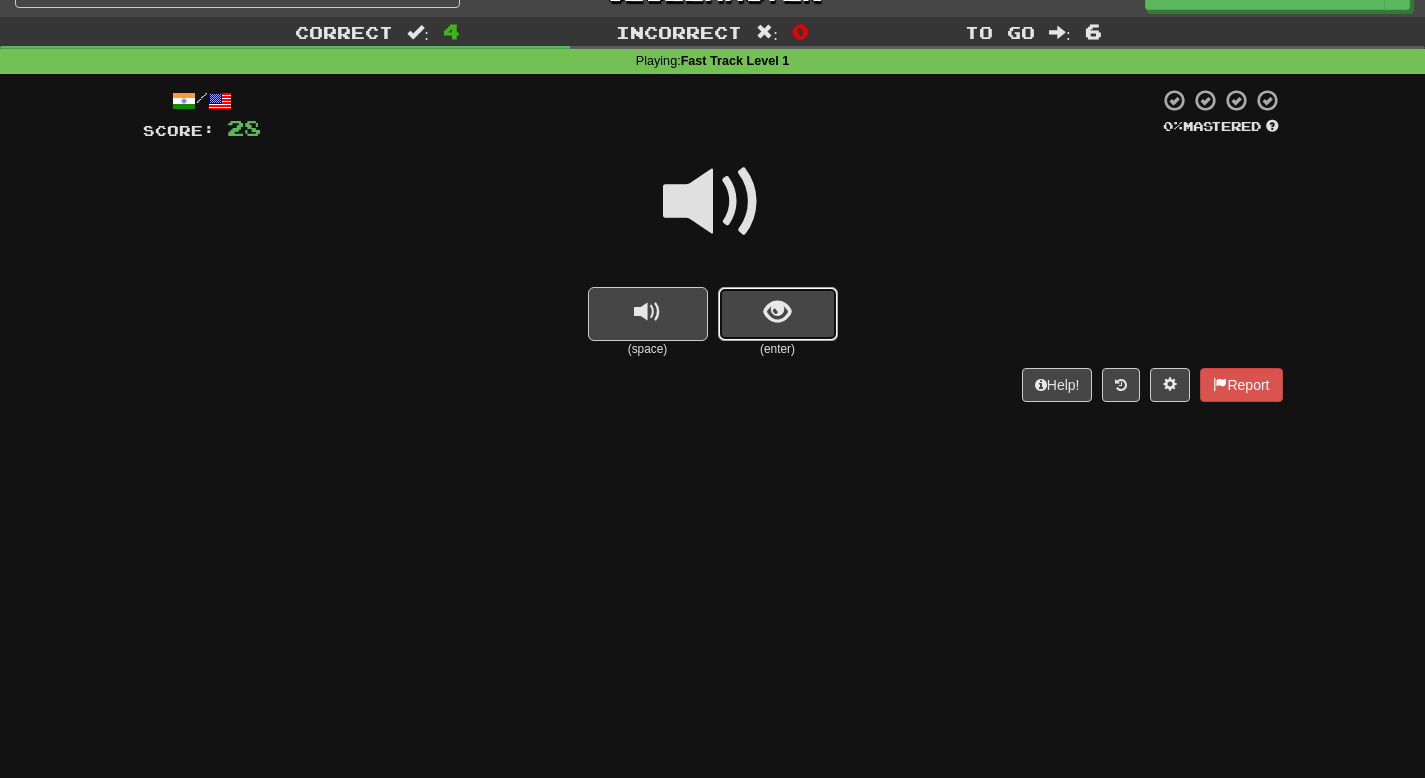 click at bounding box center (778, 314) 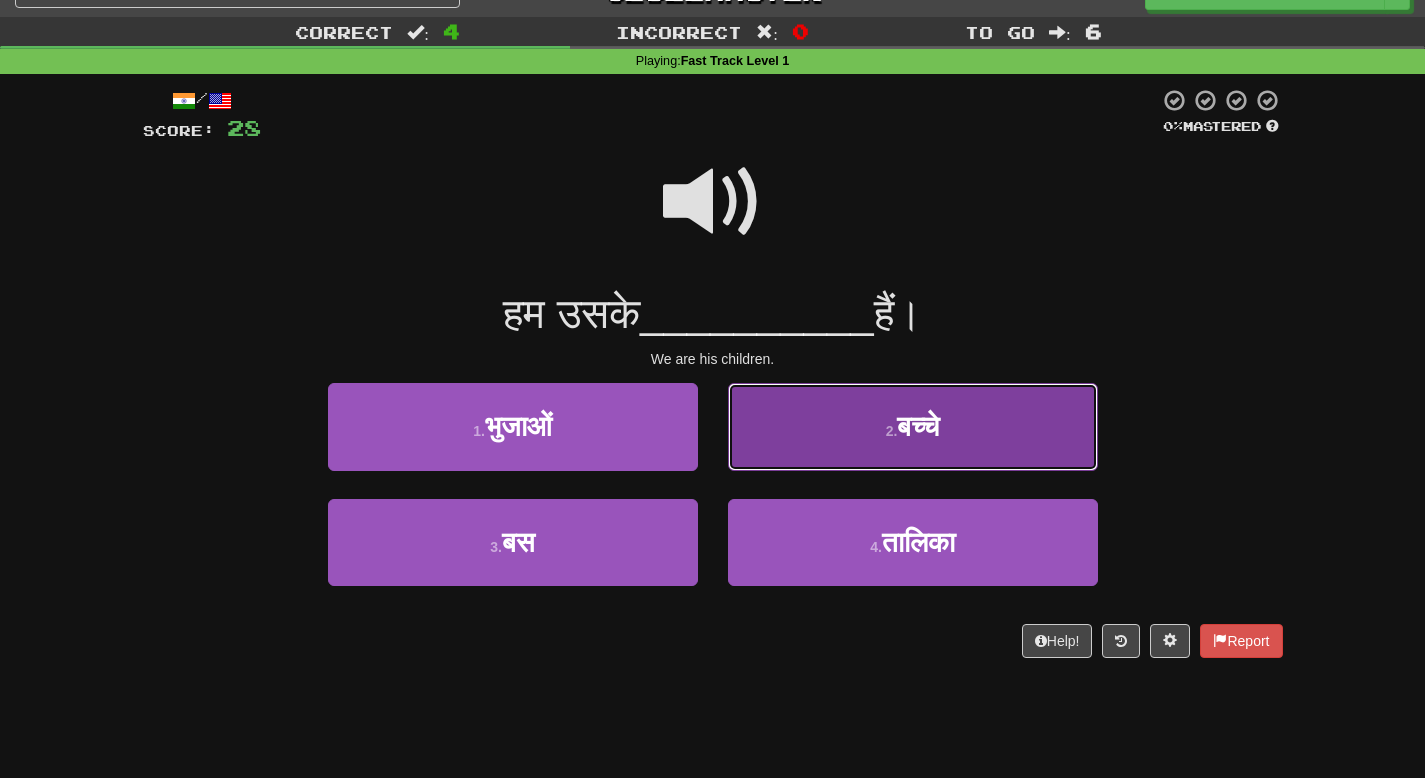 click on "2 .  बच्चे" at bounding box center [913, 426] 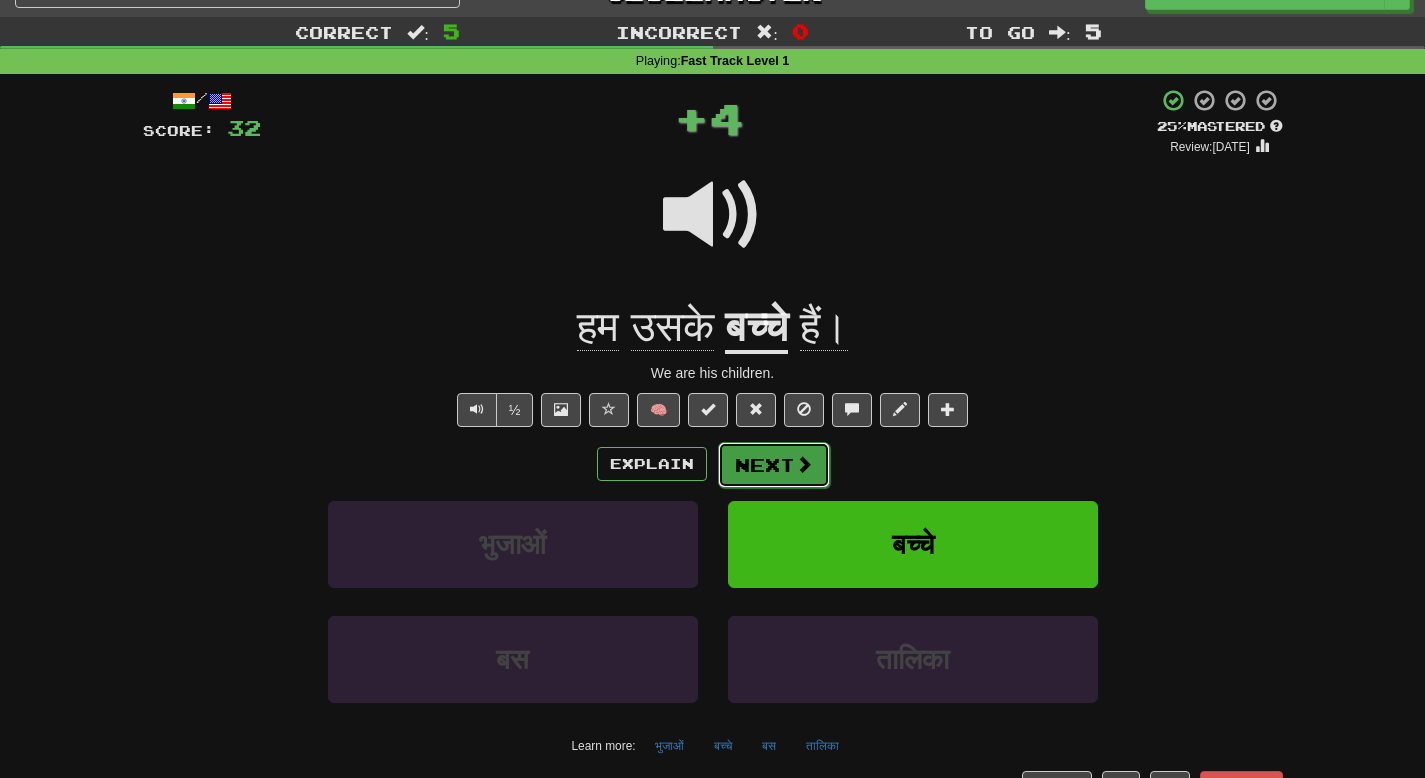 click at bounding box center (804, 464) 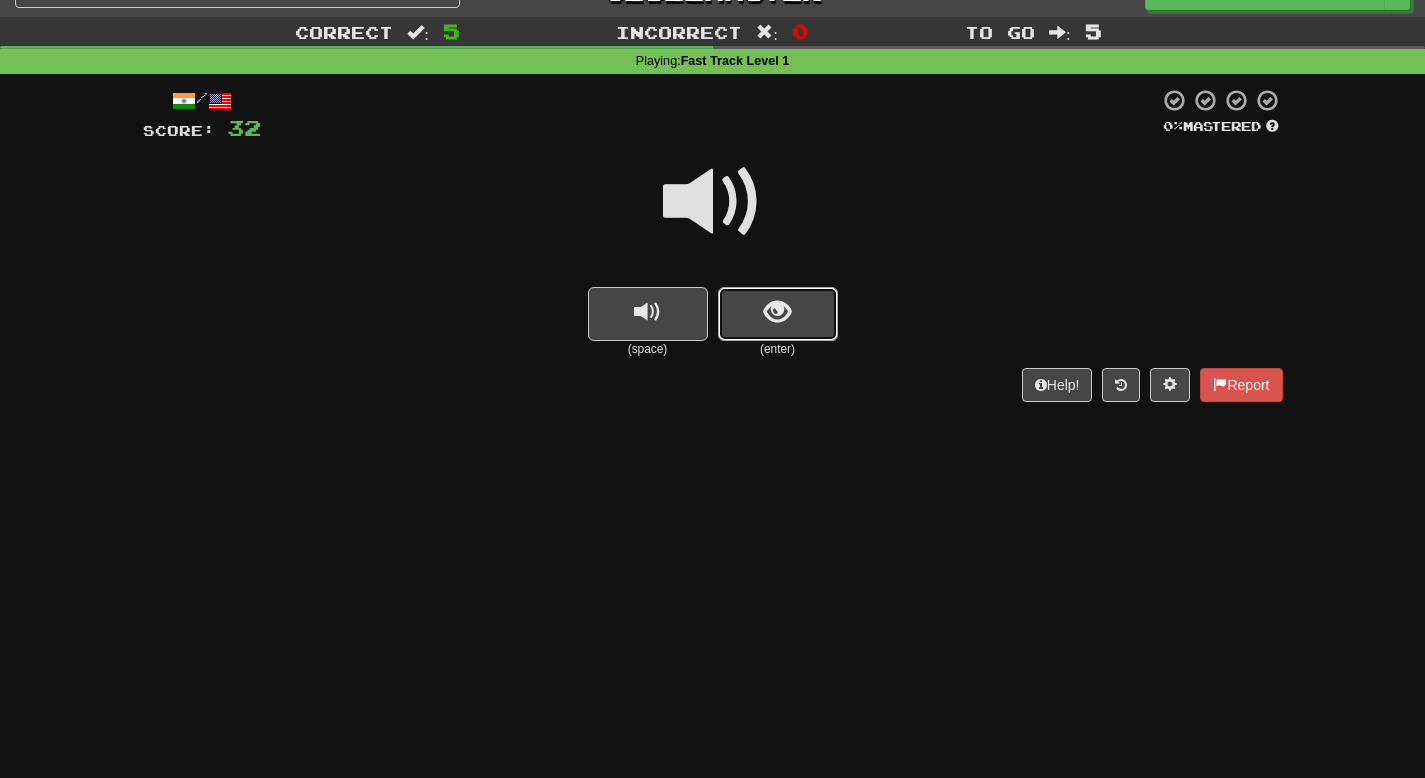 click at bounding box center [778, 314] 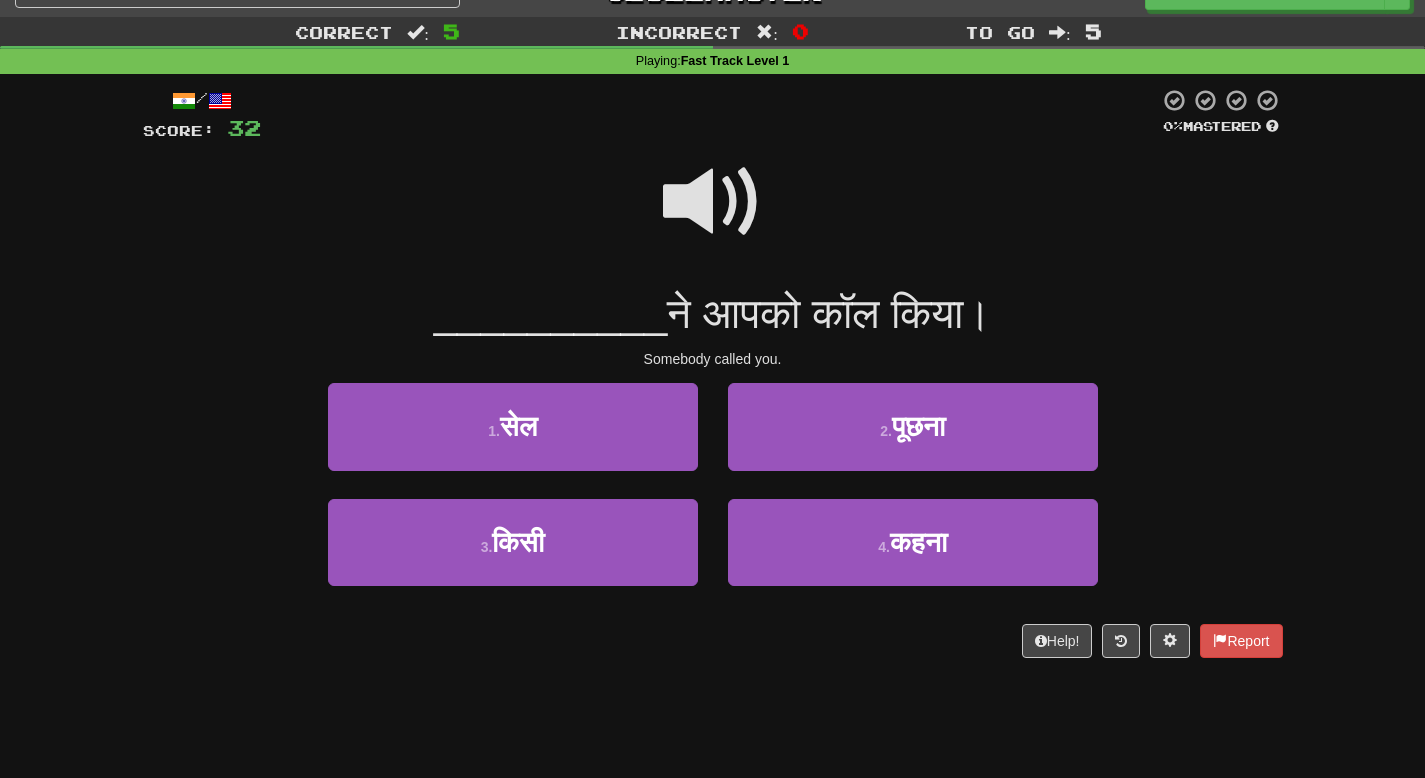 click at bounding box center [713, 202] 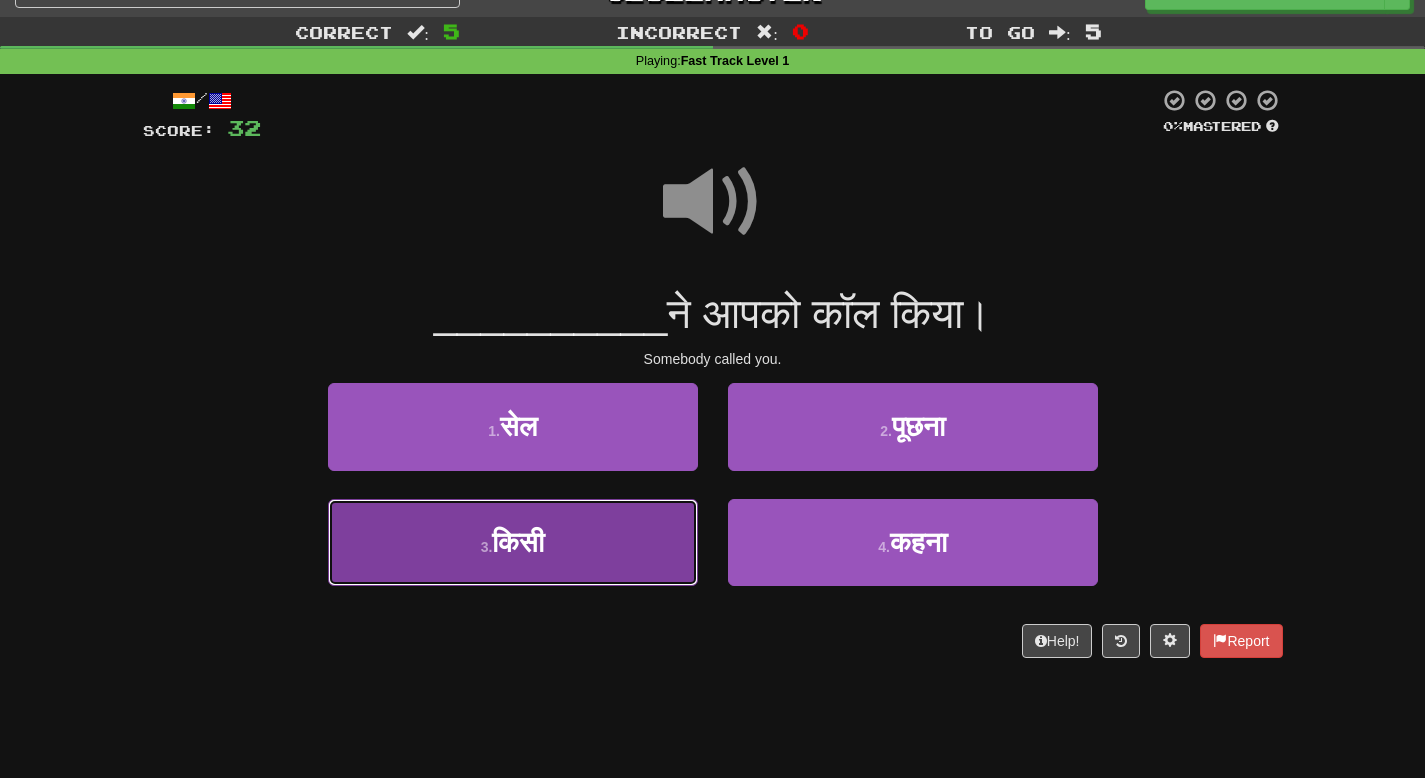 click on "3 .  किसी" at bounding box center [513, 542] 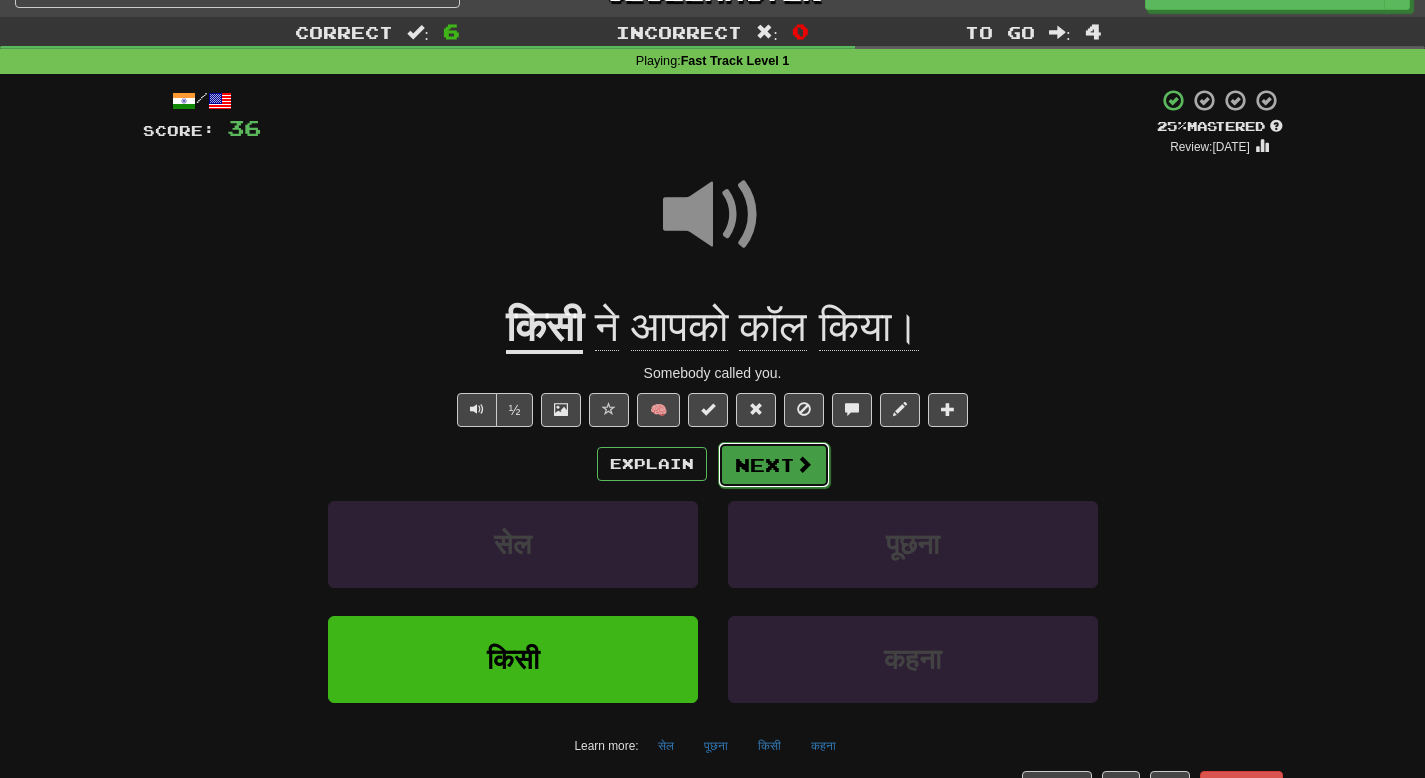 click on "Next" at bounding box center (774, 465) 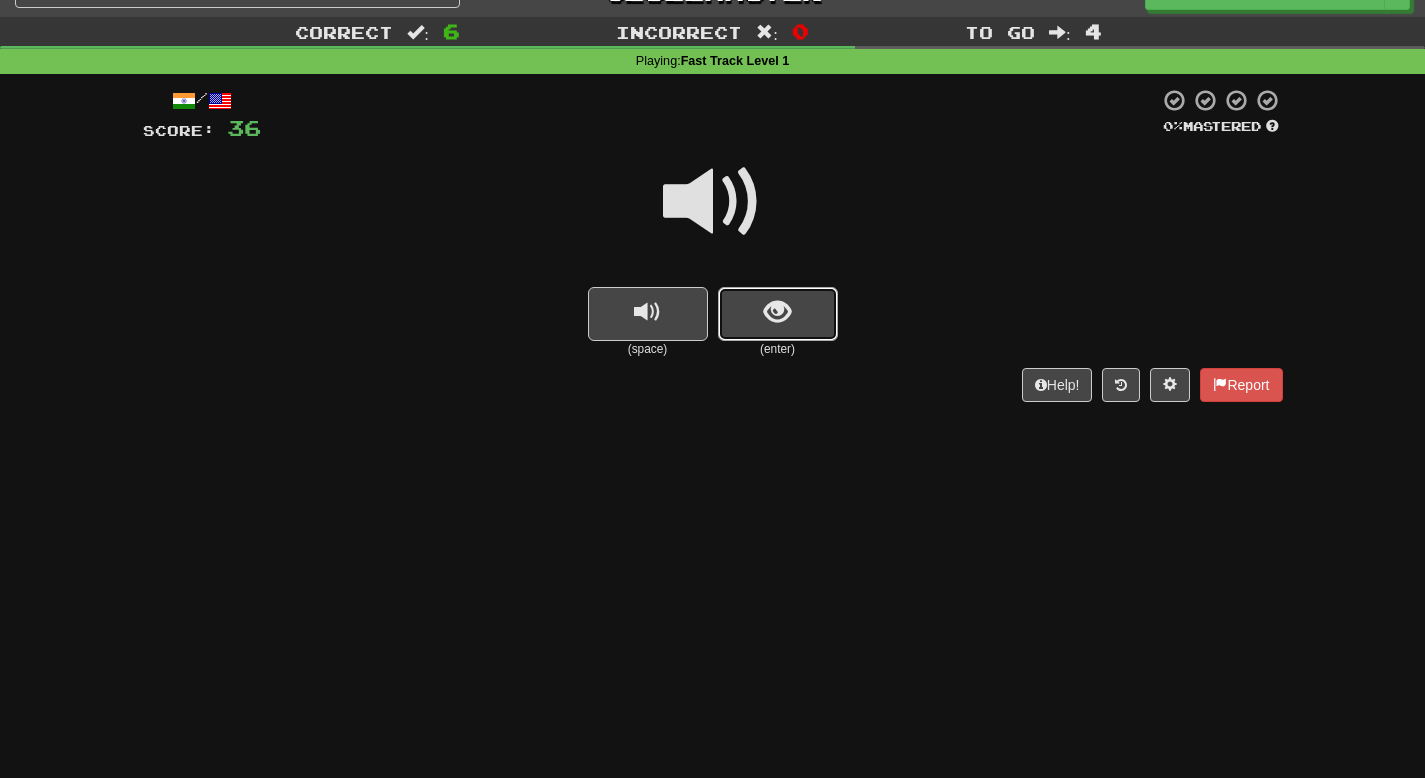 click at bounding box center (777, 312) 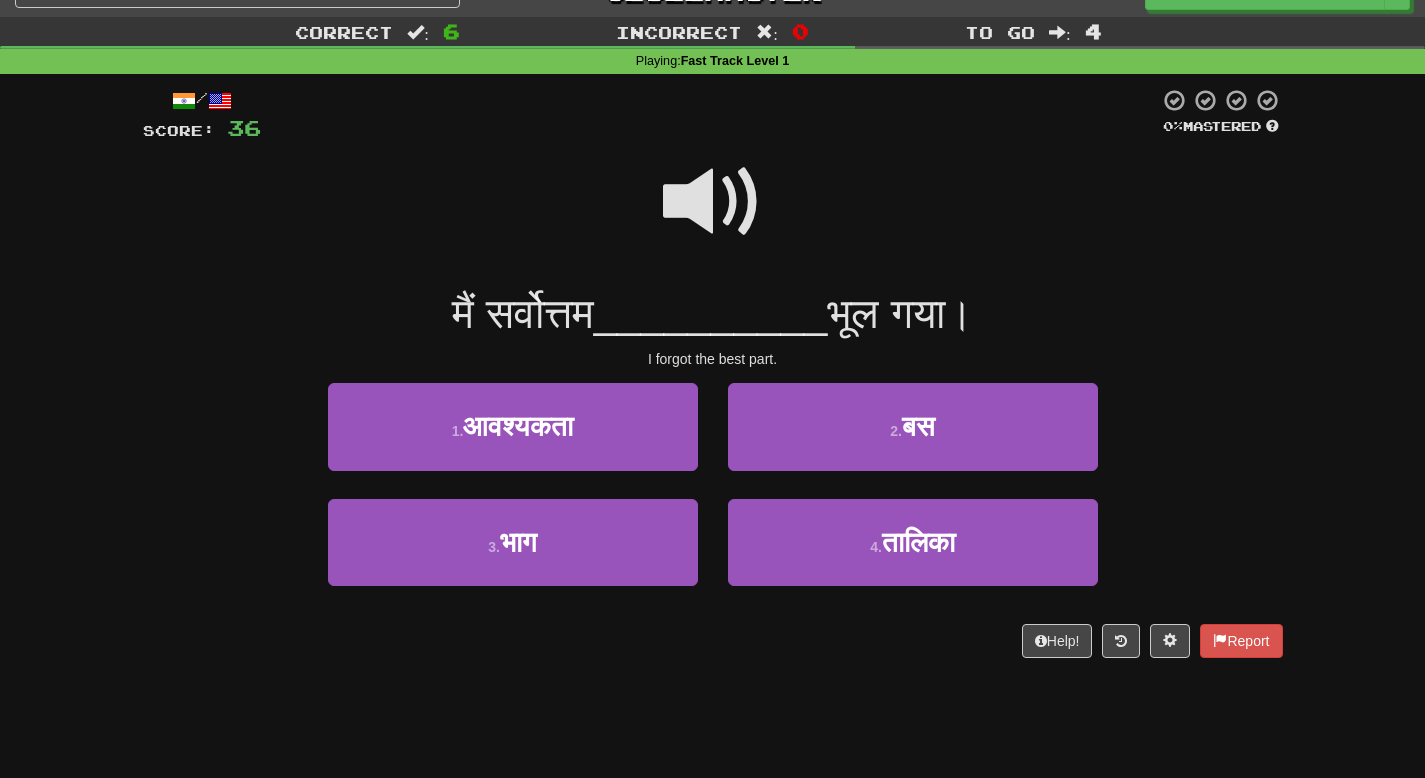 click at bounding box center [713, 202] 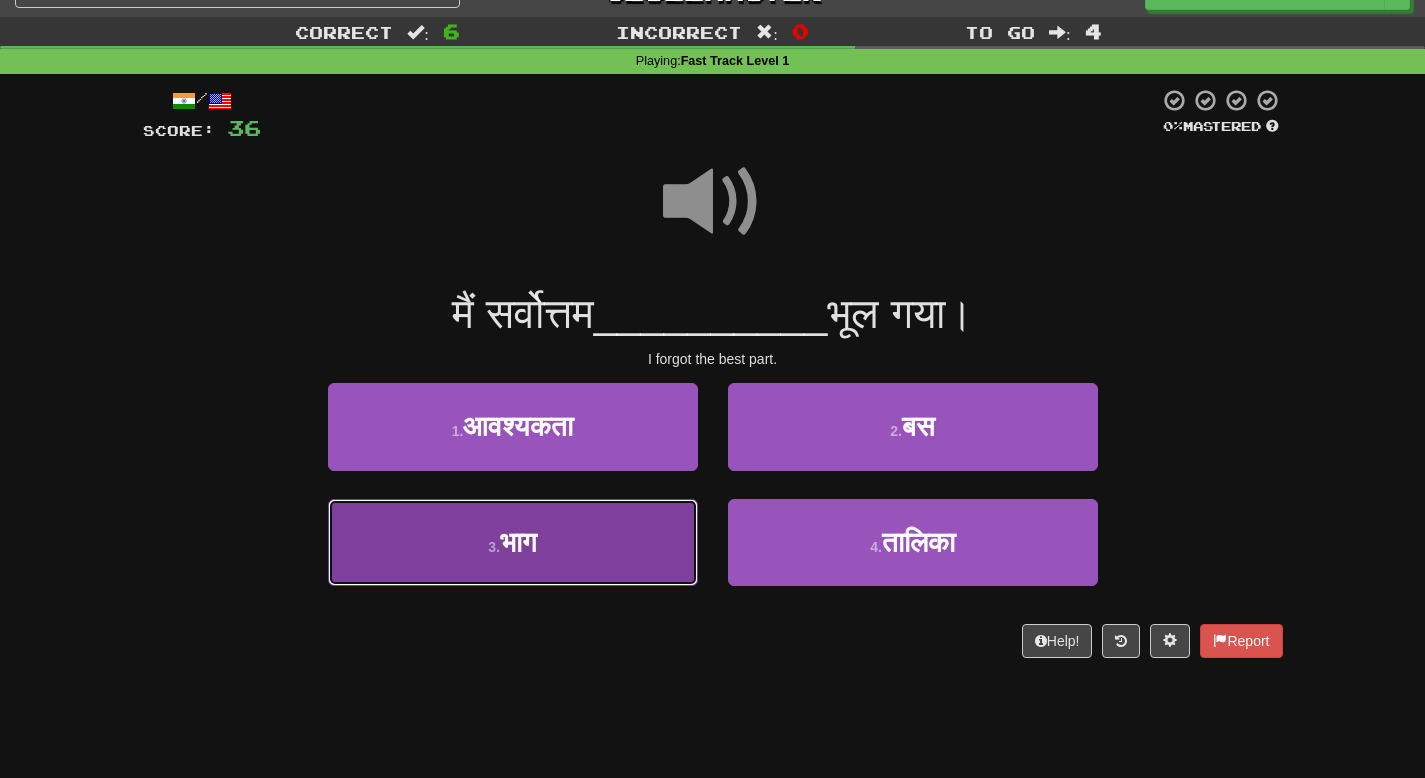 click on "भाग" at bounding box center [518, 542] 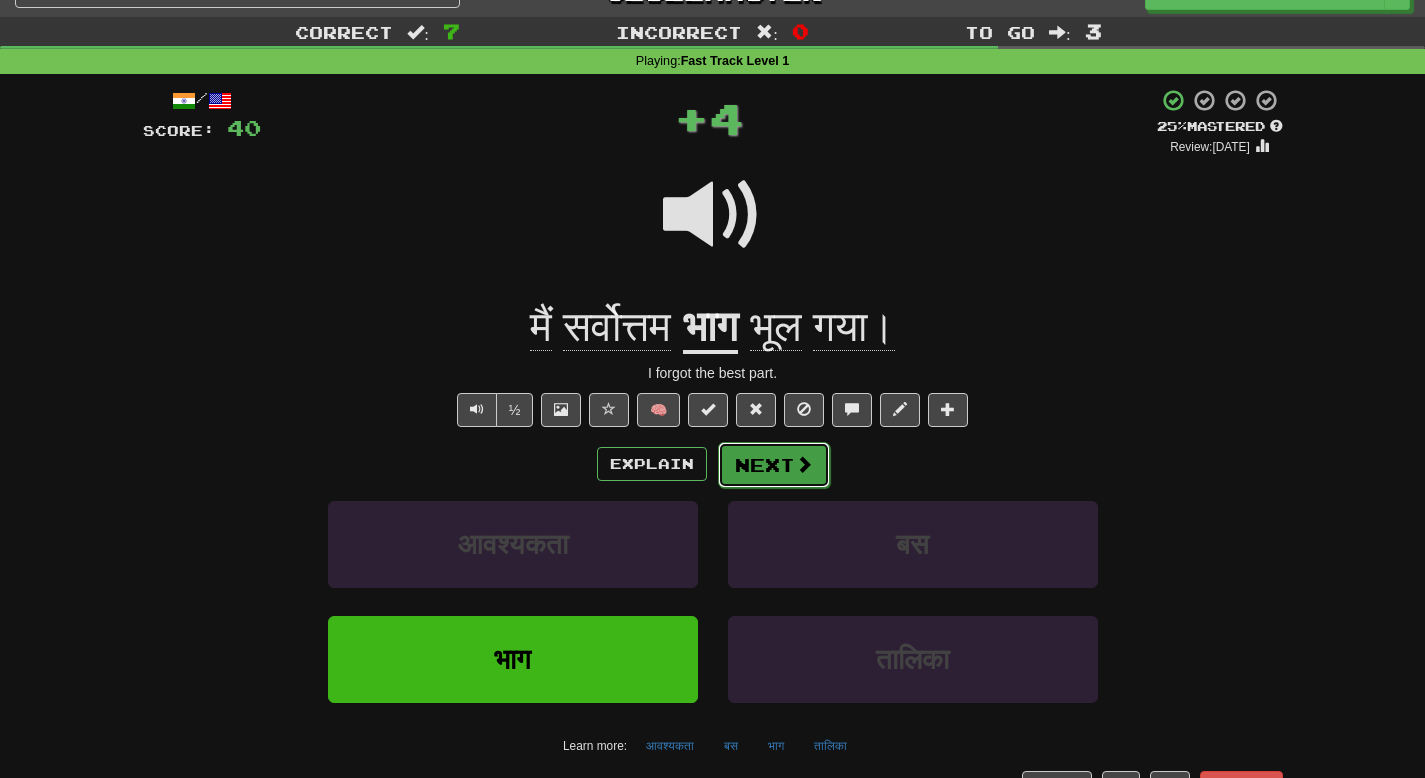 click on "Next" at bounding box center (774, 465) 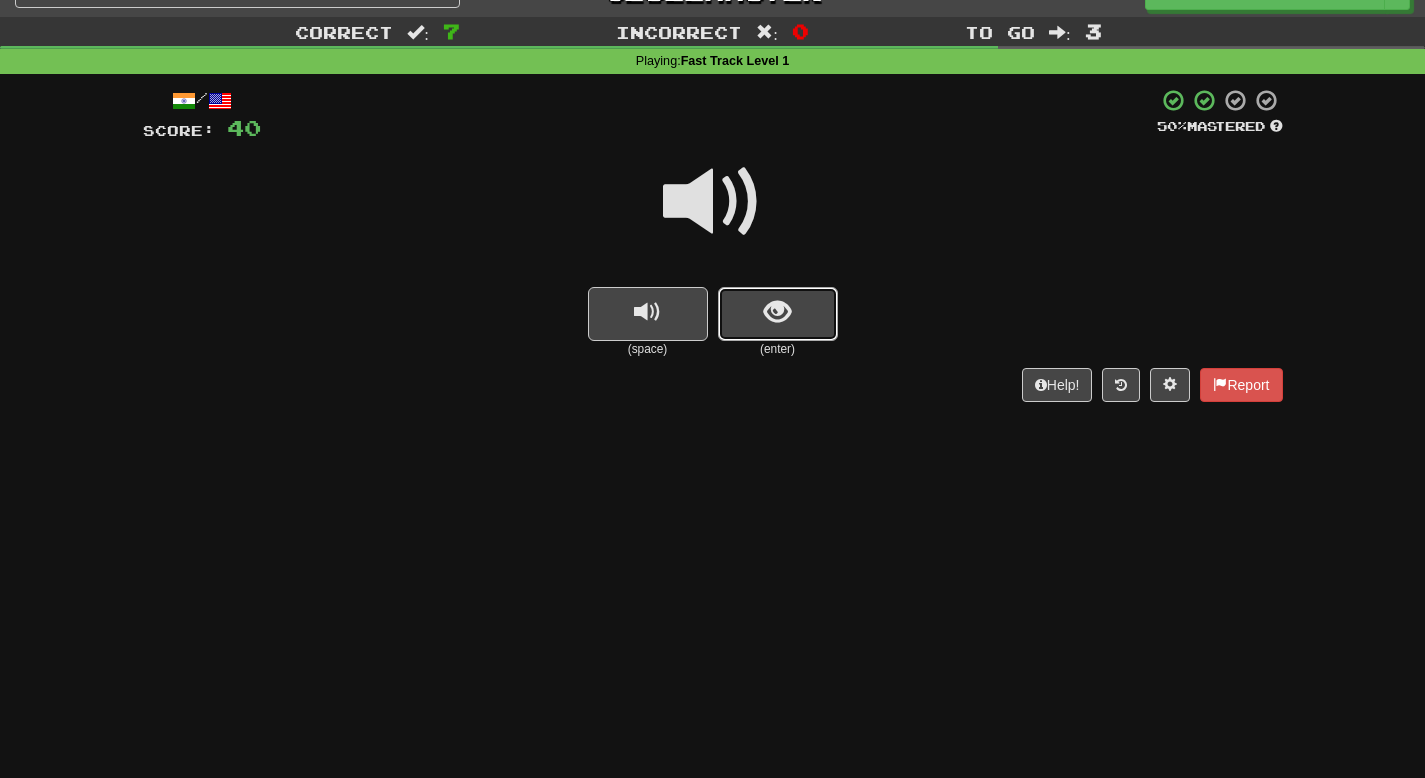 click at bounding box center (777, 312) 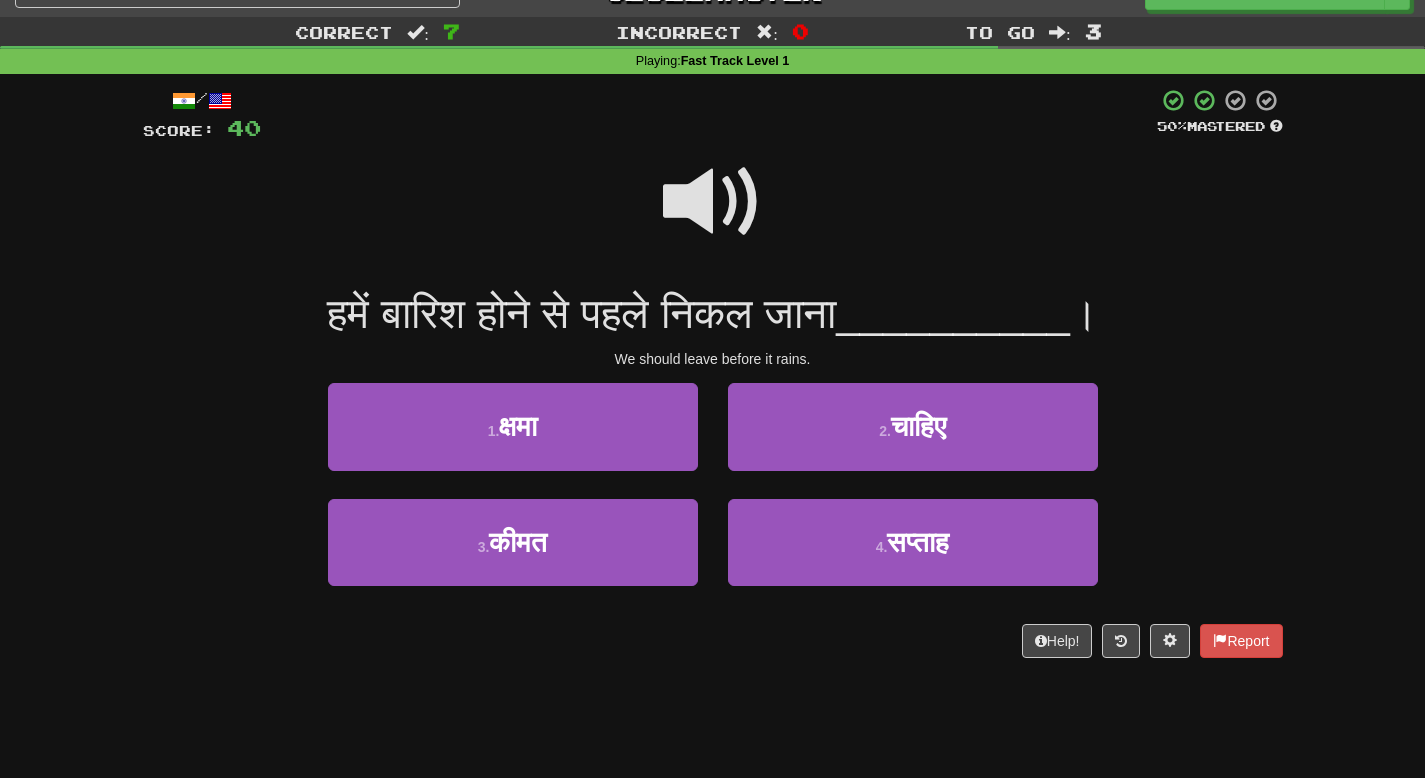 click at bounding box center (713, 202) 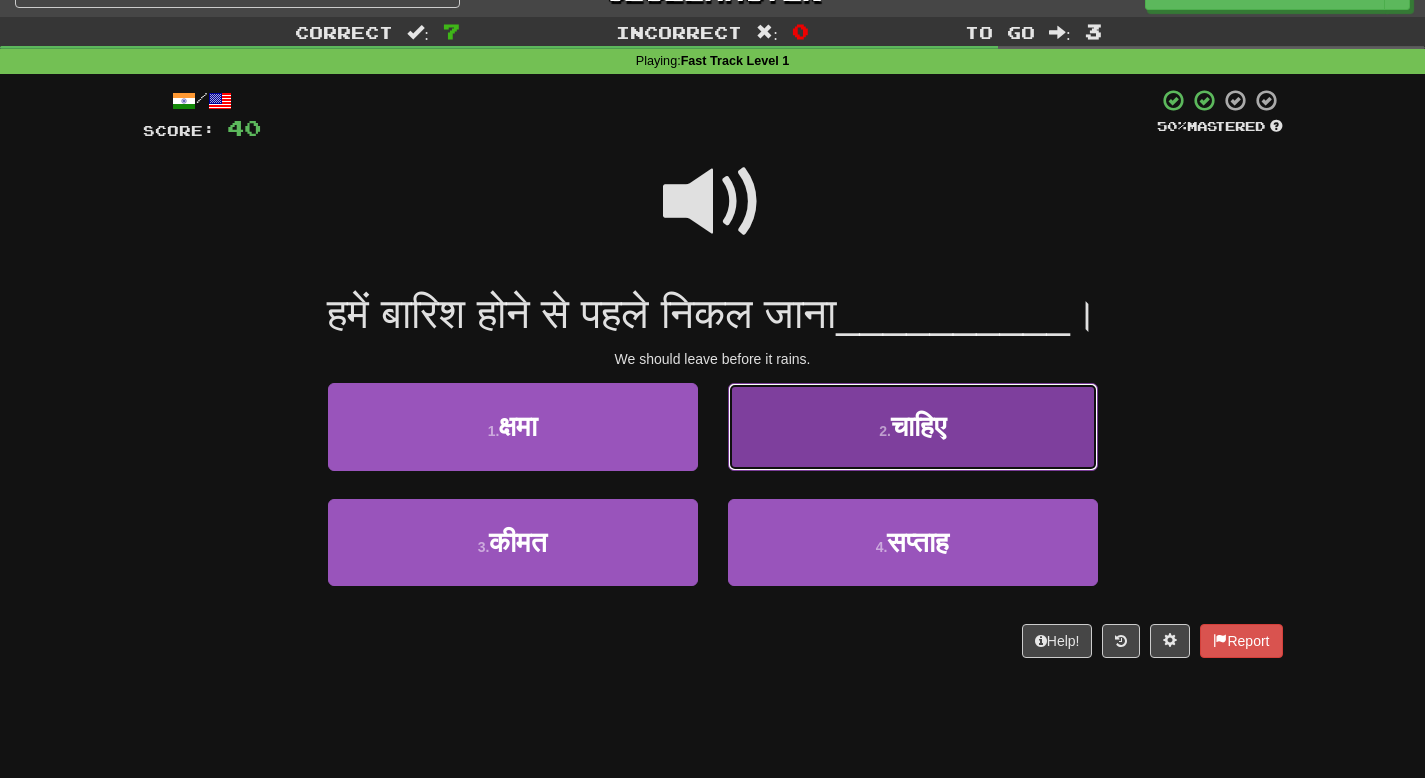 click on "चाहिए" at bounding box center [918, 426] 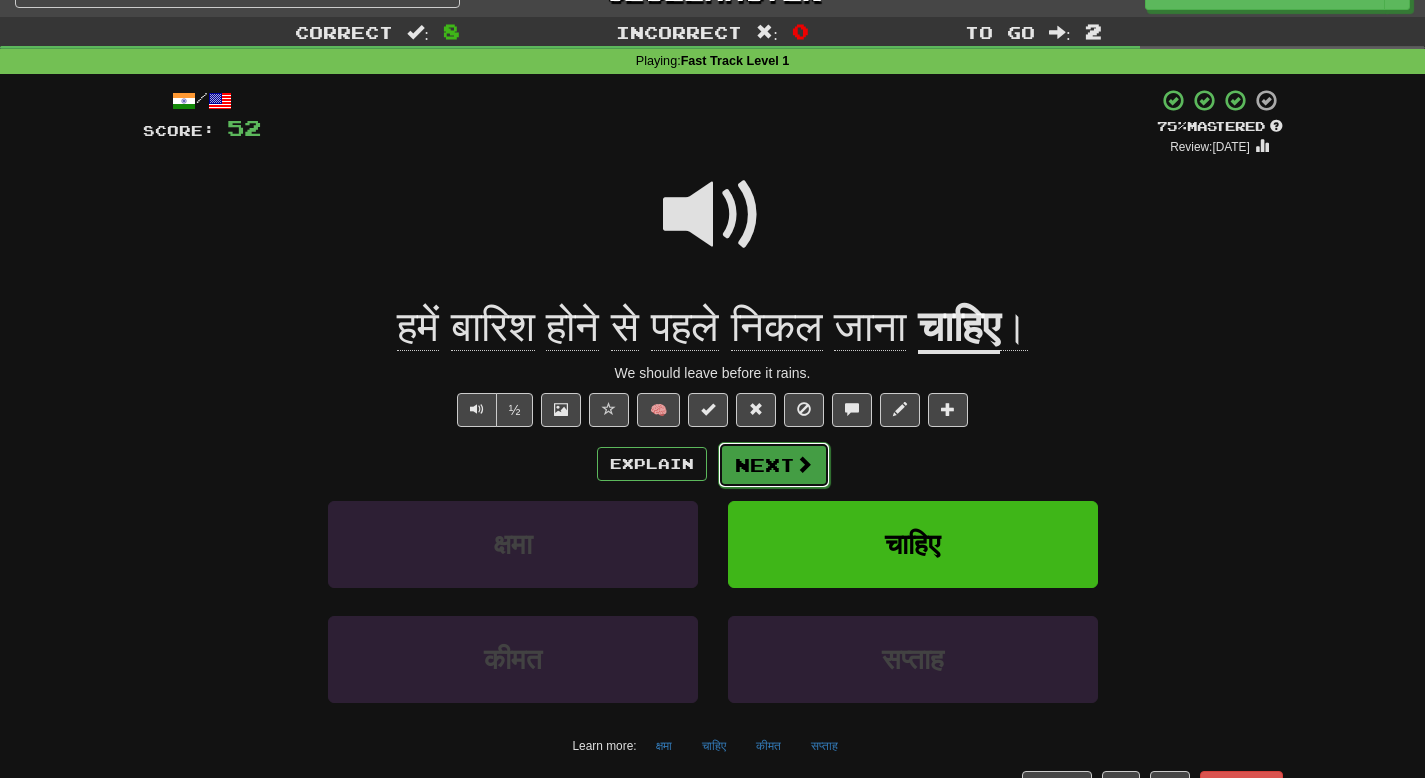 click on "Next" at bounding box center [774, 465] 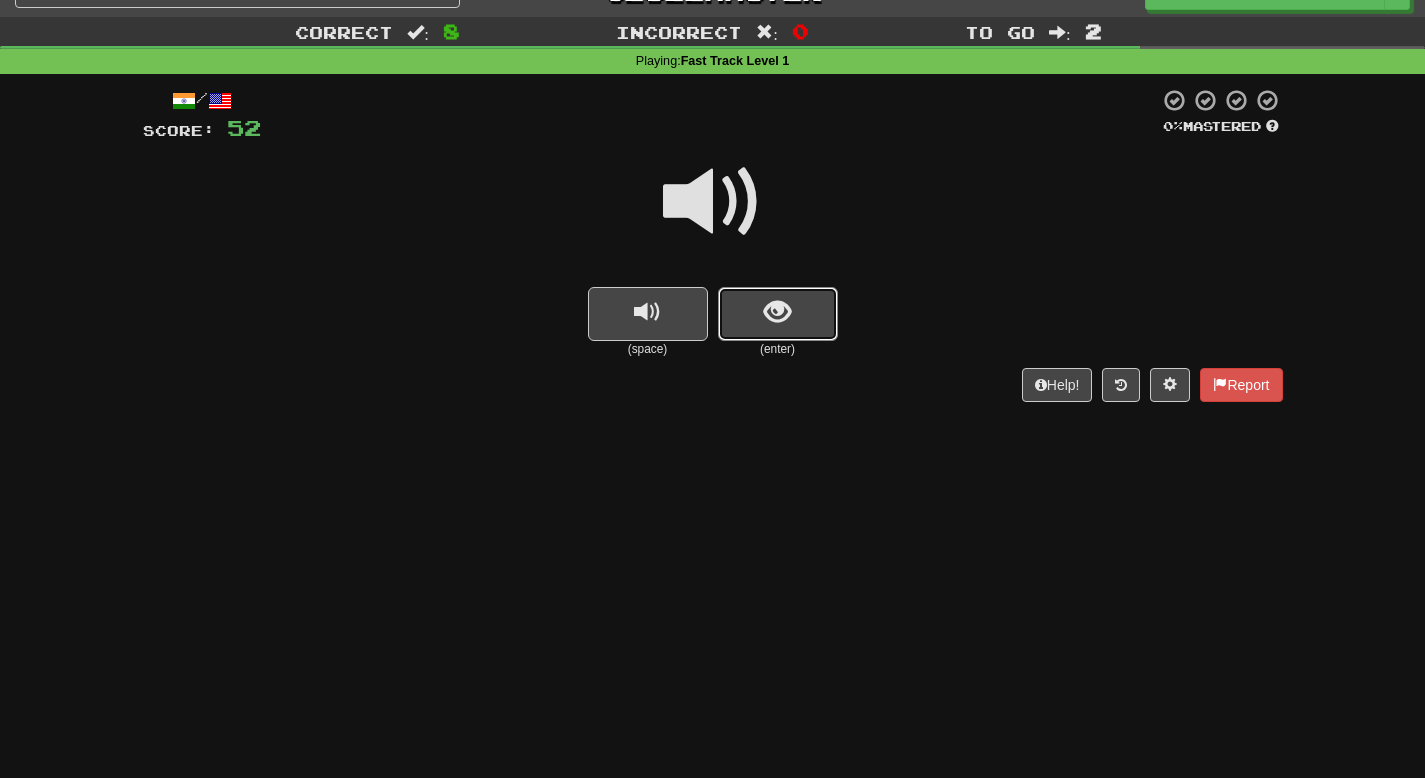 click at bounding box center (778, 314) 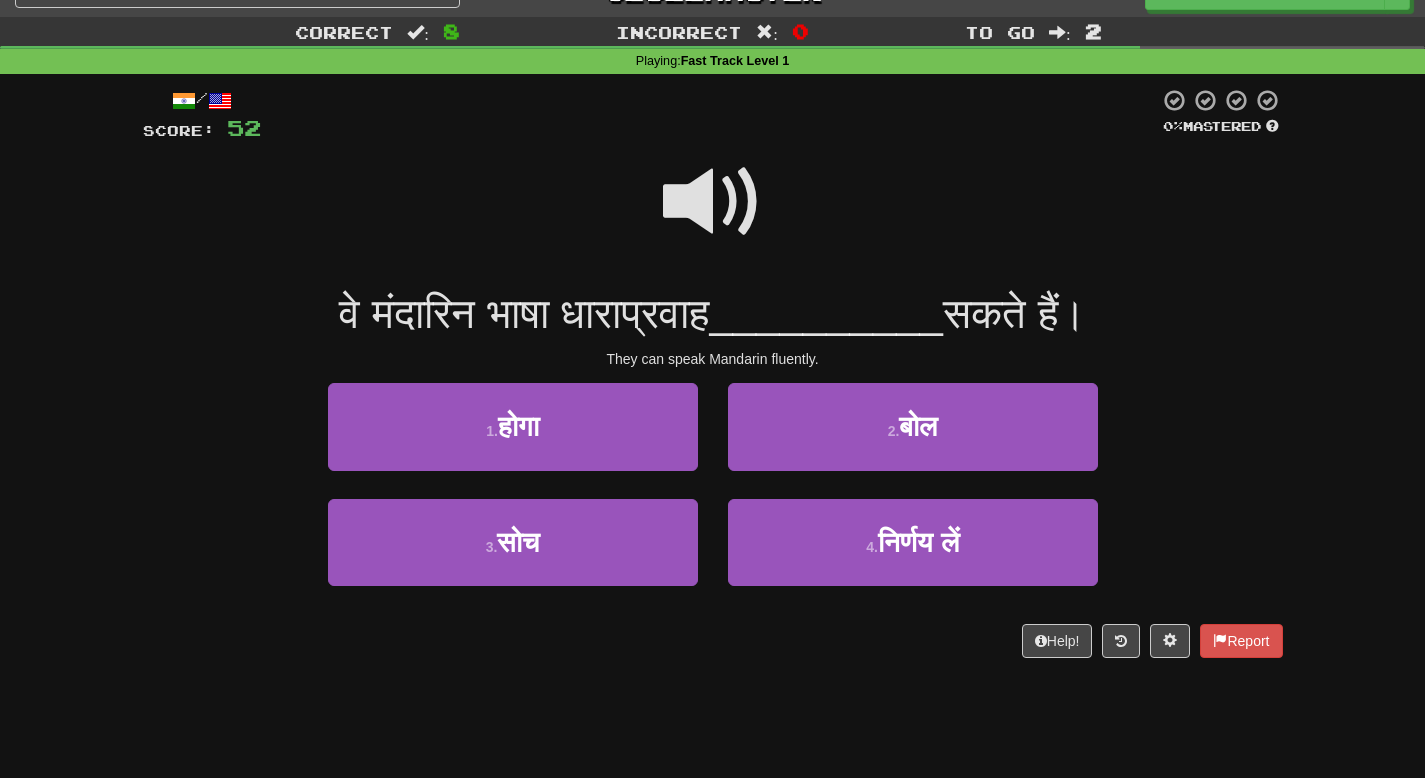 click at bounding box center [713, 202] 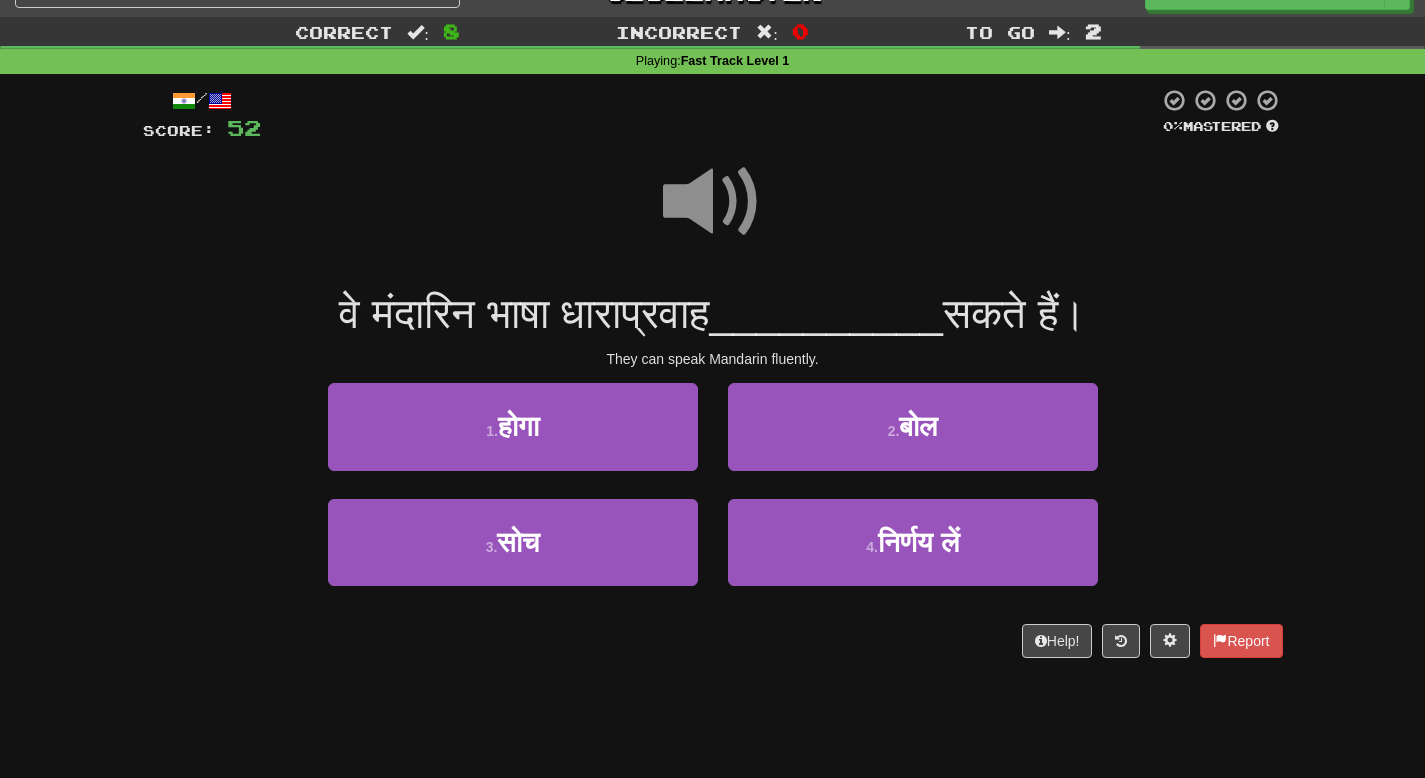 click at bounding box center (713, 202) 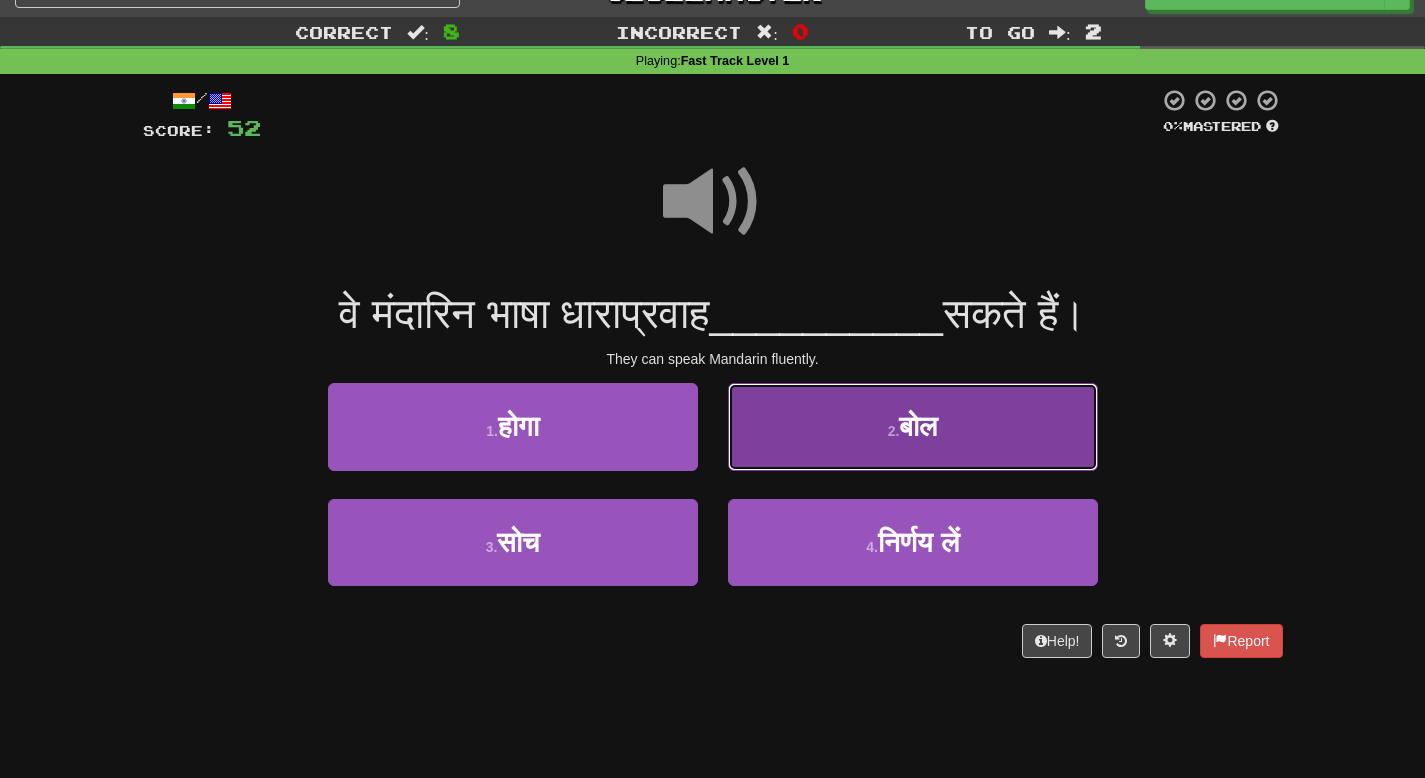 click on "2 .  बोल" at bounding box center (913, 426) 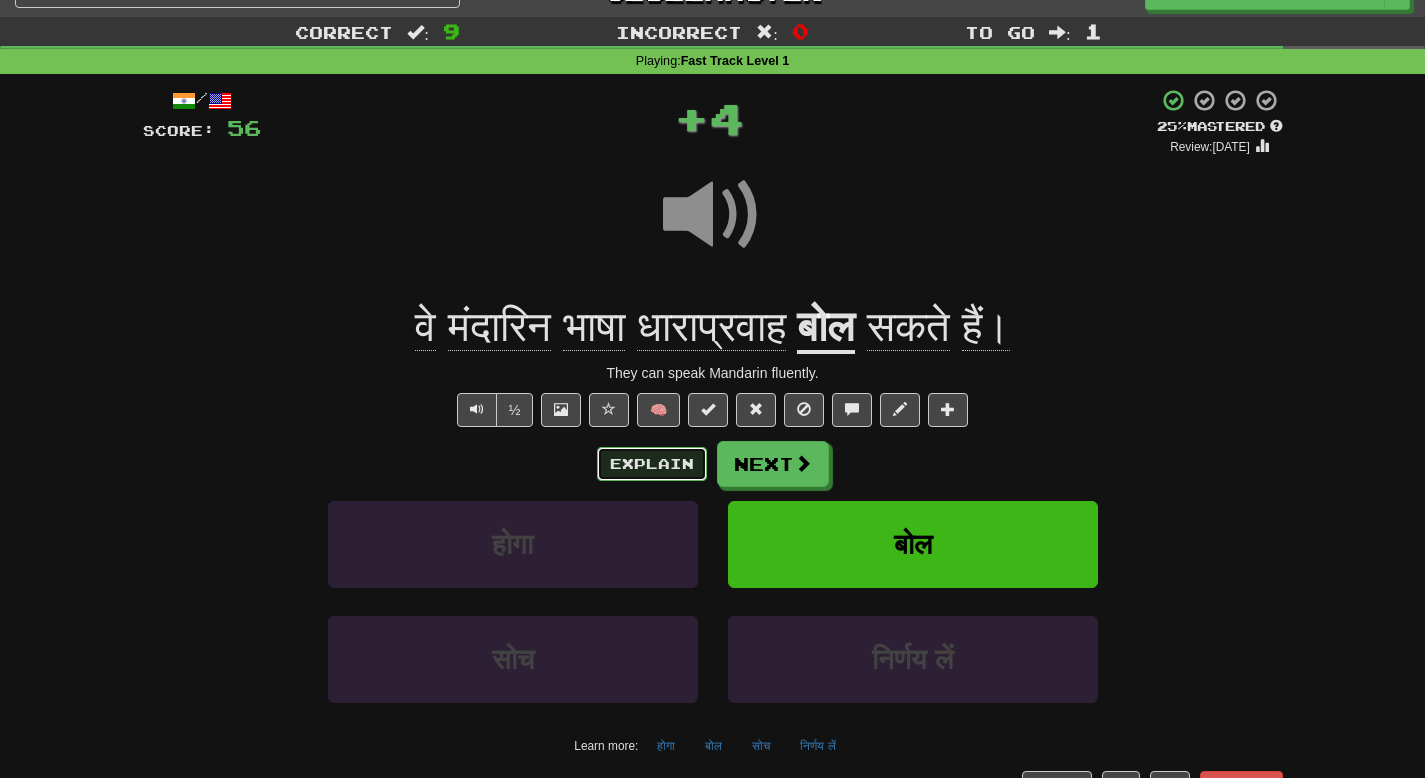 click on "Explain" at bounding box center [652, 464] 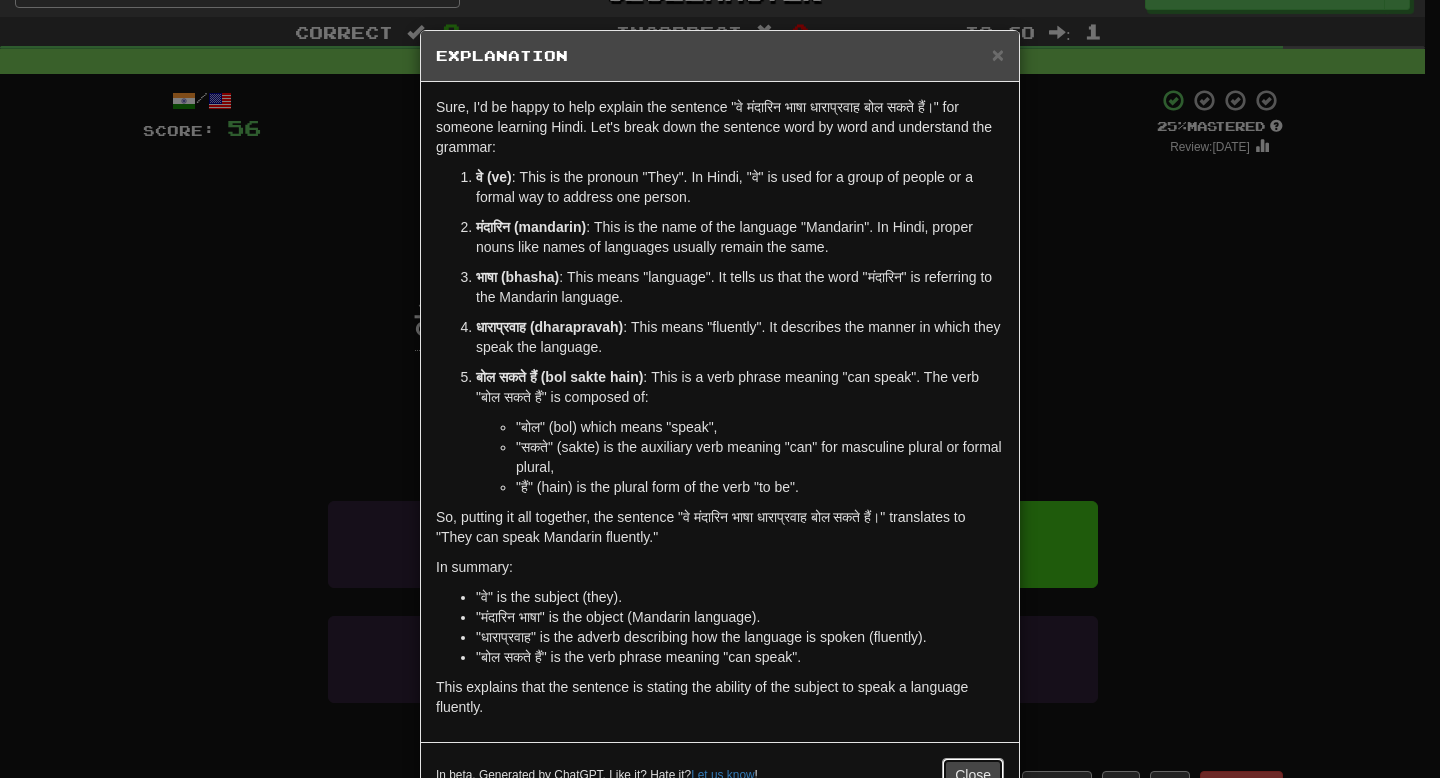 click on "Close" at bounding box center (973, 775) 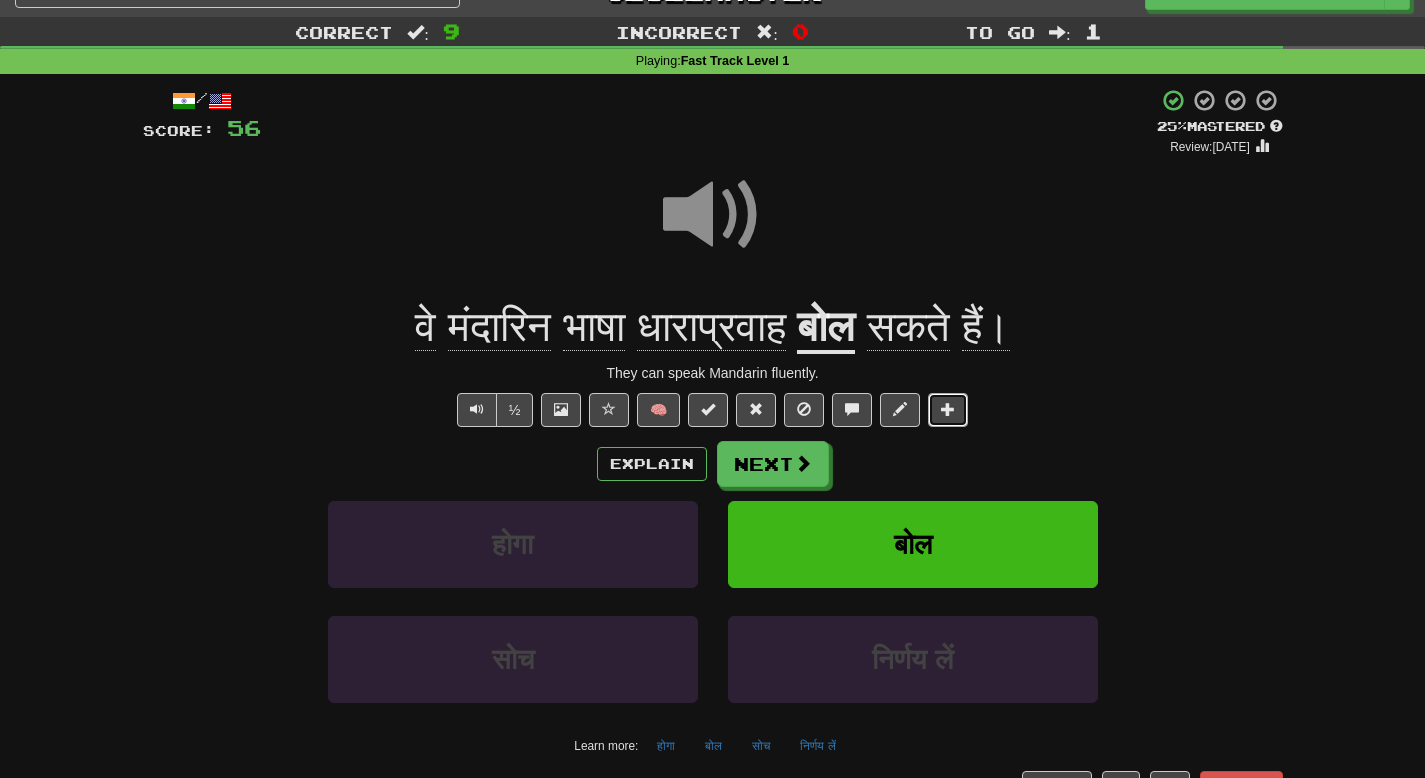 click at bounding box center [948, 410] 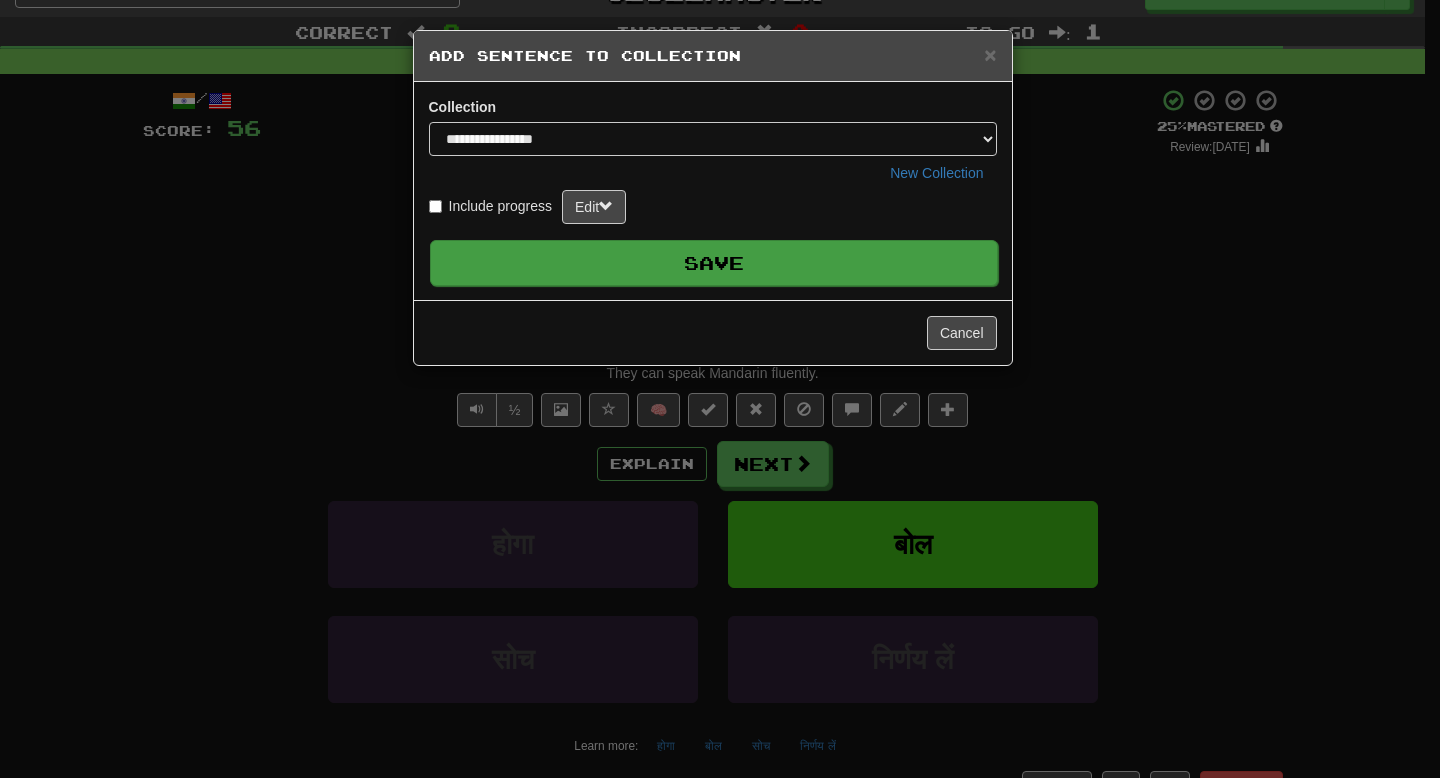 click on "Save" at bounding box center (714, 263) 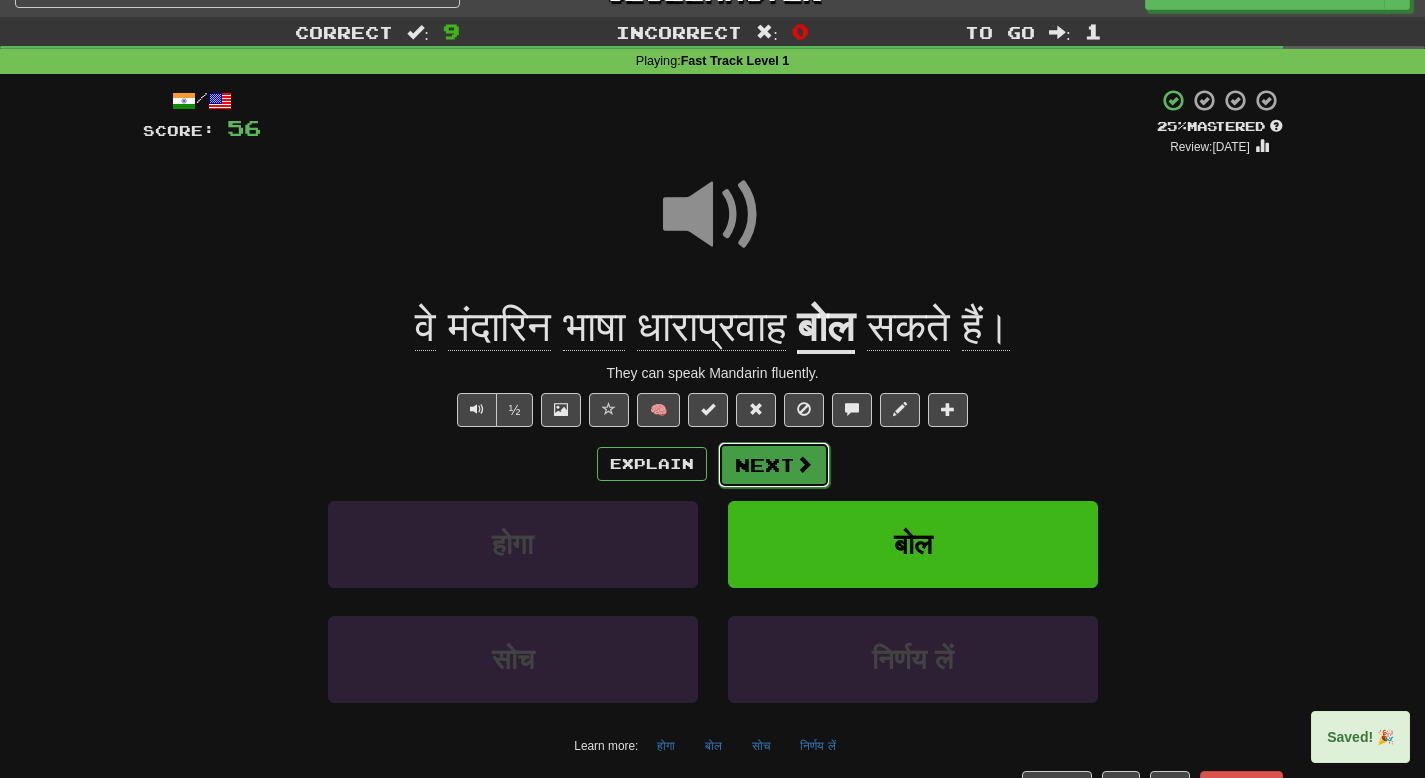 click on "Next" at bounding box center [774, 465] 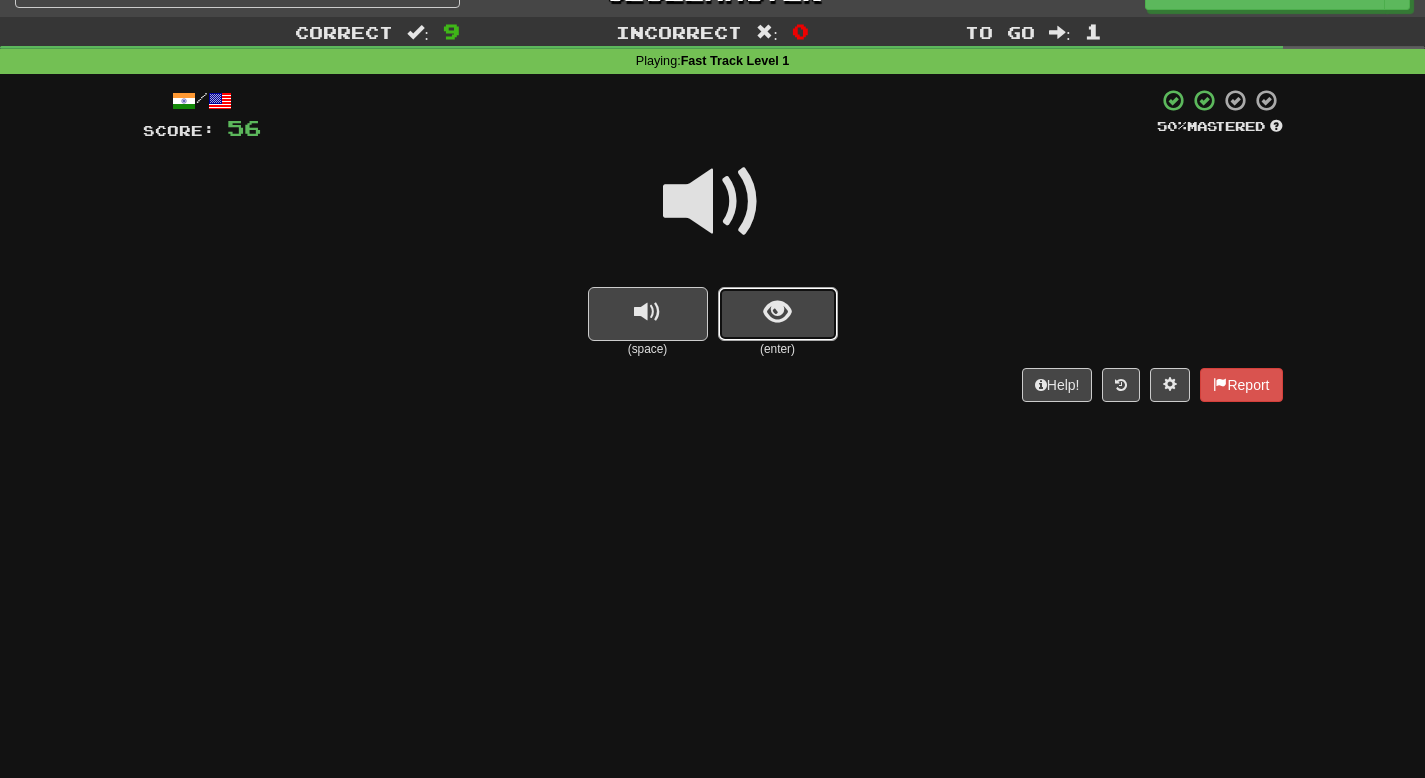 click at bounding box center [778, 314] 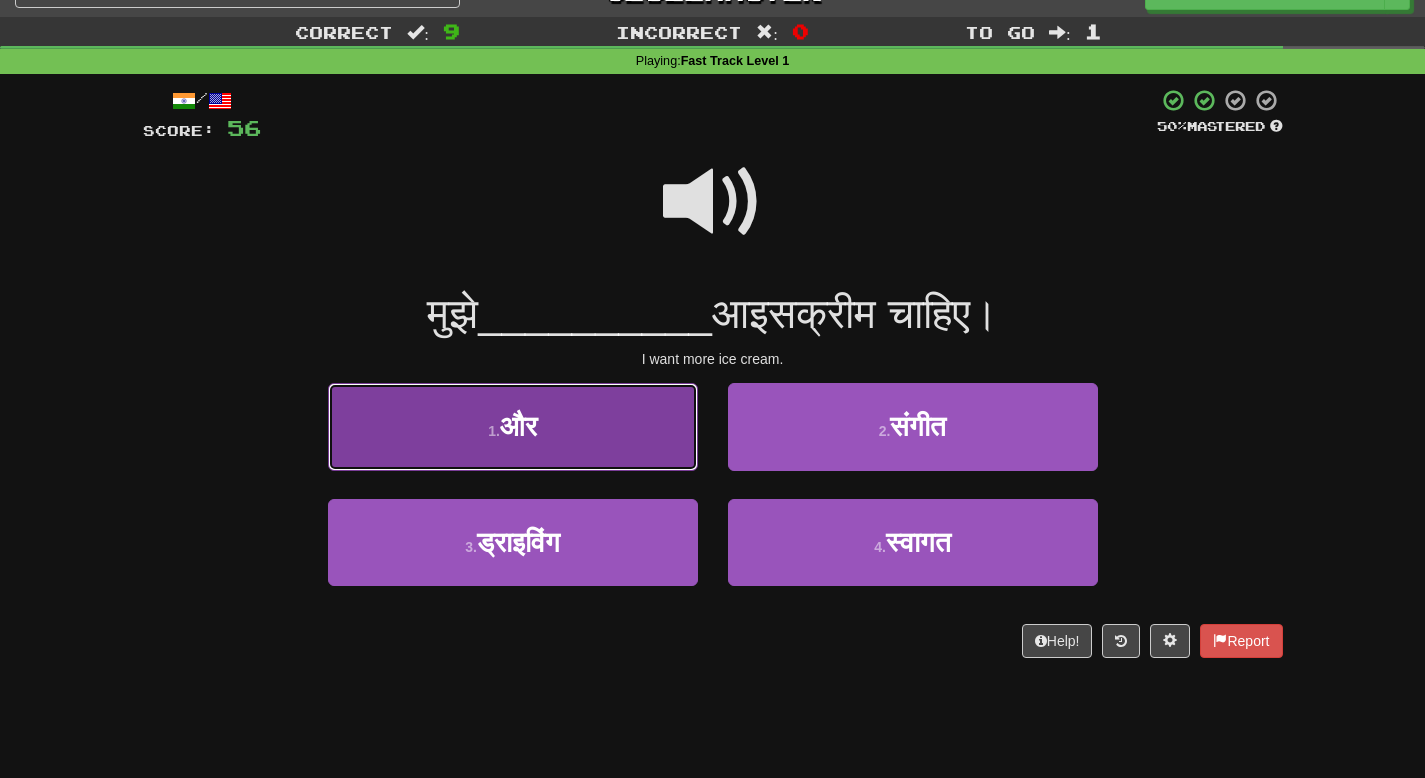 click on "1 .  और" at bounding box center [513, 426] 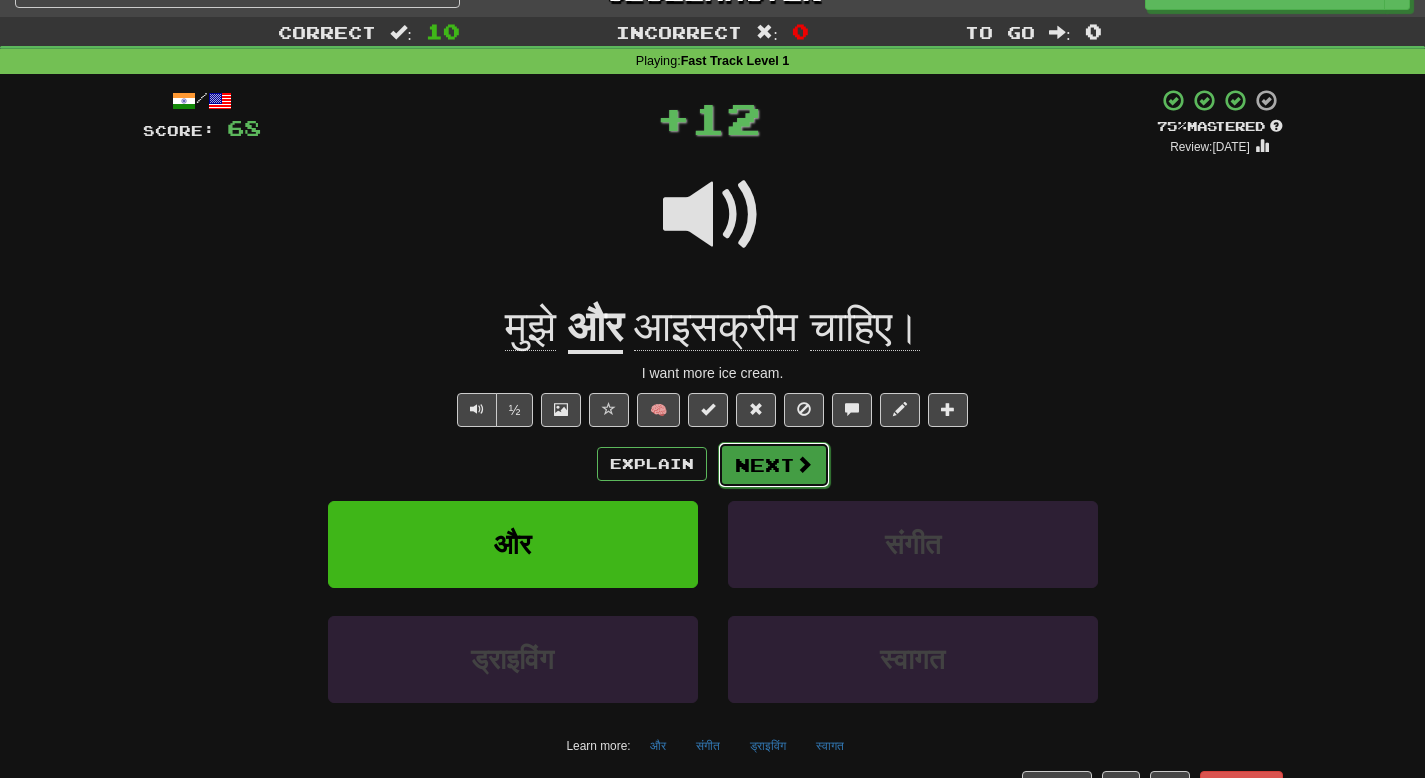 click at bounding box center [804, 464] 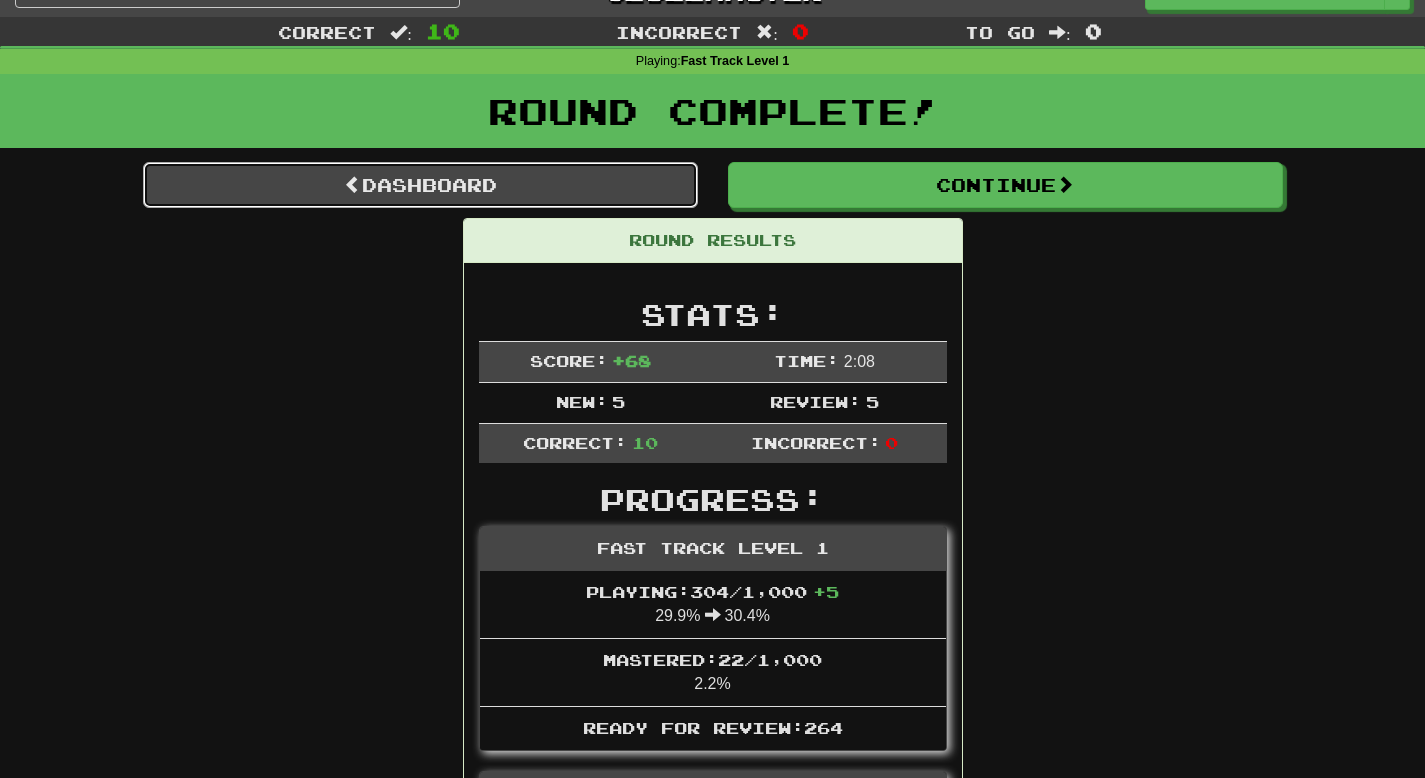 click on "Dashboard" at bounding box center [420, 185] 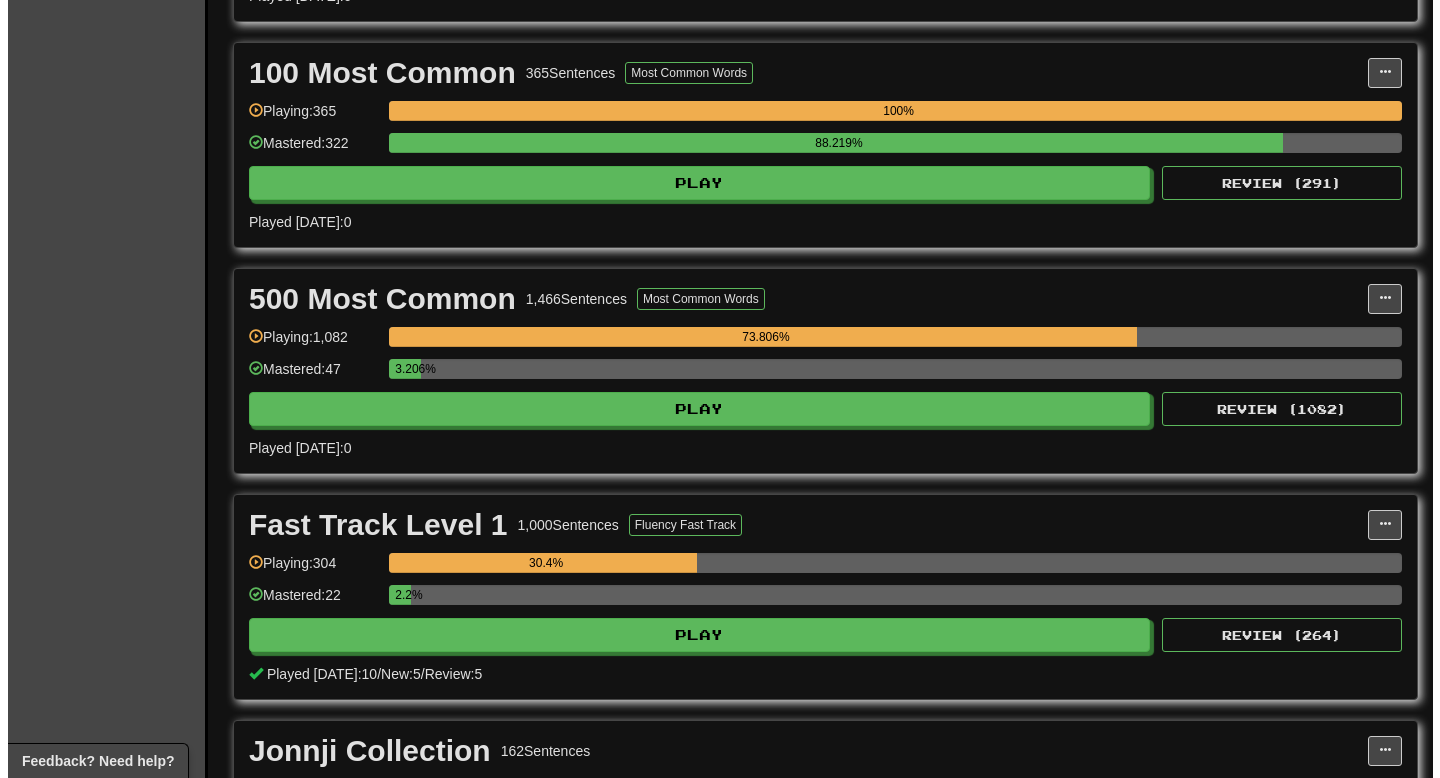 scroll, scrollTop: 876, scrollLeft: 0, axis: vertical 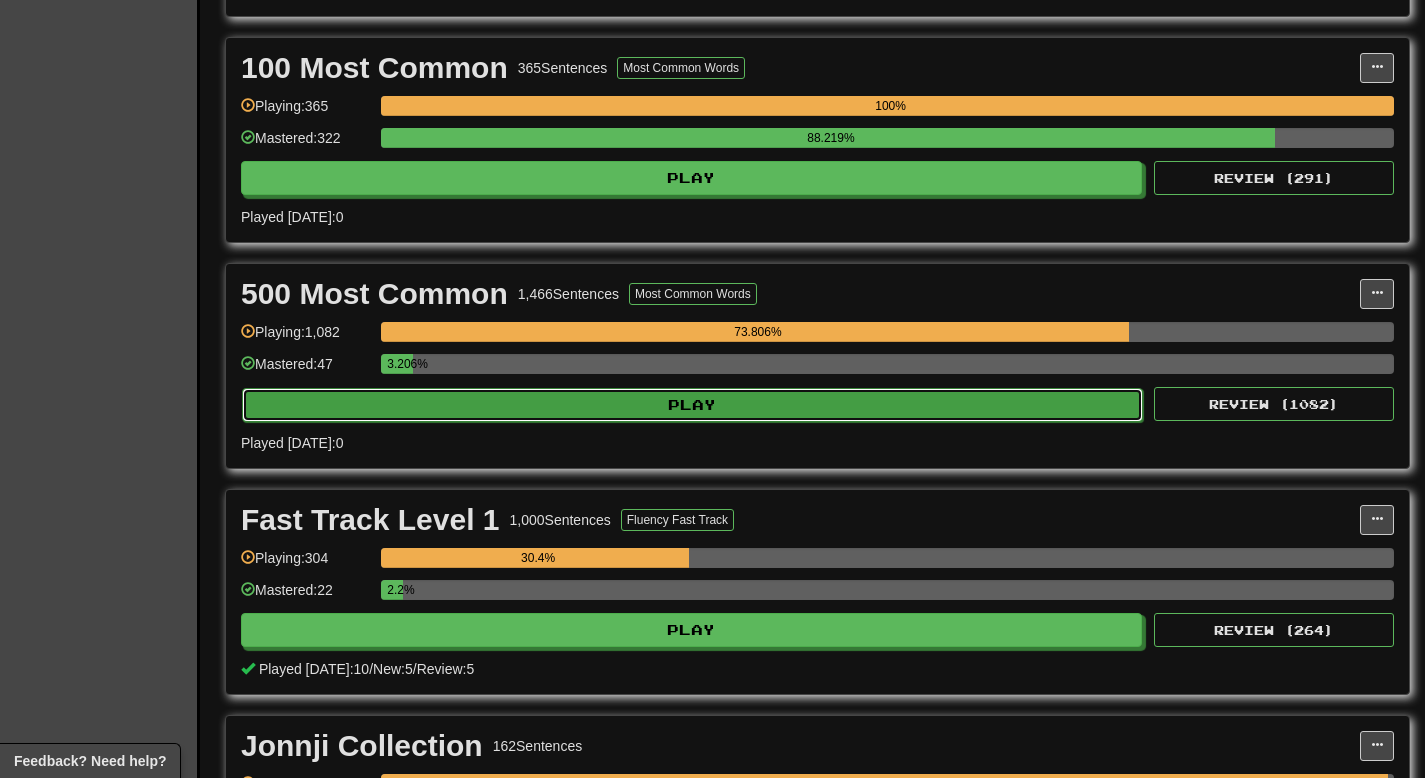 click on "Play" at bounding box center [692, 405] 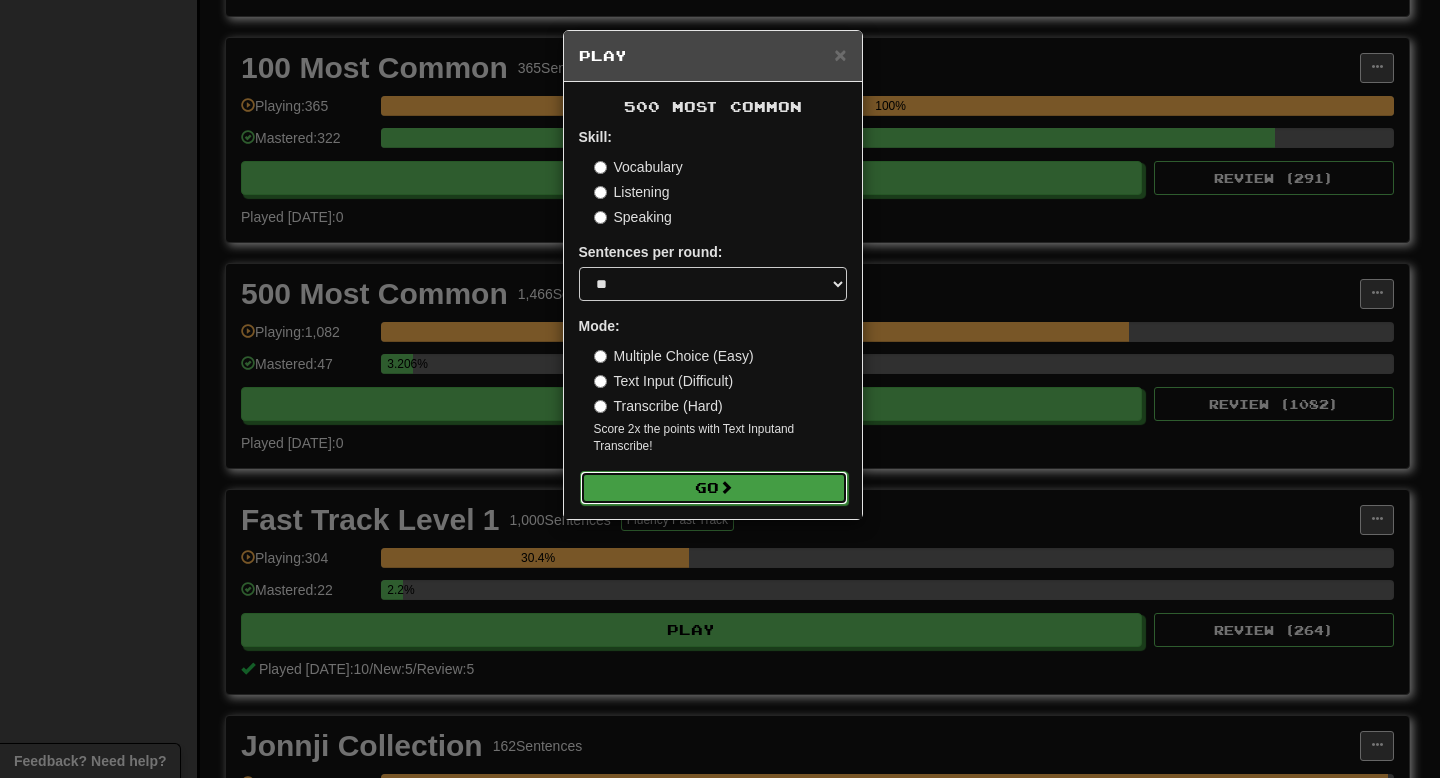 click on "Go" at bounding box center [714, 488] 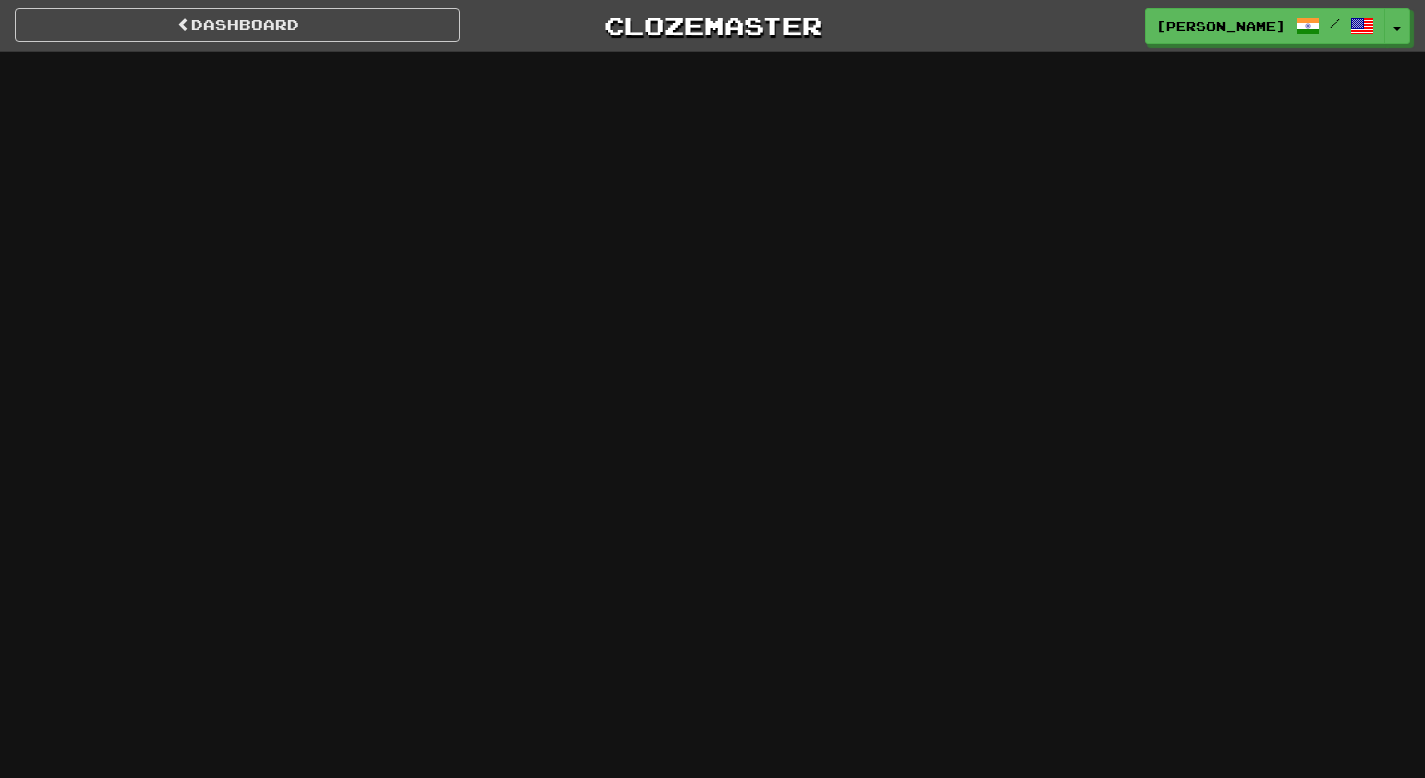 scroll, scrollTop: 0, scrollLeft: 0, axis: both 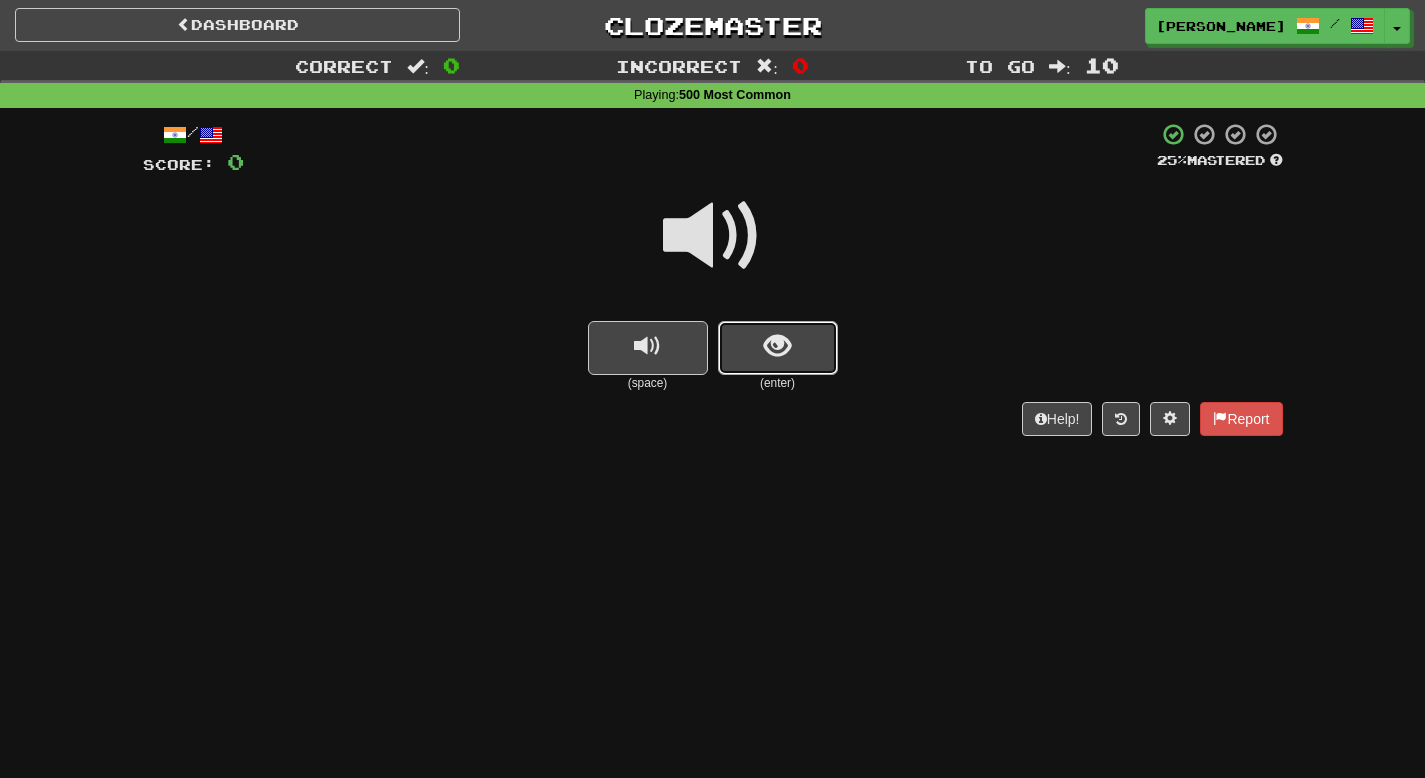 click at bounding box center (778, 348) 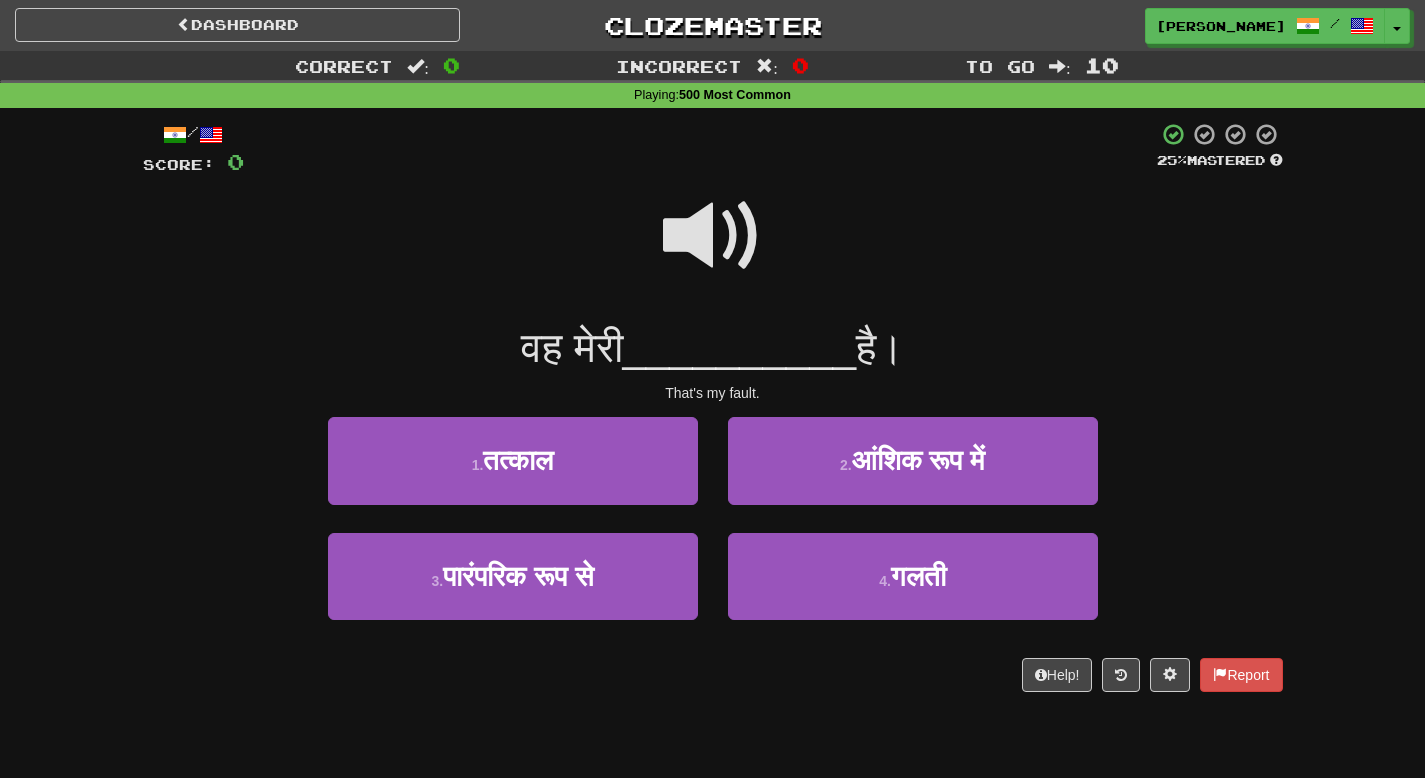 click at bounding box center [713, 236] 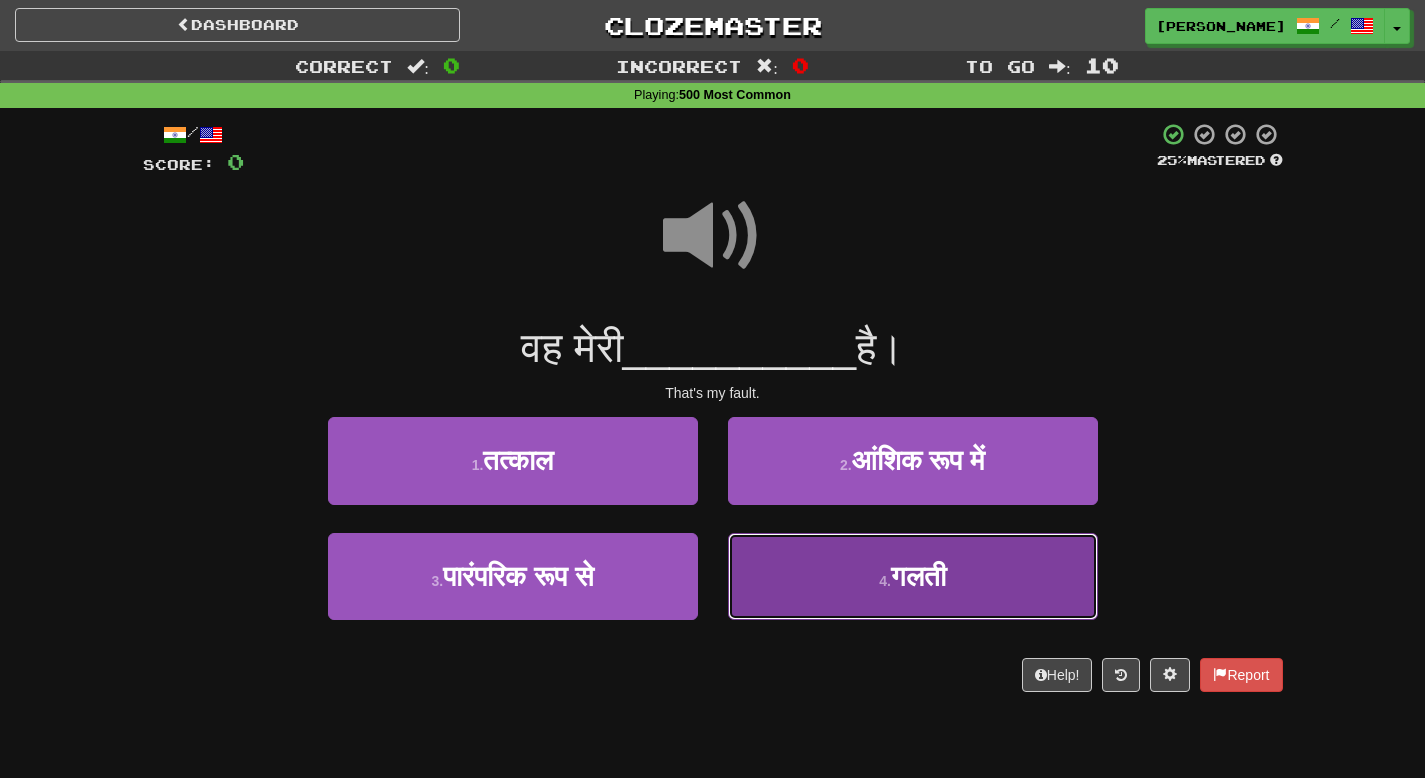click on "4 .  गलती" at bounding box center (913, 576) 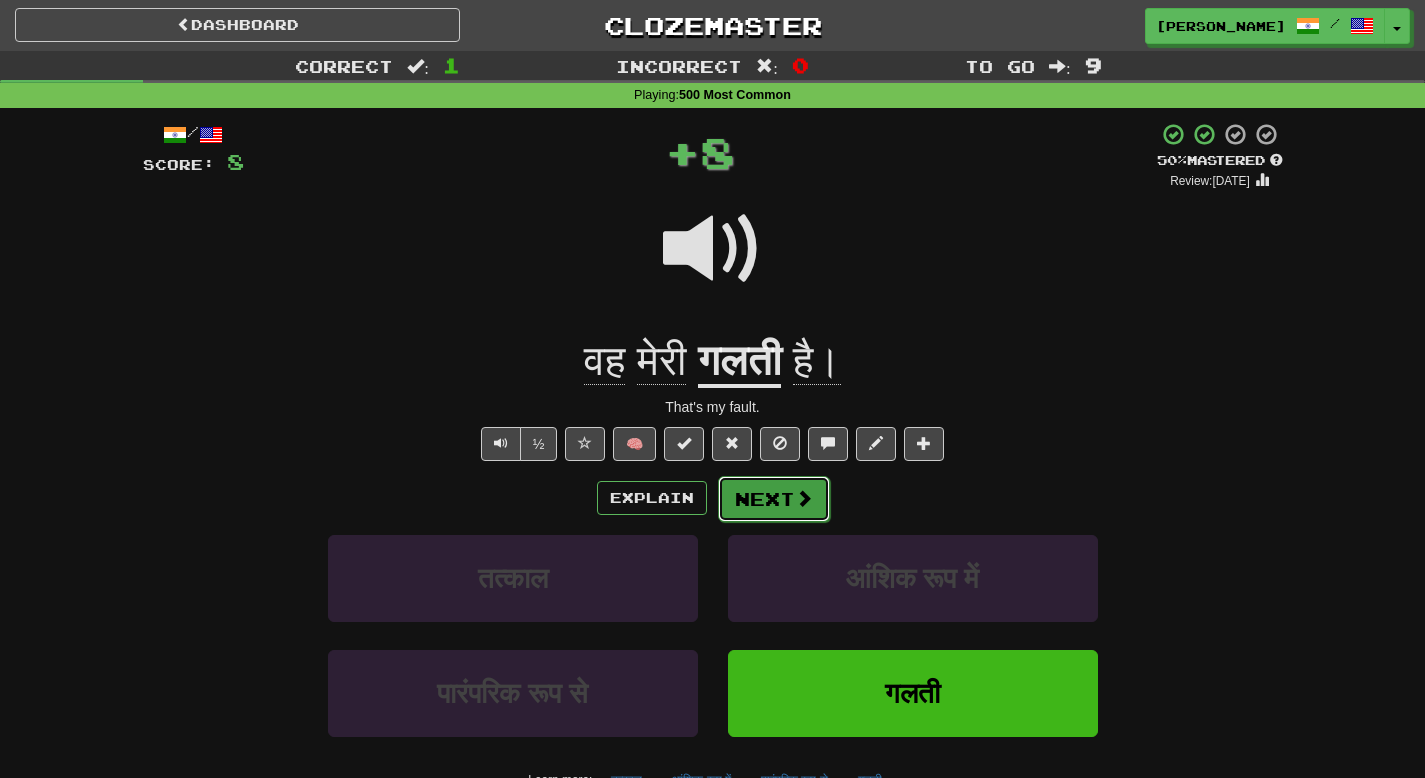 click at bounding box center [804, 498] 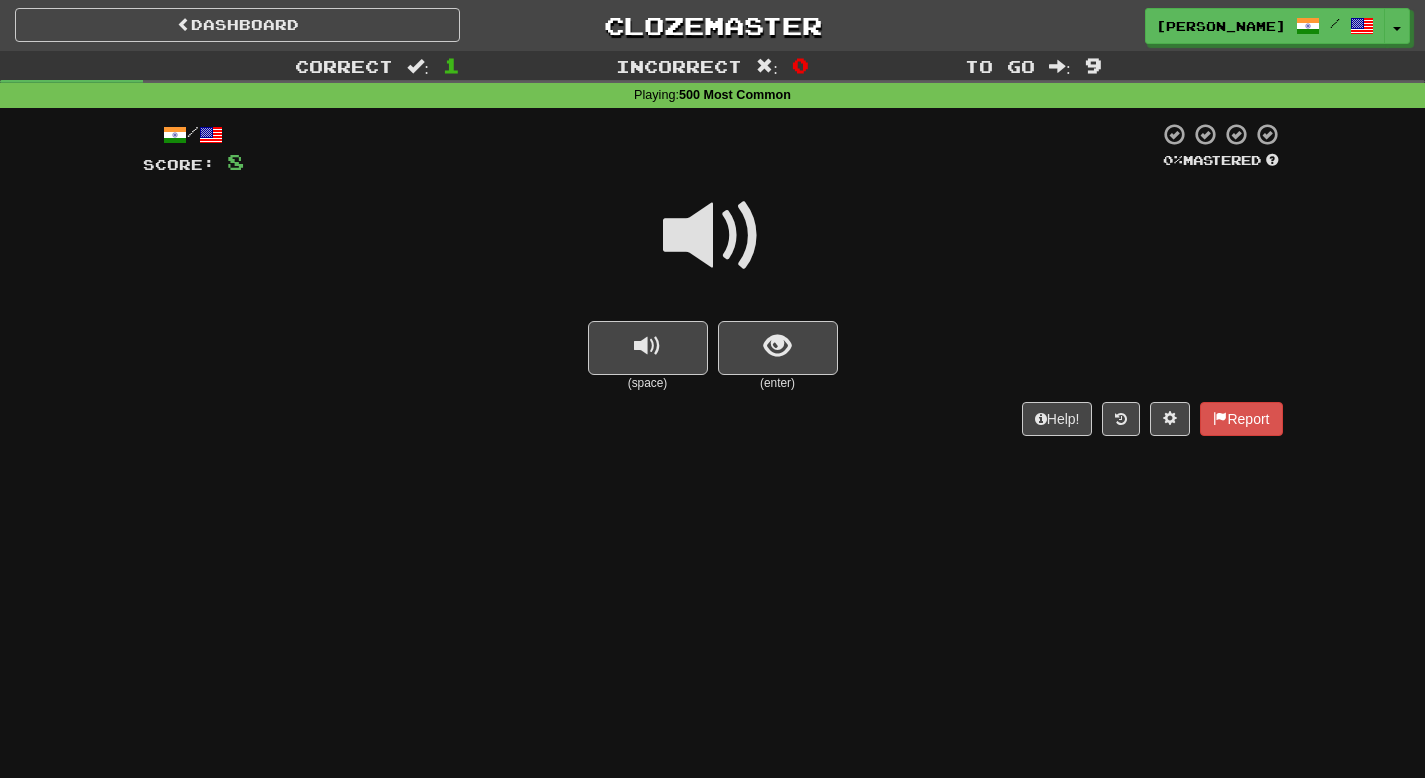 click at bounding box center [713, 236] 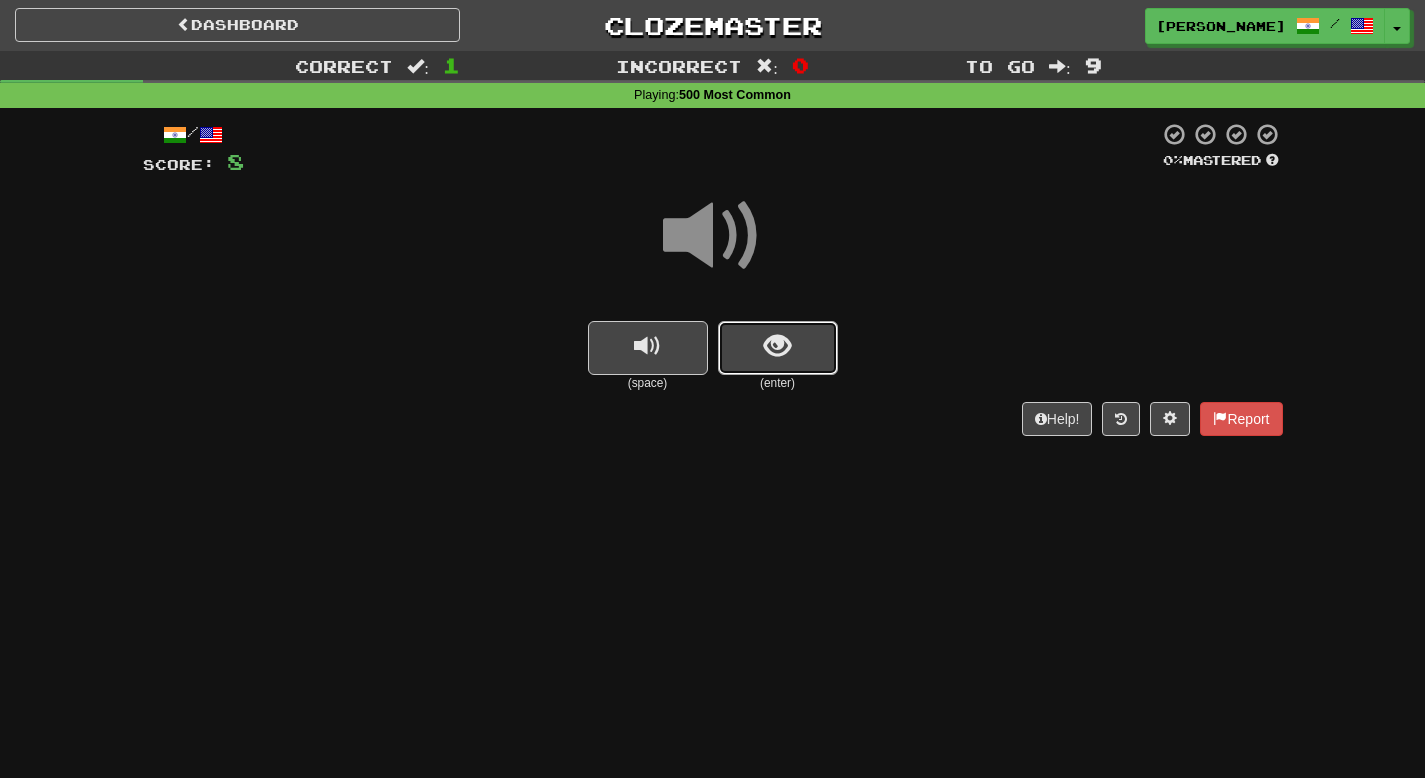 click at bounding box center [777, 346] 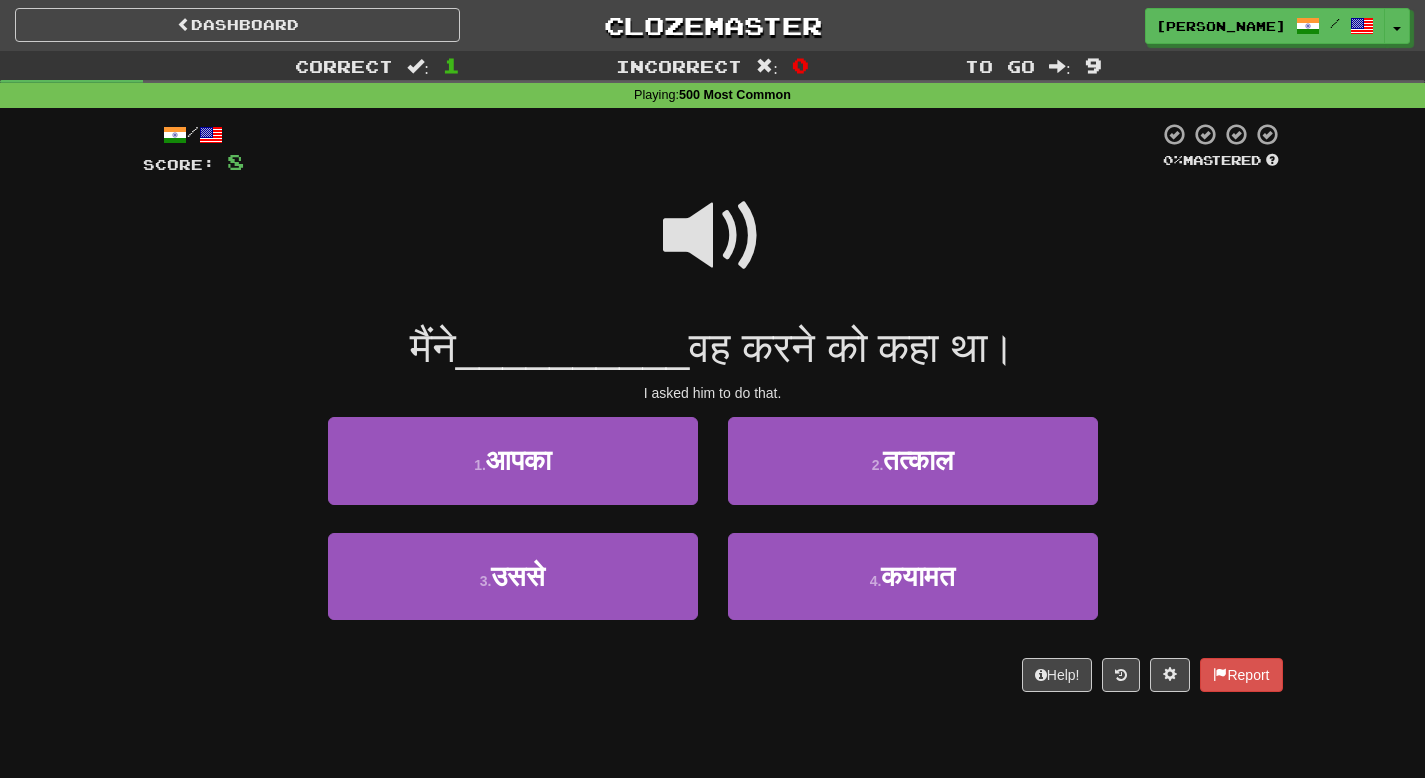 click at bounding box center [713, 236] 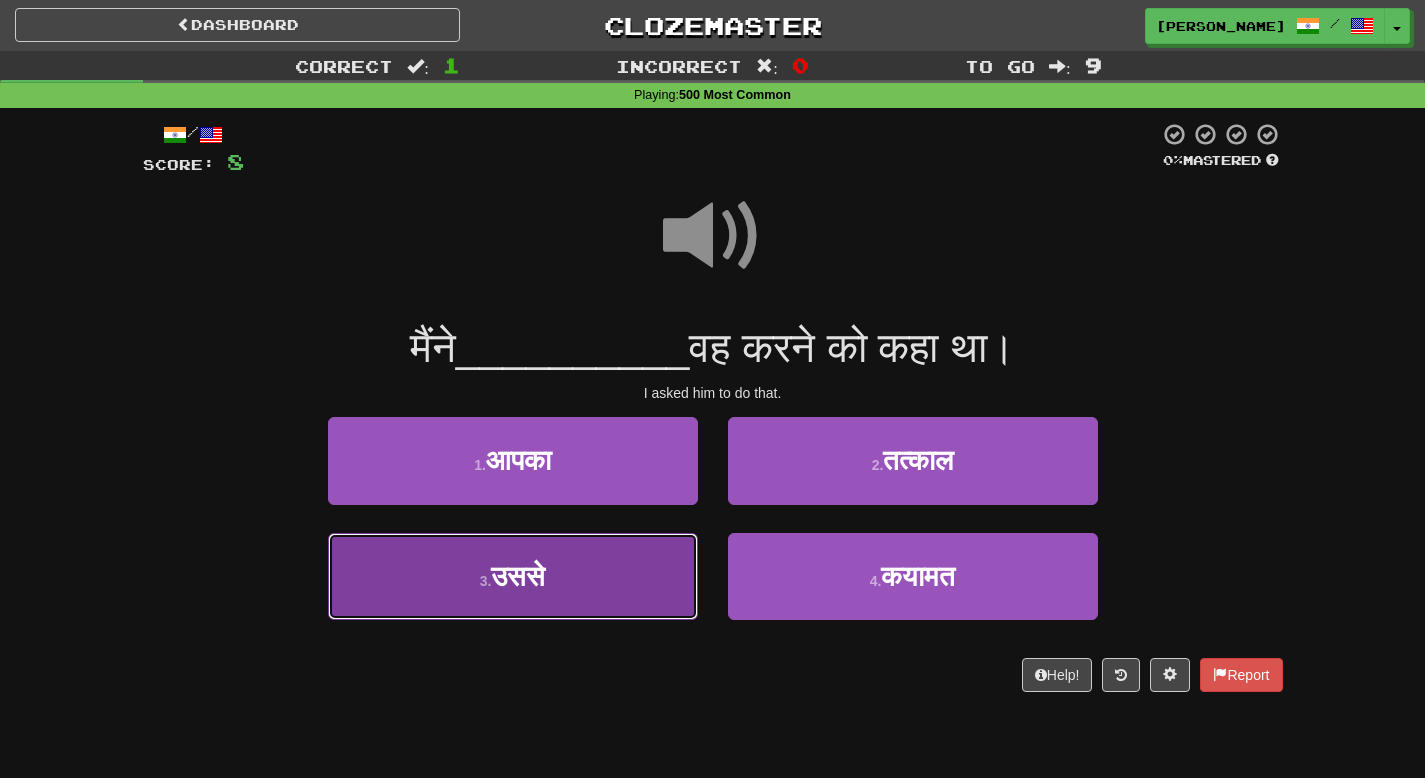click on "3 .  उससे" at bounding box center [513, 576] 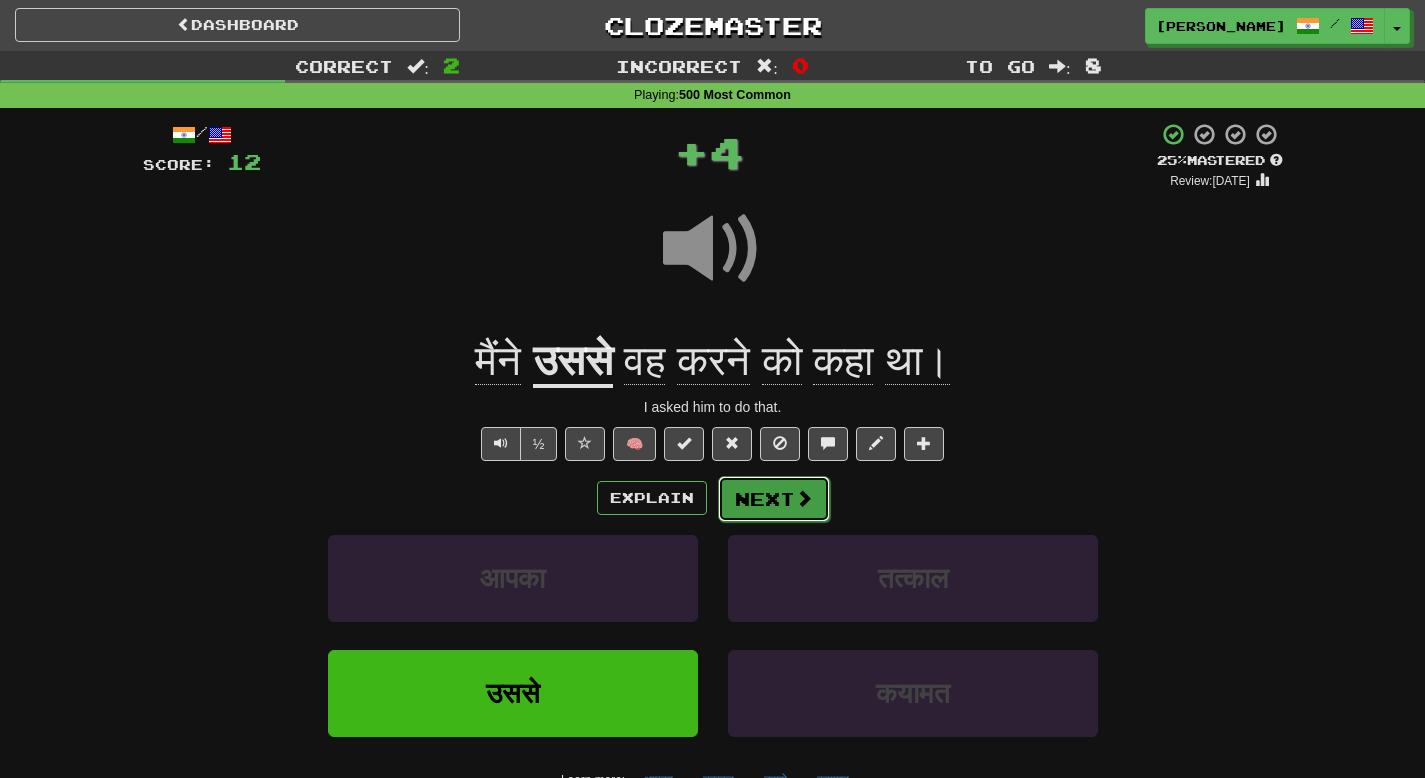 click on "Next" at bounding box center (774, 499) 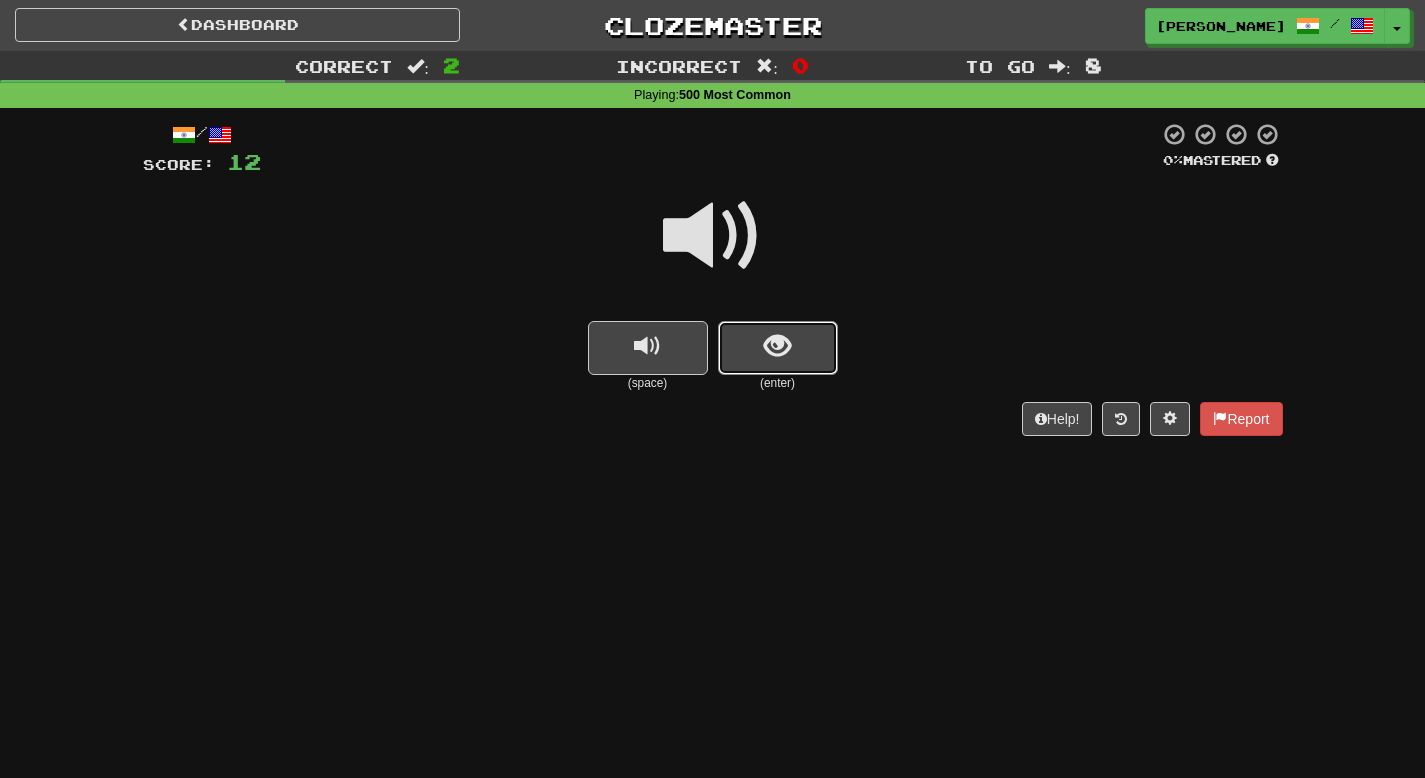 click at bounding box center (778, 348) 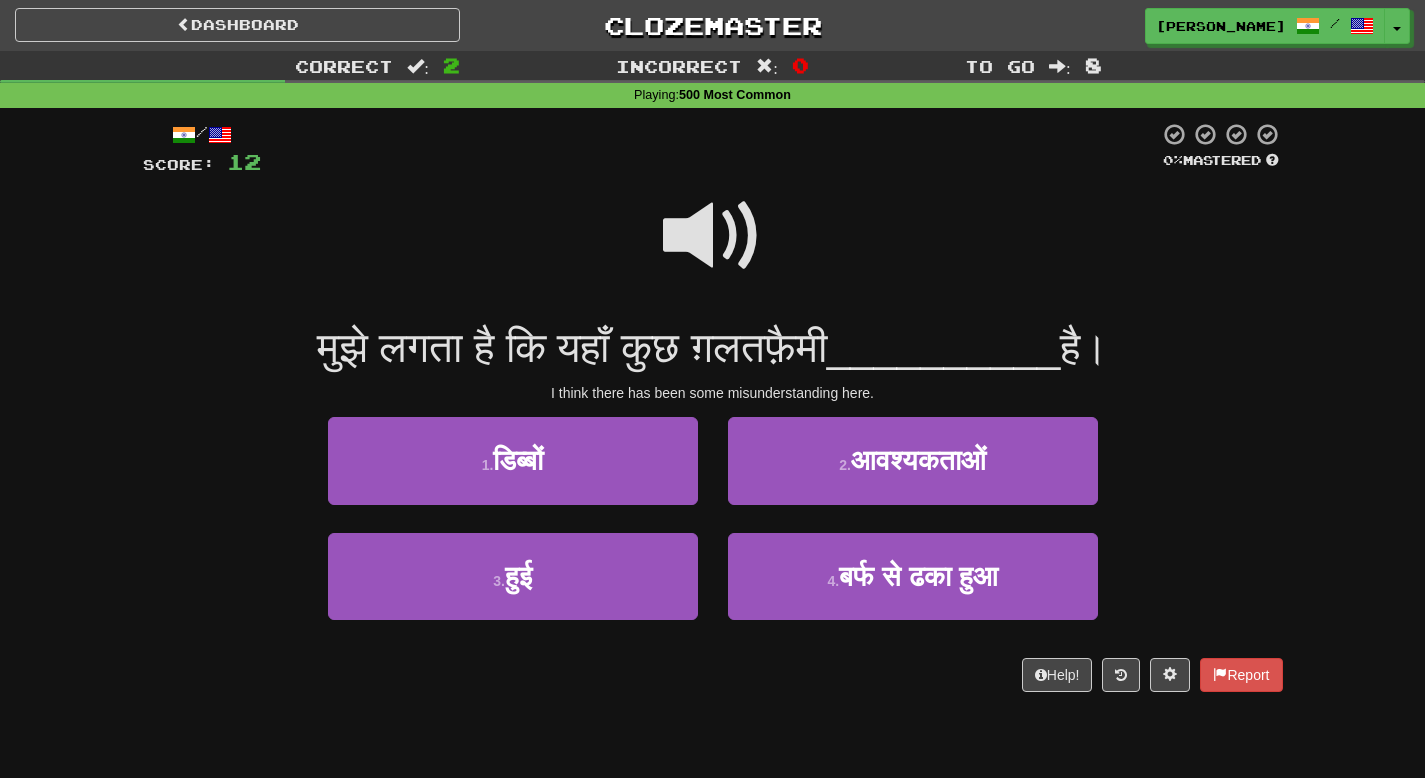 click at bounding box center (713, 236) 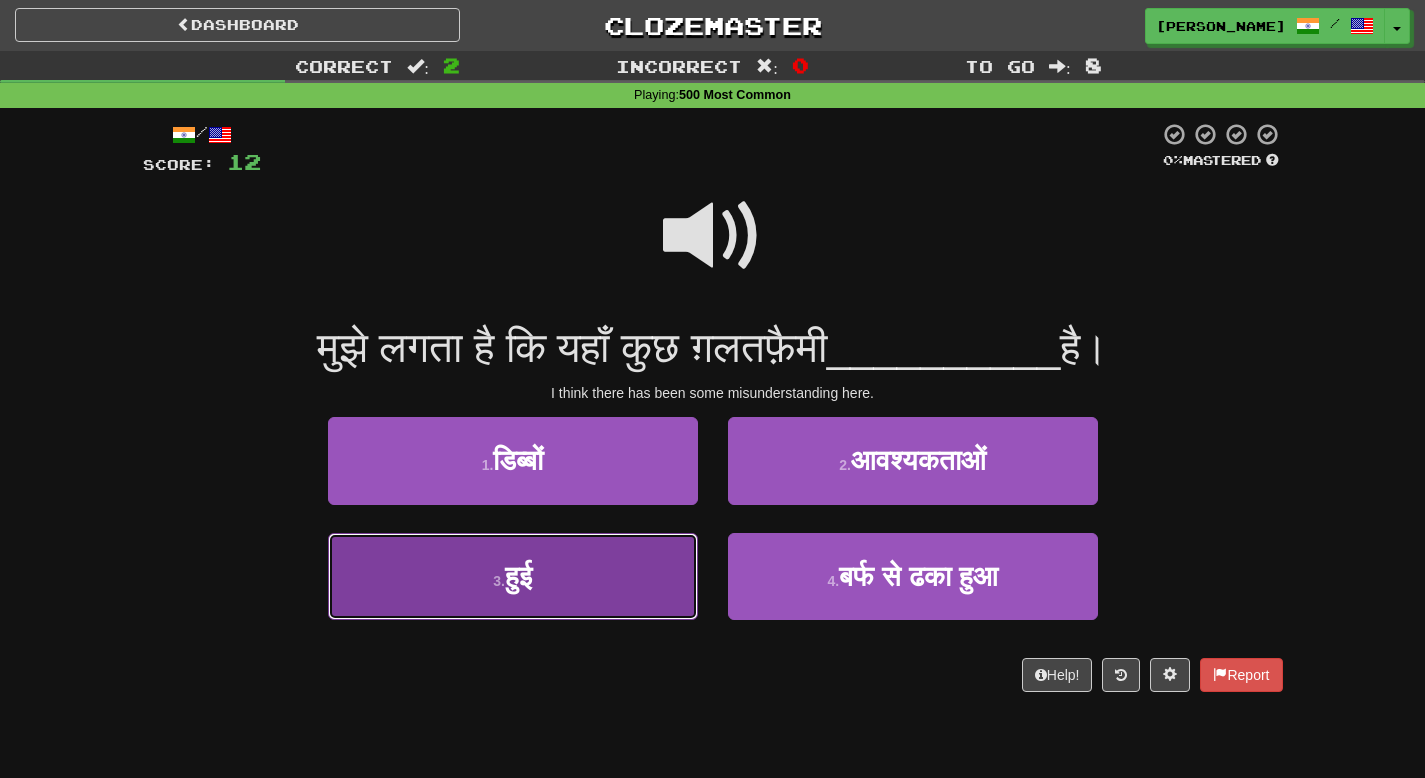 click on "3 .  हुई" at bounding box center (513, 576) 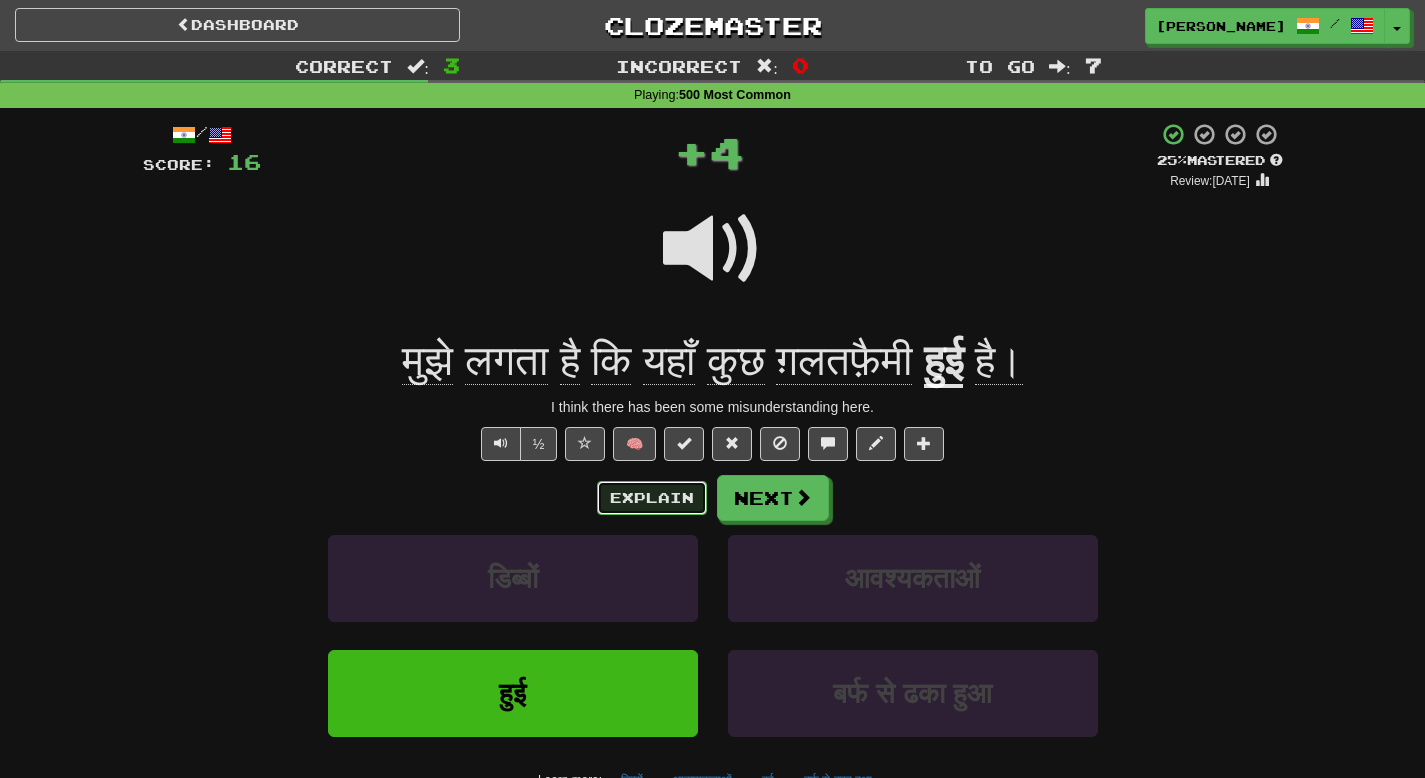 click on "Explain" at bounding box center [652, 498] 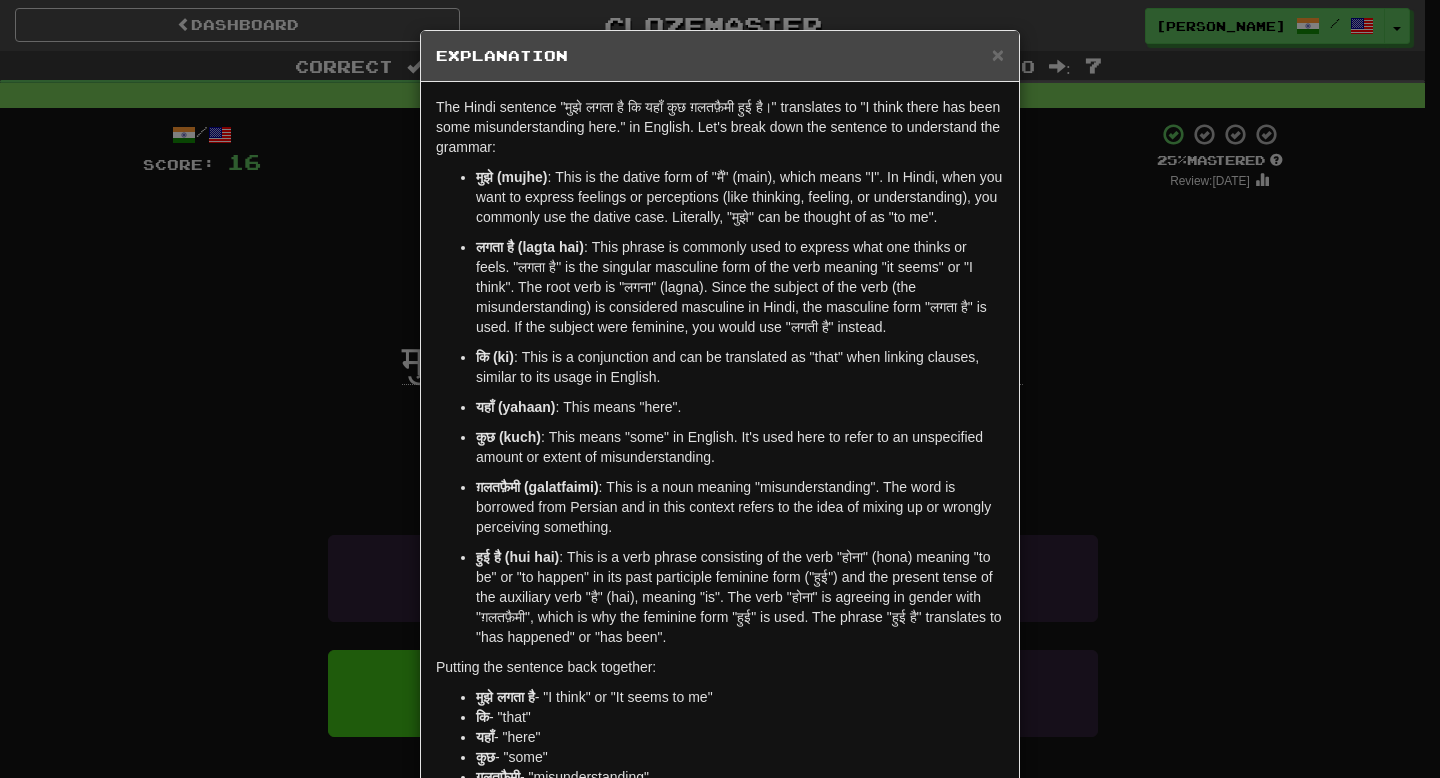 click on "× Explanation The Hindi sentence "मुझे लगता है कि यहाँ कुछ ग़लतफ़ैमी हुई है।" translates to "I think there has been some misunderstanding here." in English. Let's break down the sentence to understand the grammar:
मुझे (mujhe) : This is the dative form of "मैं" (main), which means "I". In Hindi, when you want to express feelings or perceptions (like thinking, feeling, or understanding), you commonly use the dative case. Literally, "मुझे" can be thought of as "to me".
लगता है (lagta hai)
कि (ki) : This is a conjunction and can be translated as "that" when linking clauses, similar to its usage in English.
यहाँ (yahaan) : This means "here".
कुछ (kuch) : This means "some" in English. It's used here to refer to an unspecified amount or extent of misunderstanding.
ग़लतफ़ैमी (galatfaimi)
हुई है (hui hai)
कि" at bounding box center [720, 389] 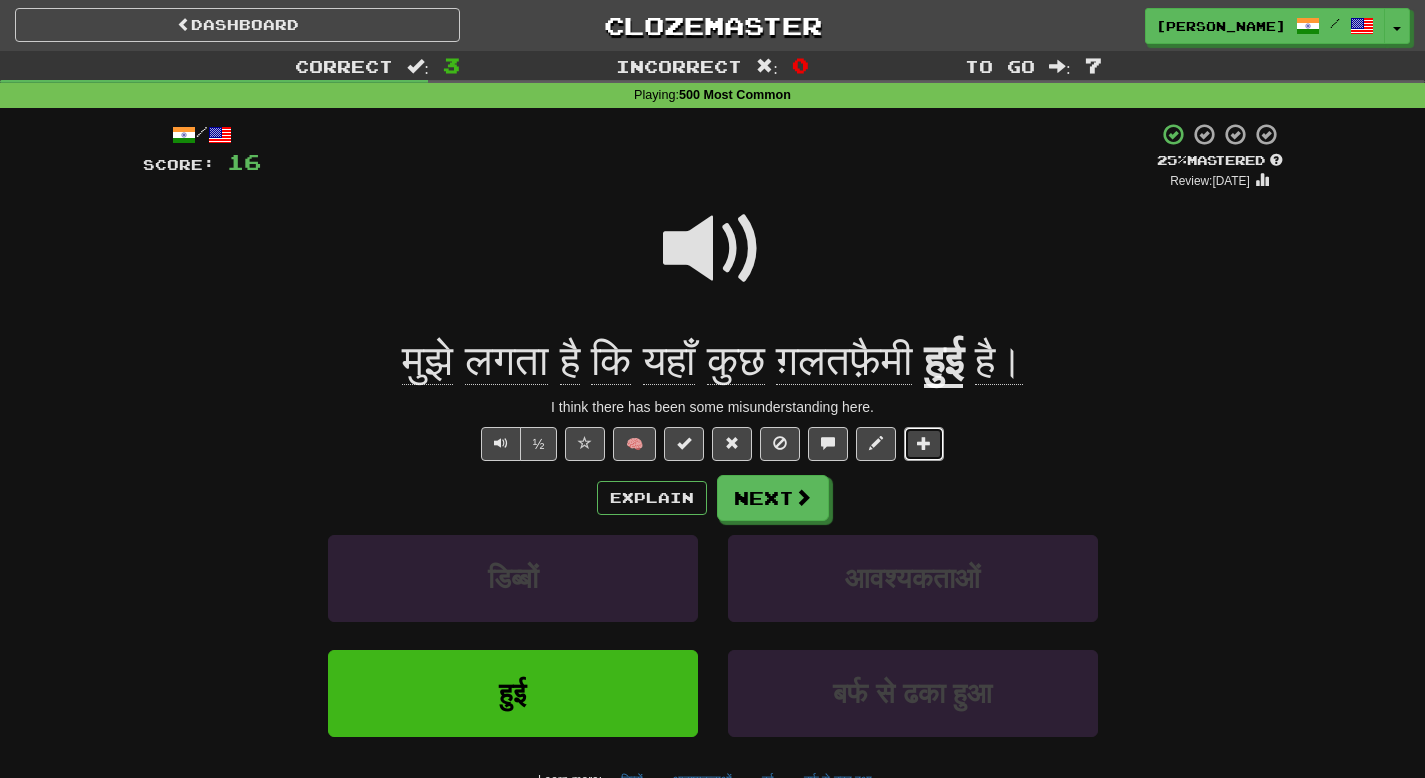 click at bounding box center (924, 443) 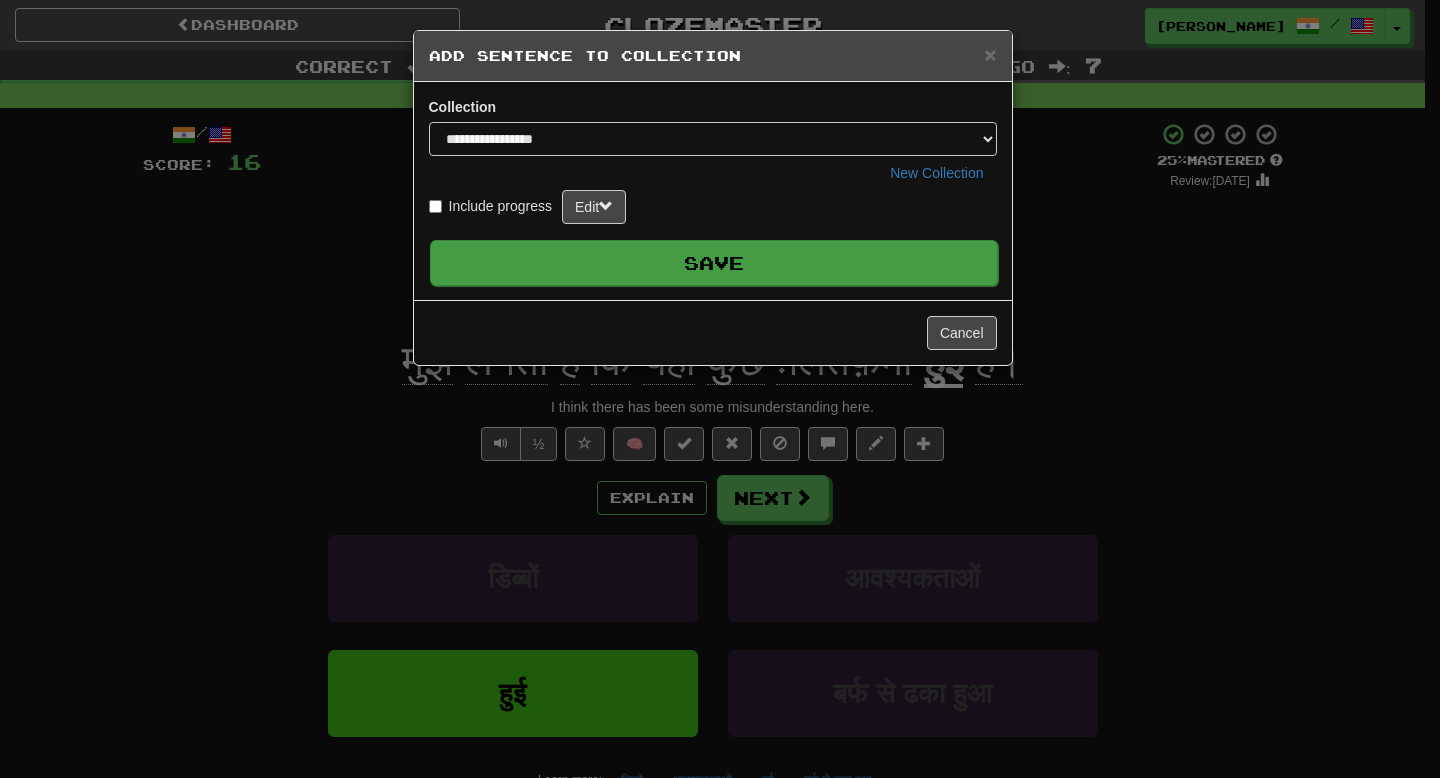 click on "Save" at bounding box center [714, 263] 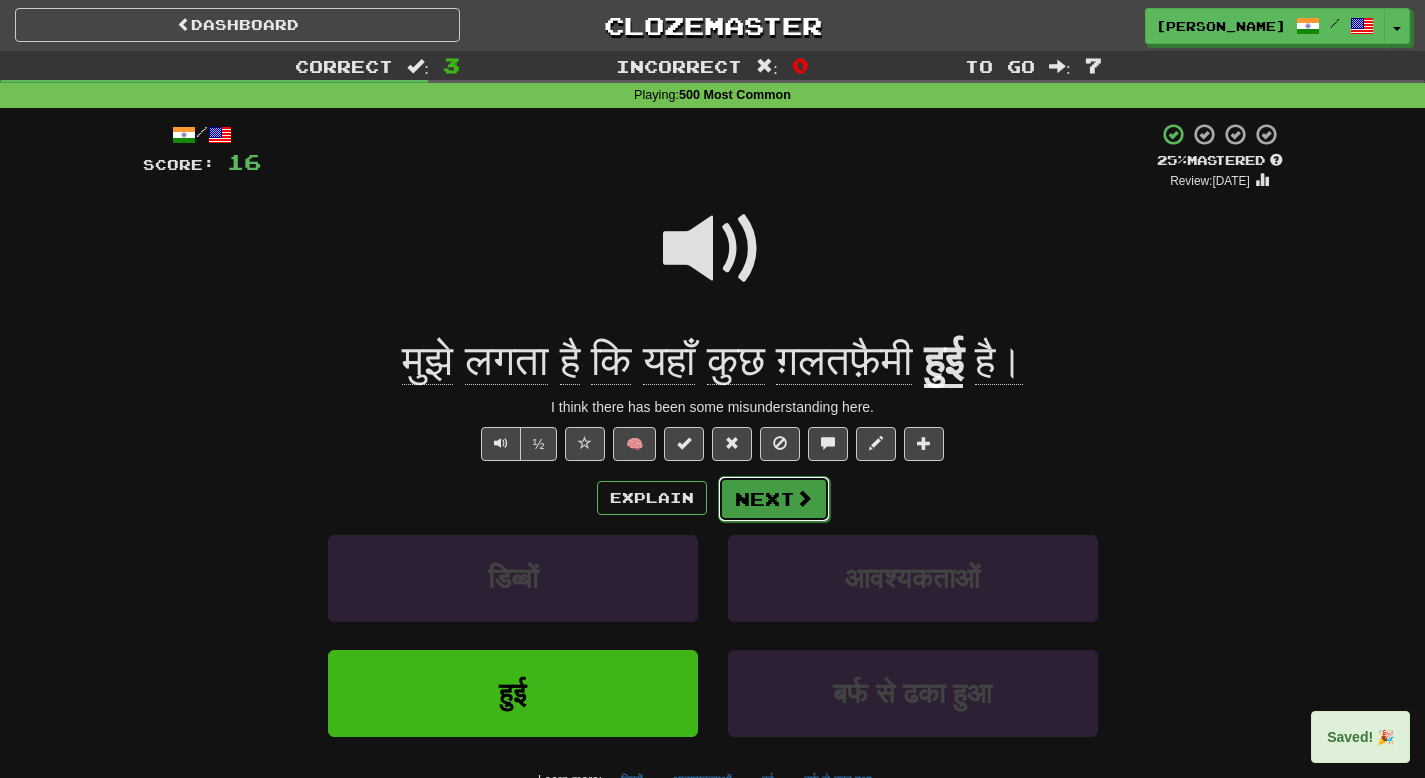 click on "Next" at bounding box center [774, 499] 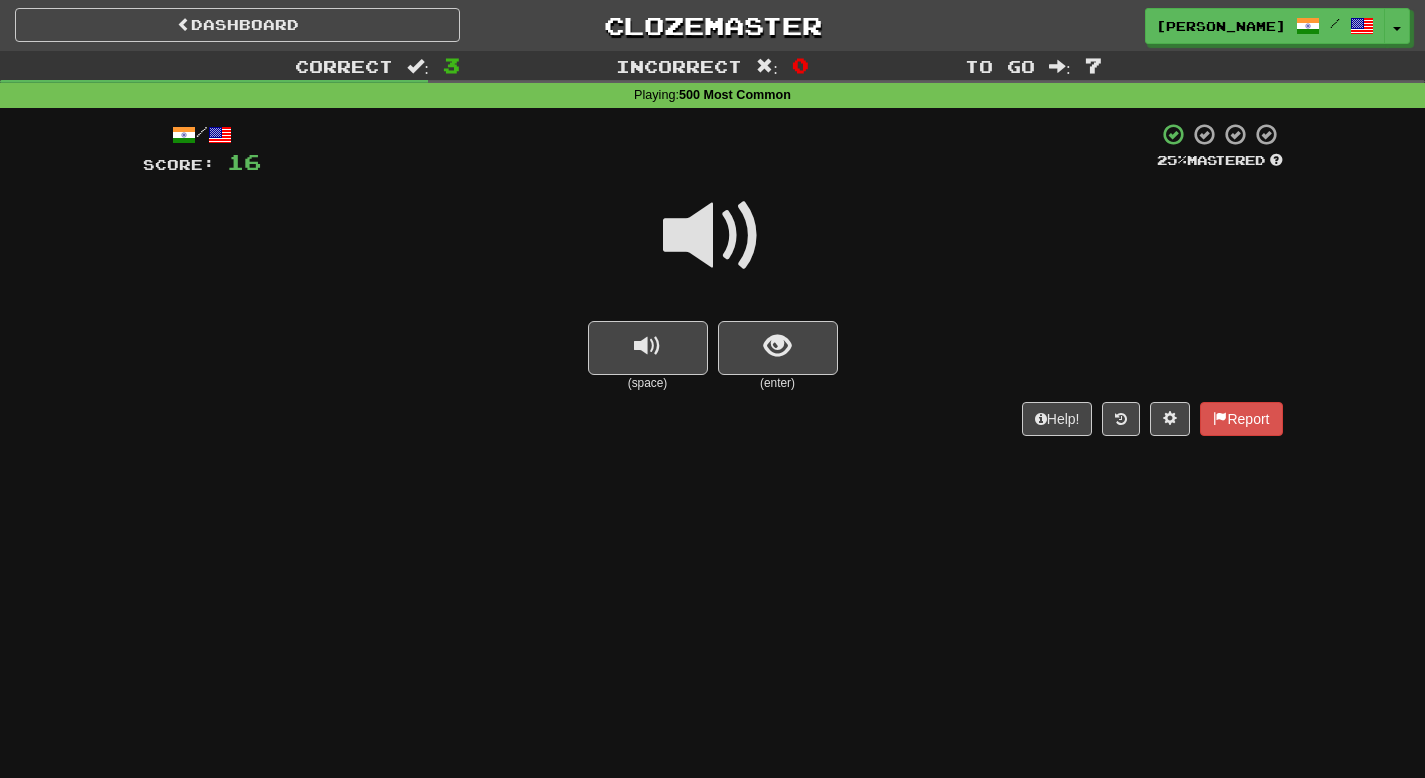 click at bounding box center (713, 236) 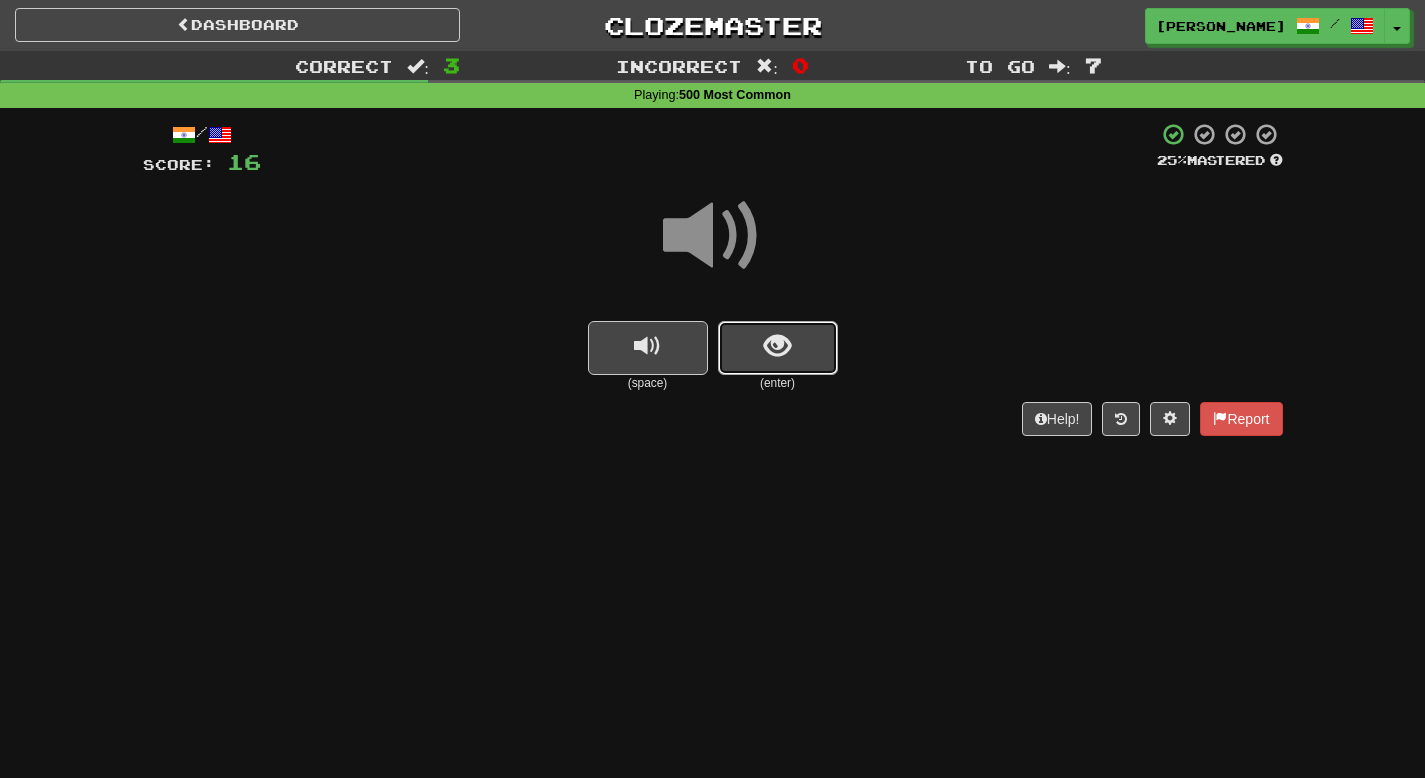 click at bounding box center [778, 348] 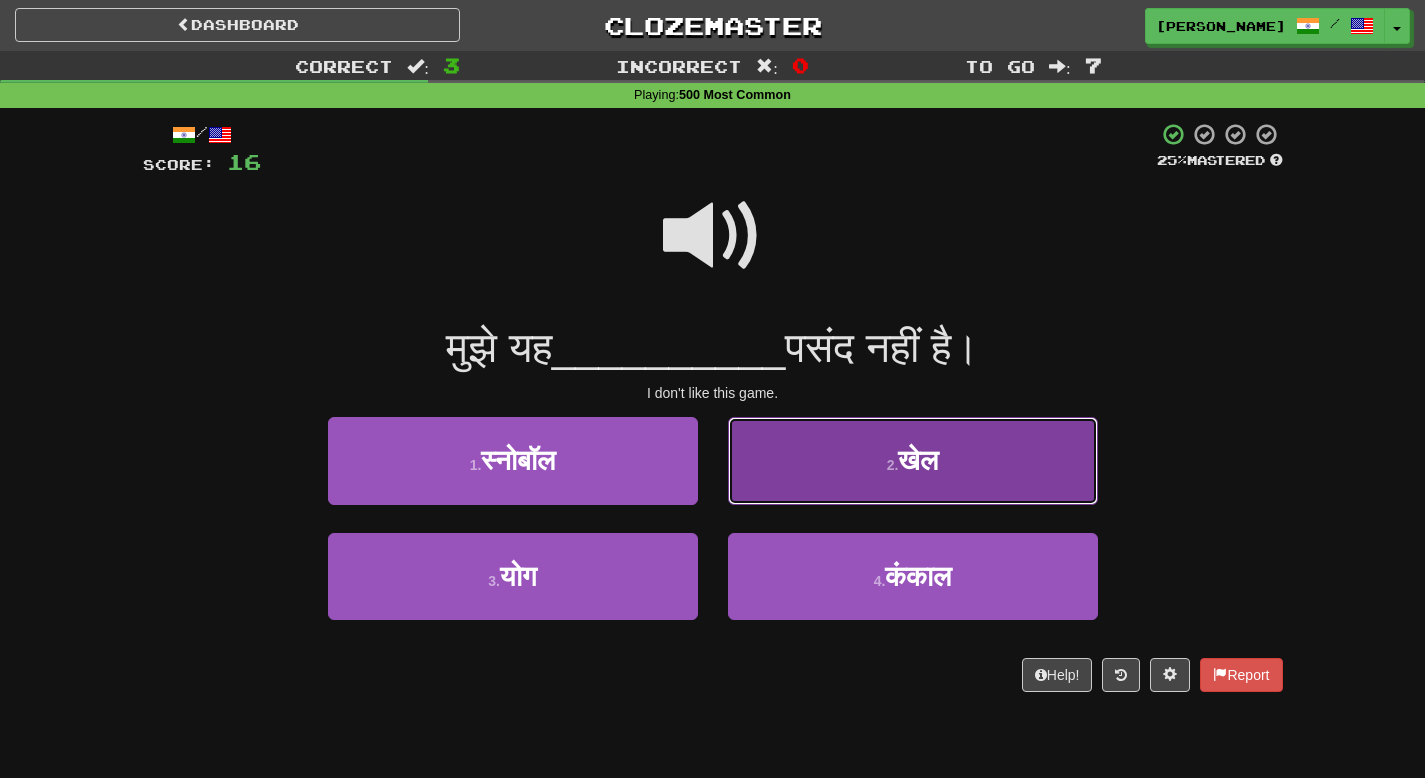click on "2 .  खेल" at bounding box center (913, 460) 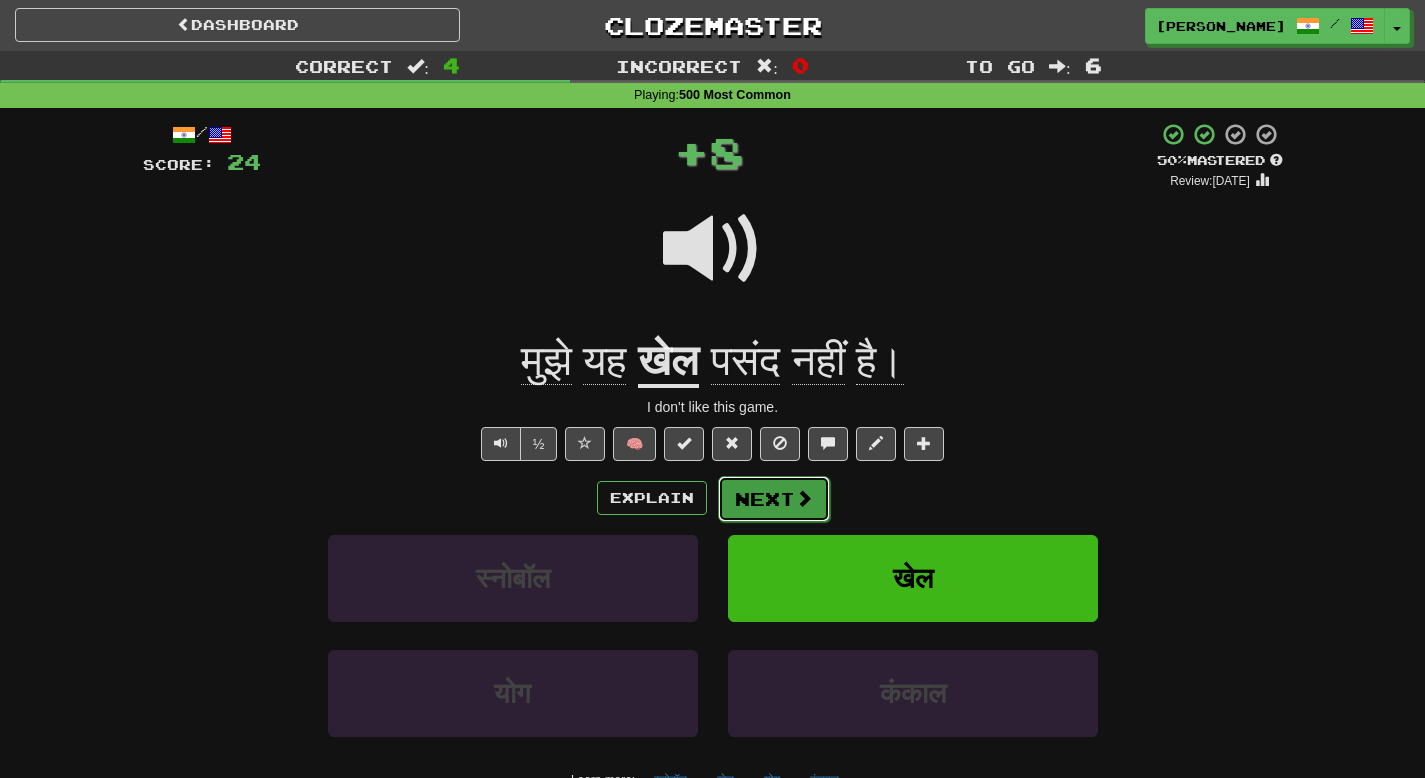 click on "Next" at bounding box center [774, 499] 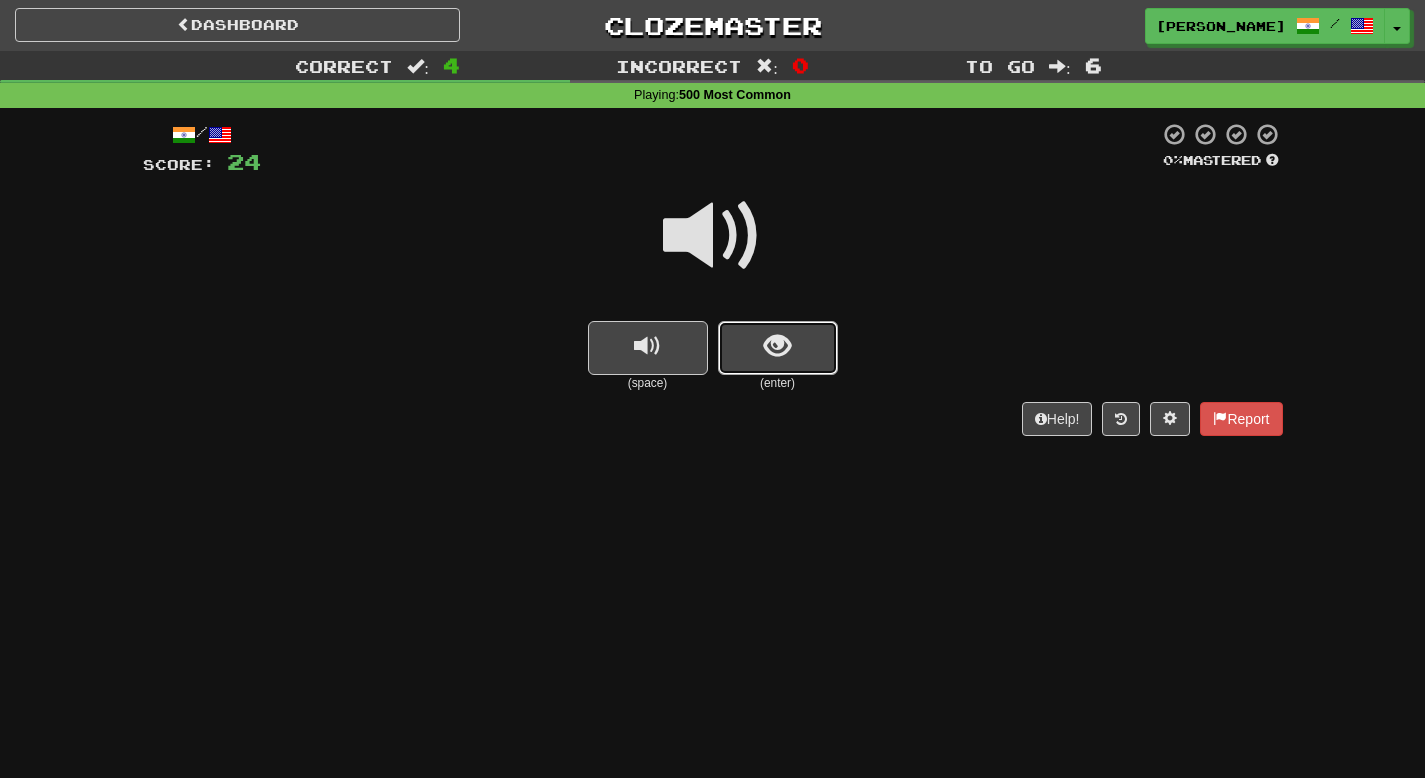 click at bounding box center (778, 348) 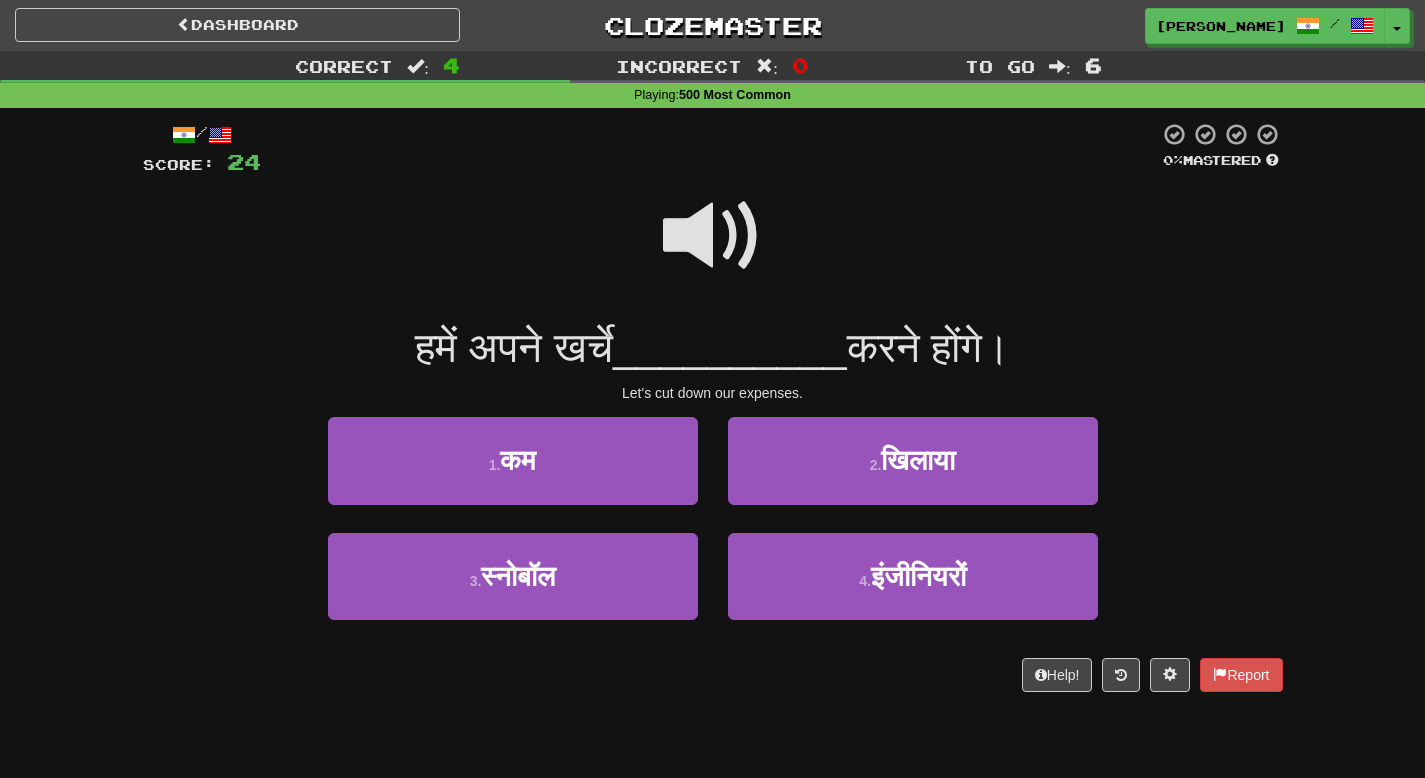 click at bounding box center (713, 236) 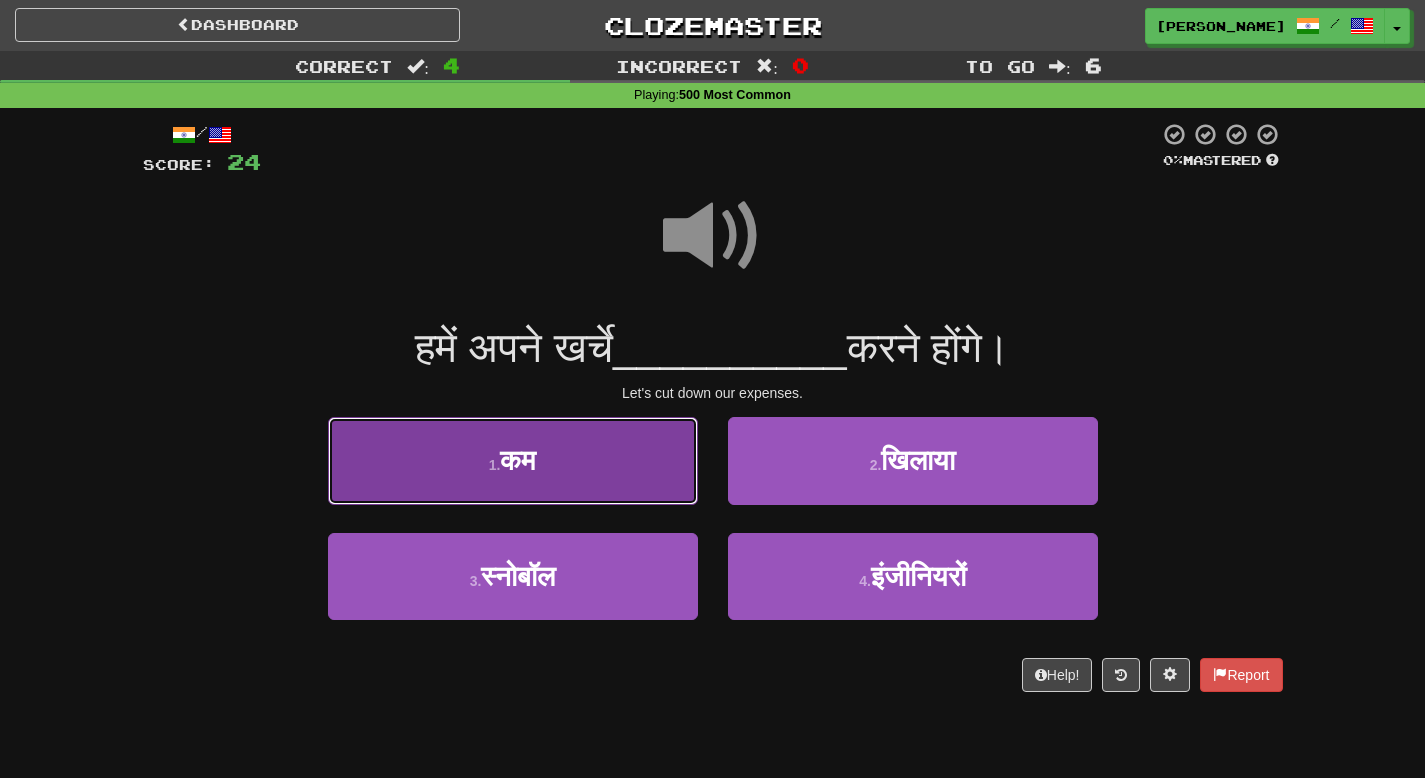 click on "1 .  कम" at bounding box center [513, 460] 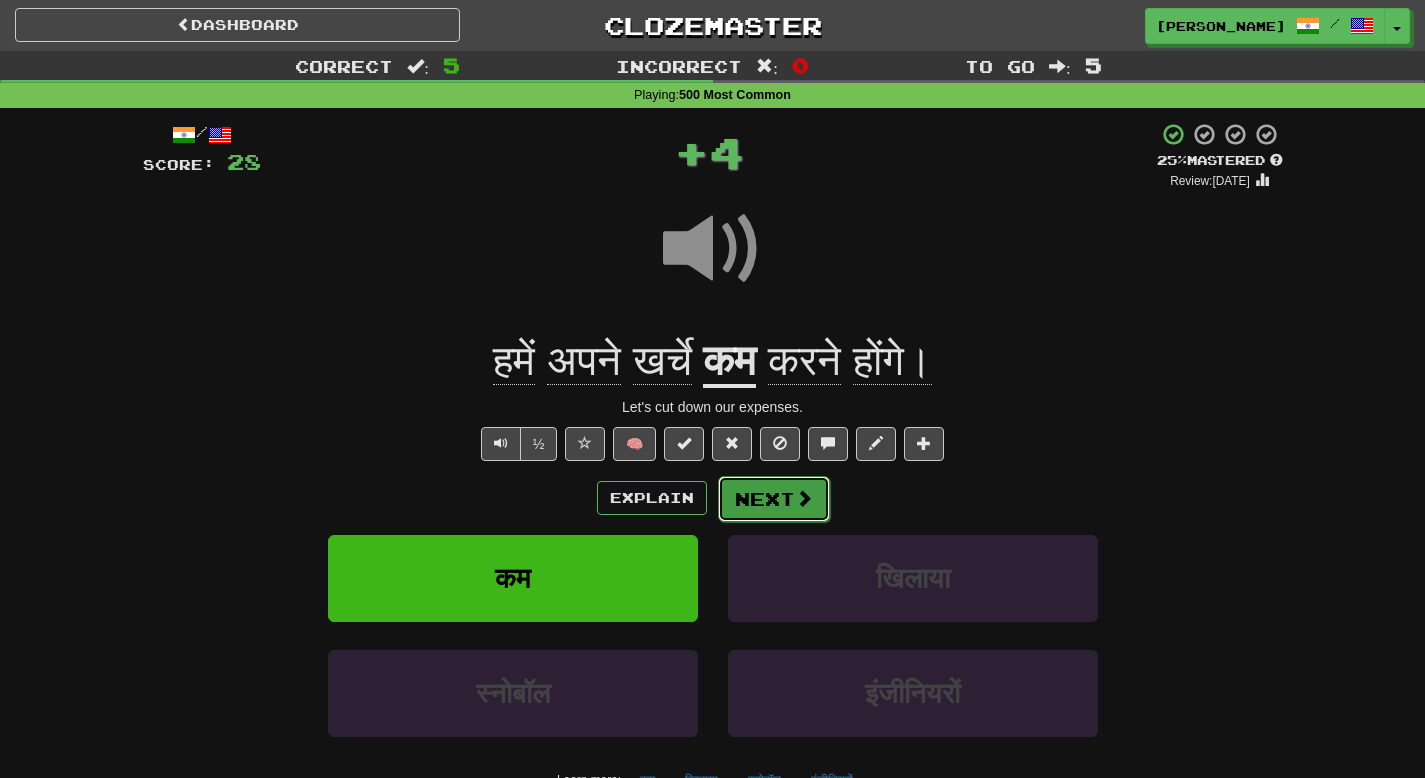 click on "Next" at bounding box center (774, 499) 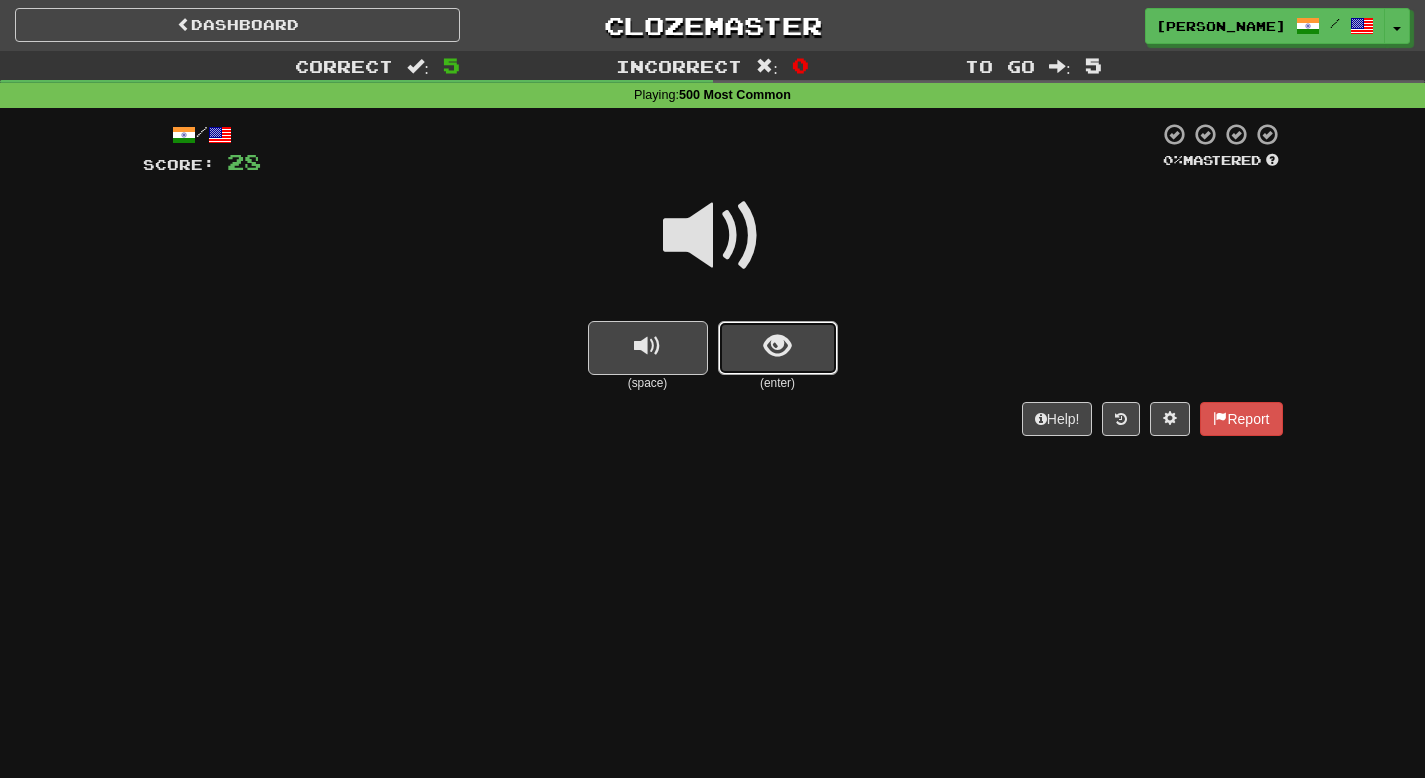 click at bounding box center [778, 348] 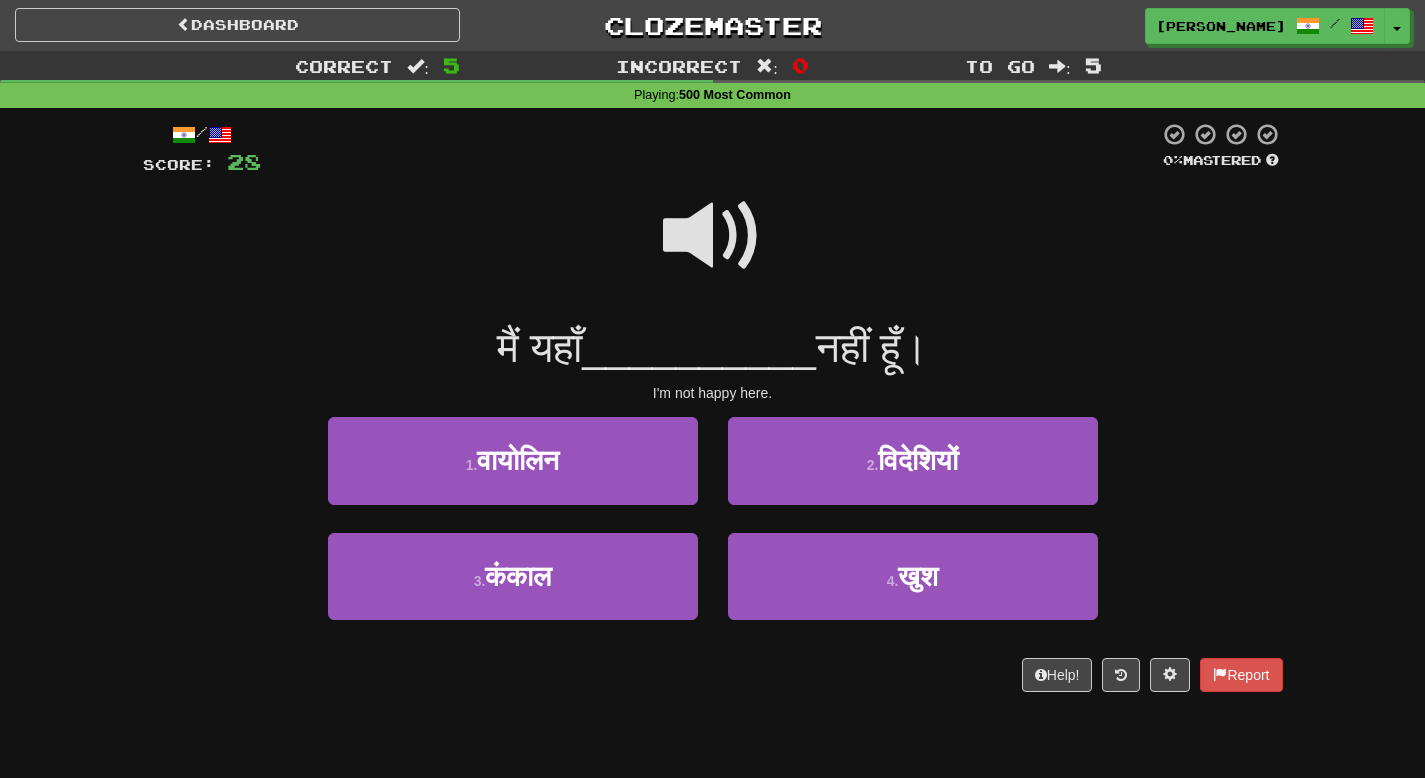 click at bounding box center [713, 236] 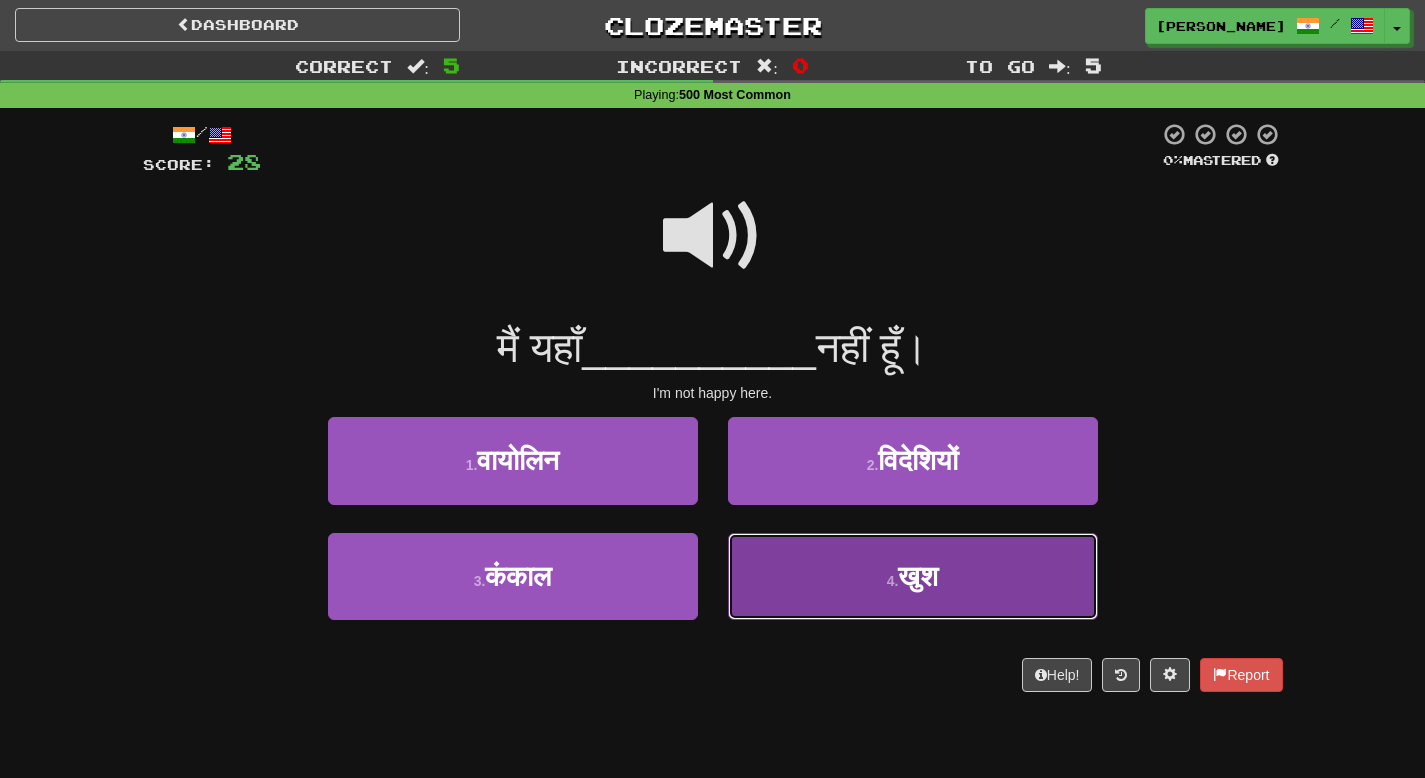 click on "4 .  खुश" at bounding box center [913, 576] 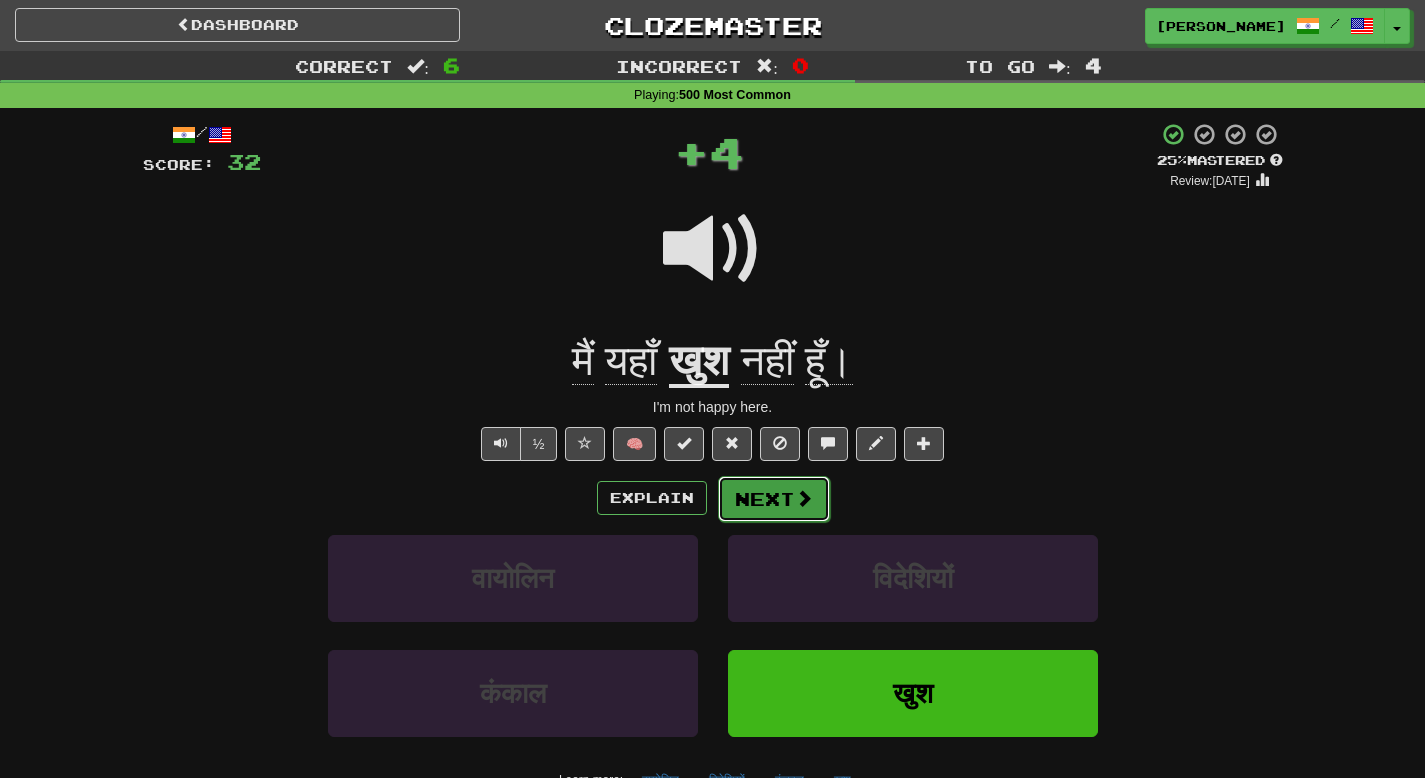 click on "Next" at bounding box center (774, 499) 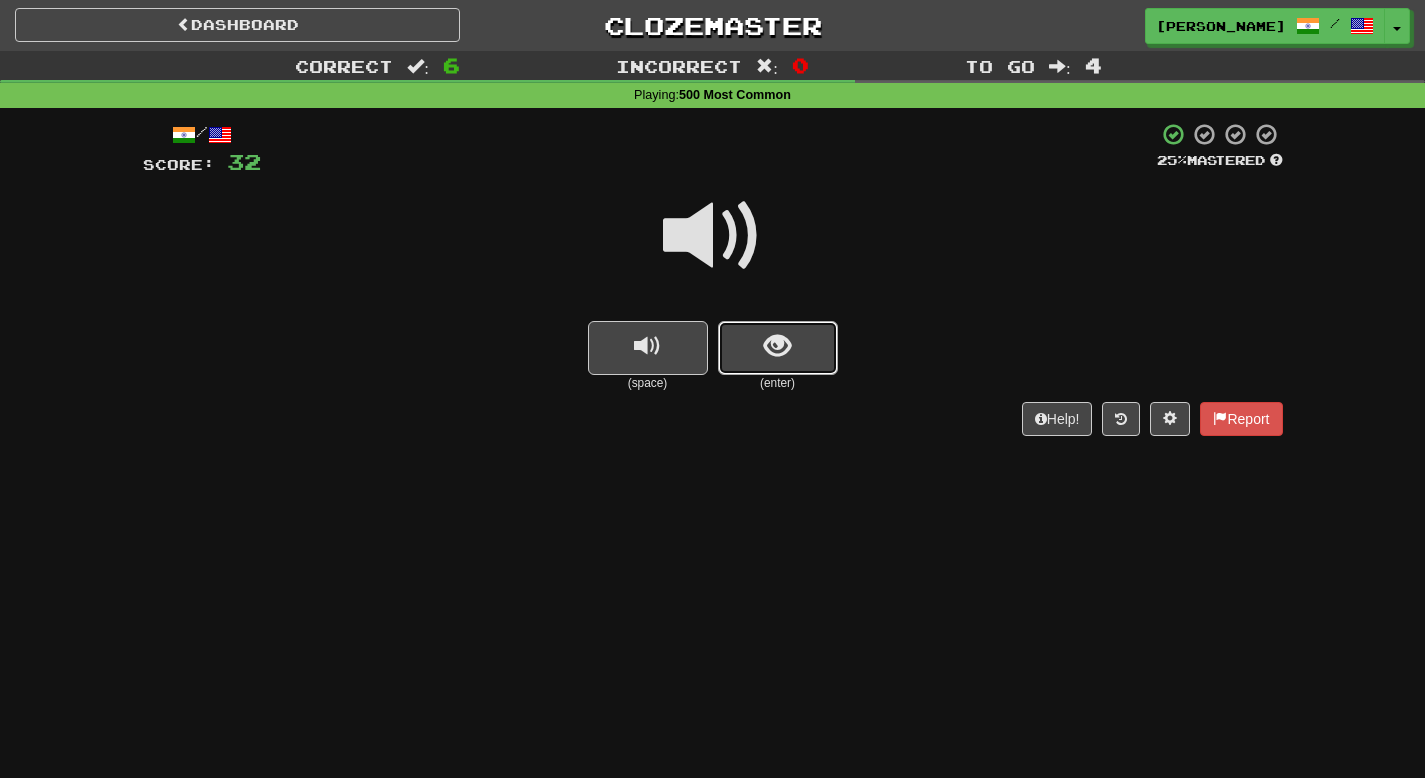 click at bounding box center [778, 348] 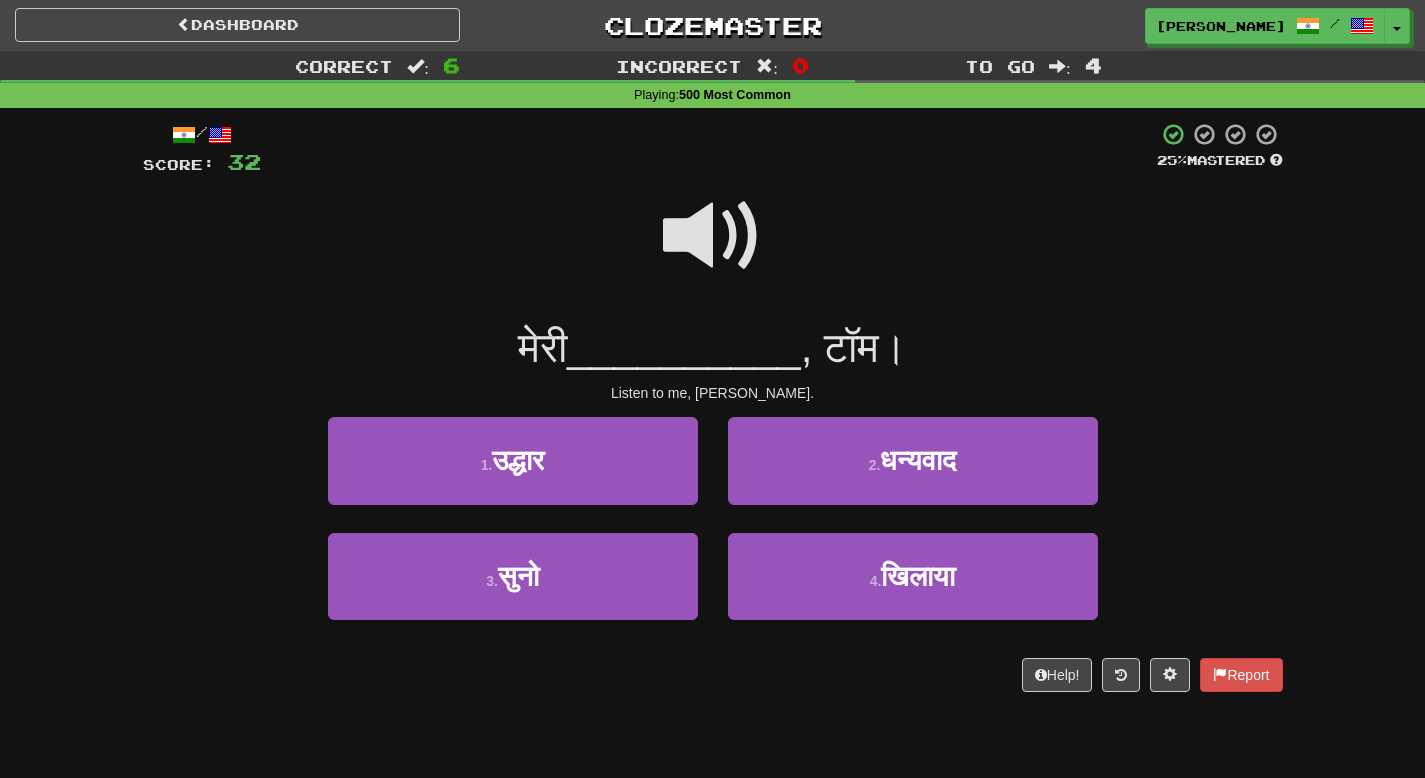 click at bounding box center [713, 236] 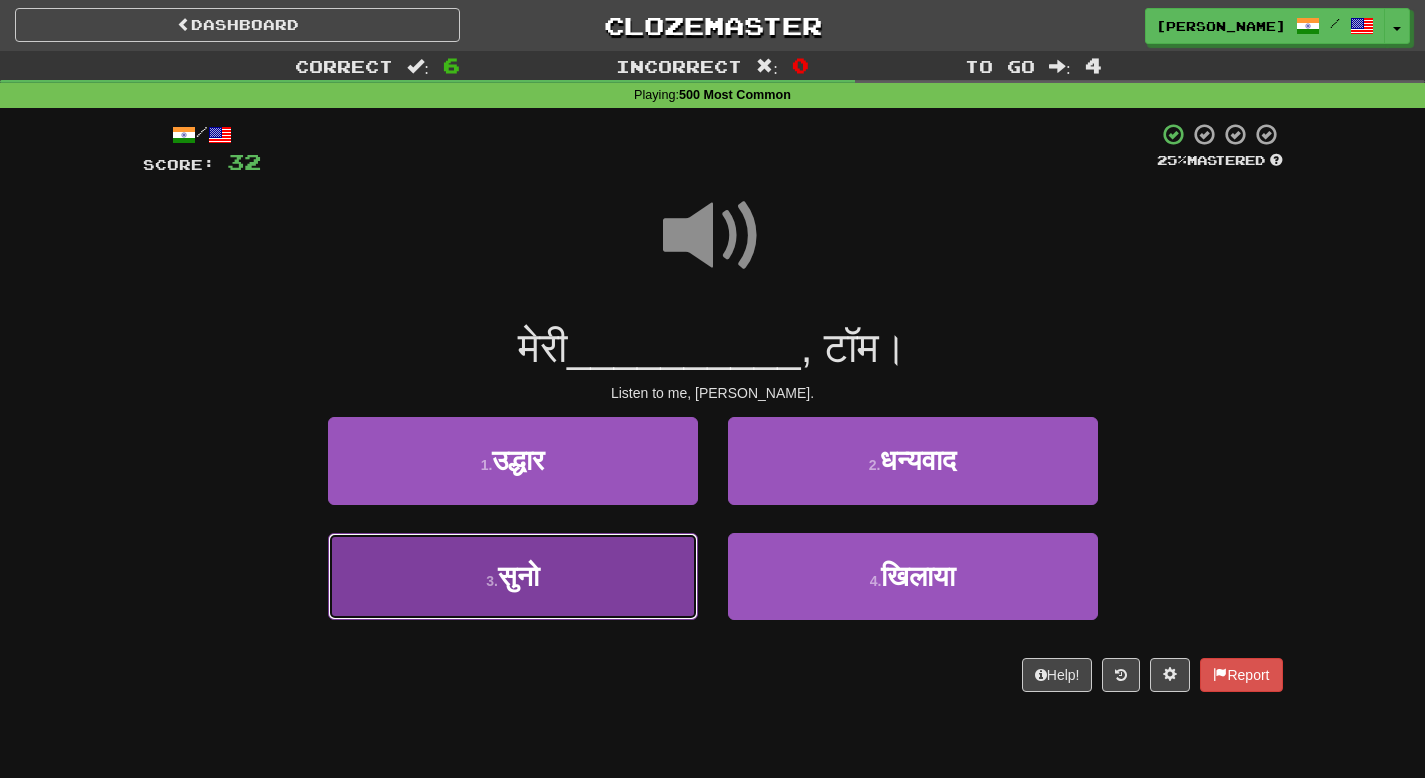 click on "सुनो" at bounding box center [518, 576] 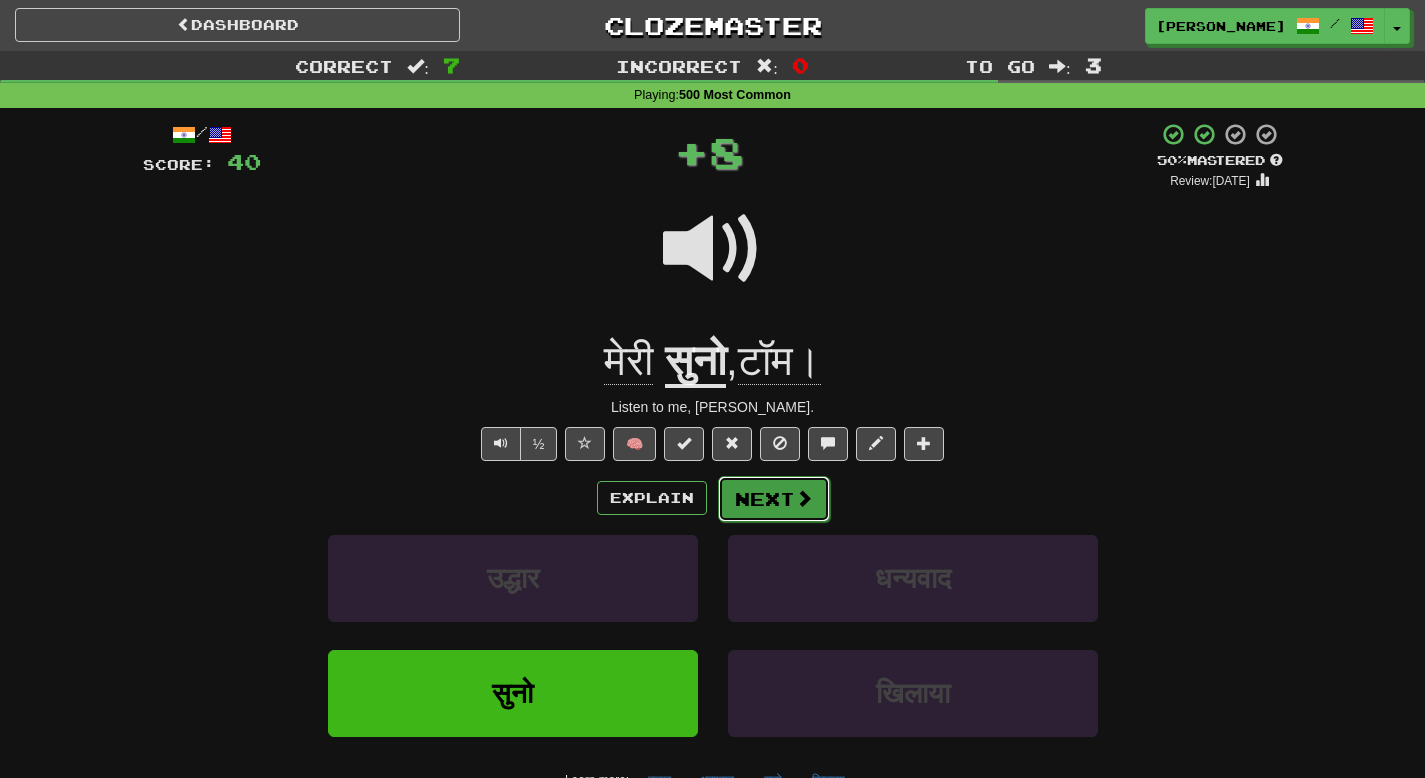 click on "Next" at bounding box center [774, 499] 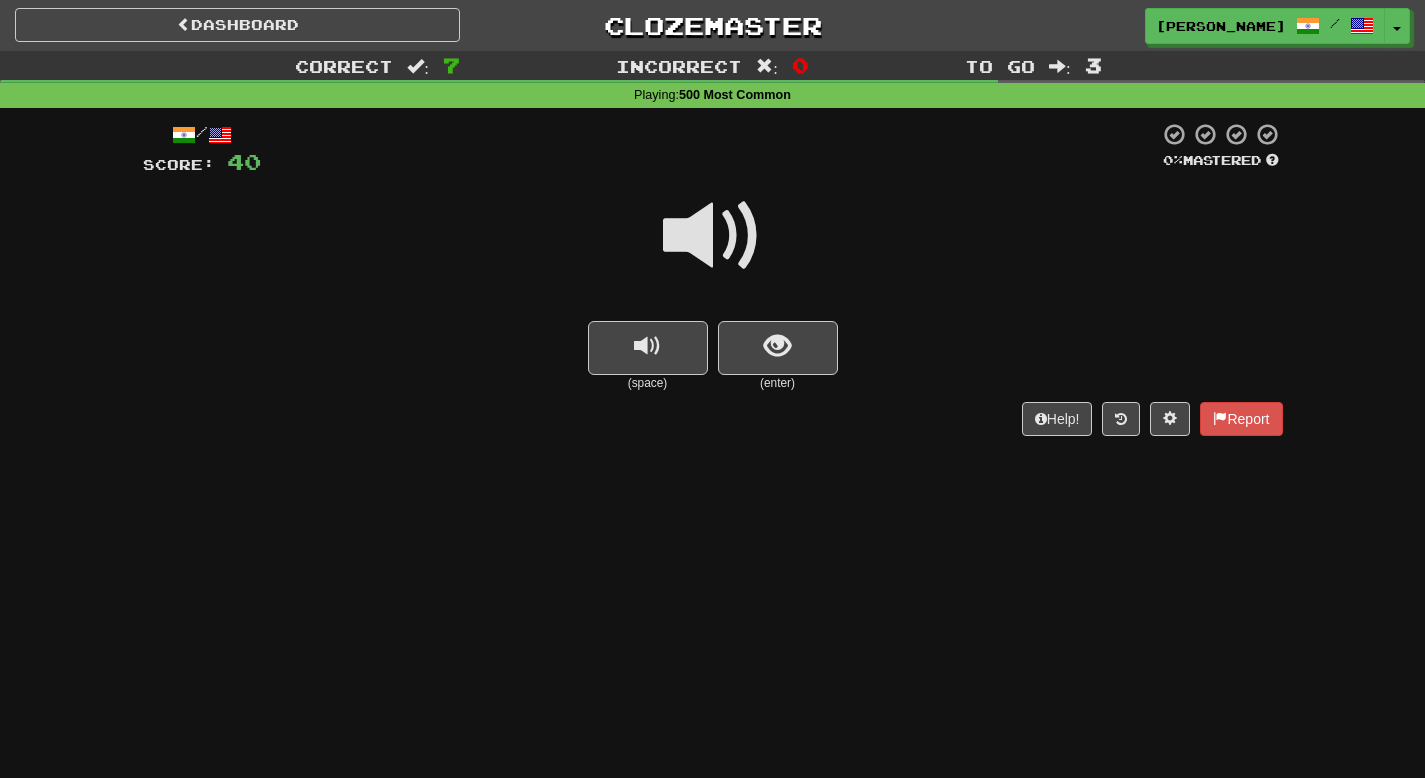 click at bounding box center (713, 236) 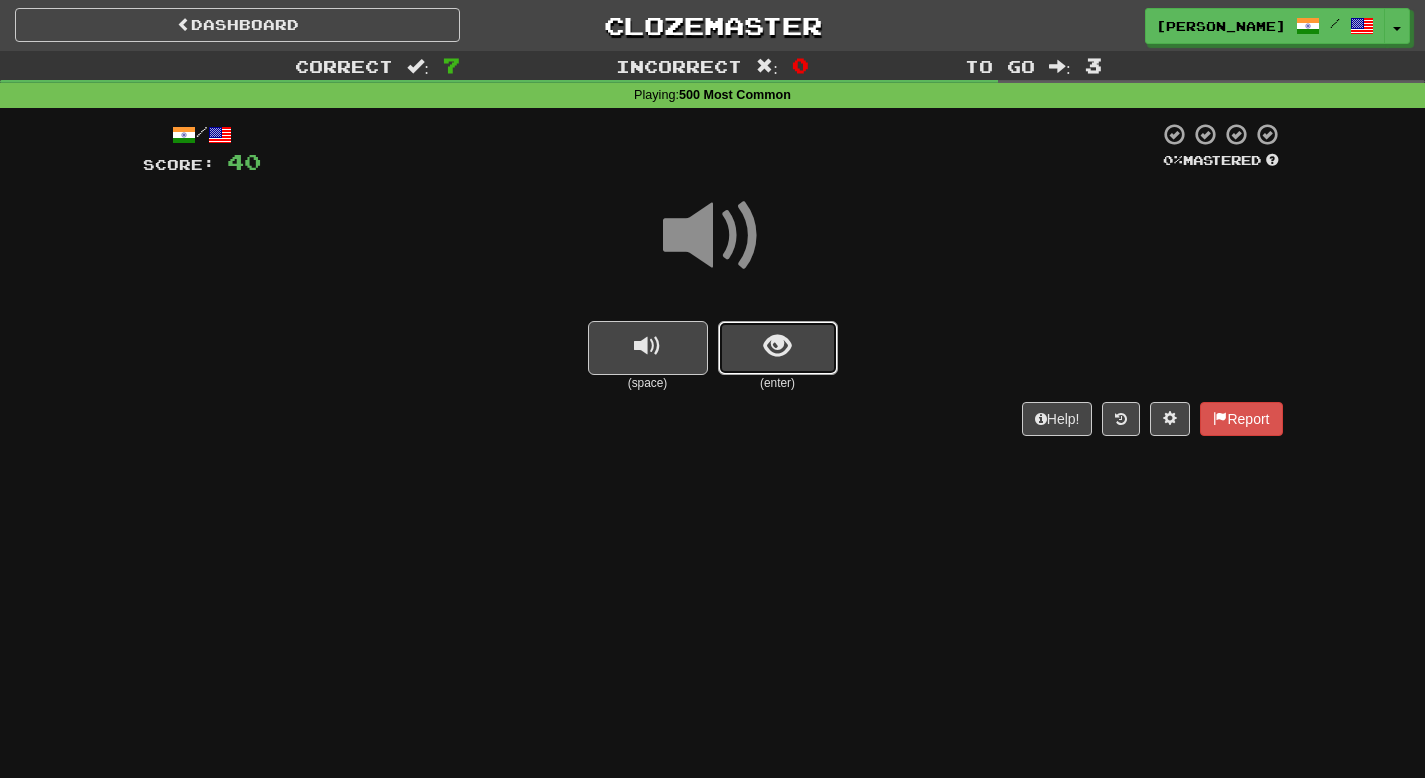 click at bounding box center (777, 346) 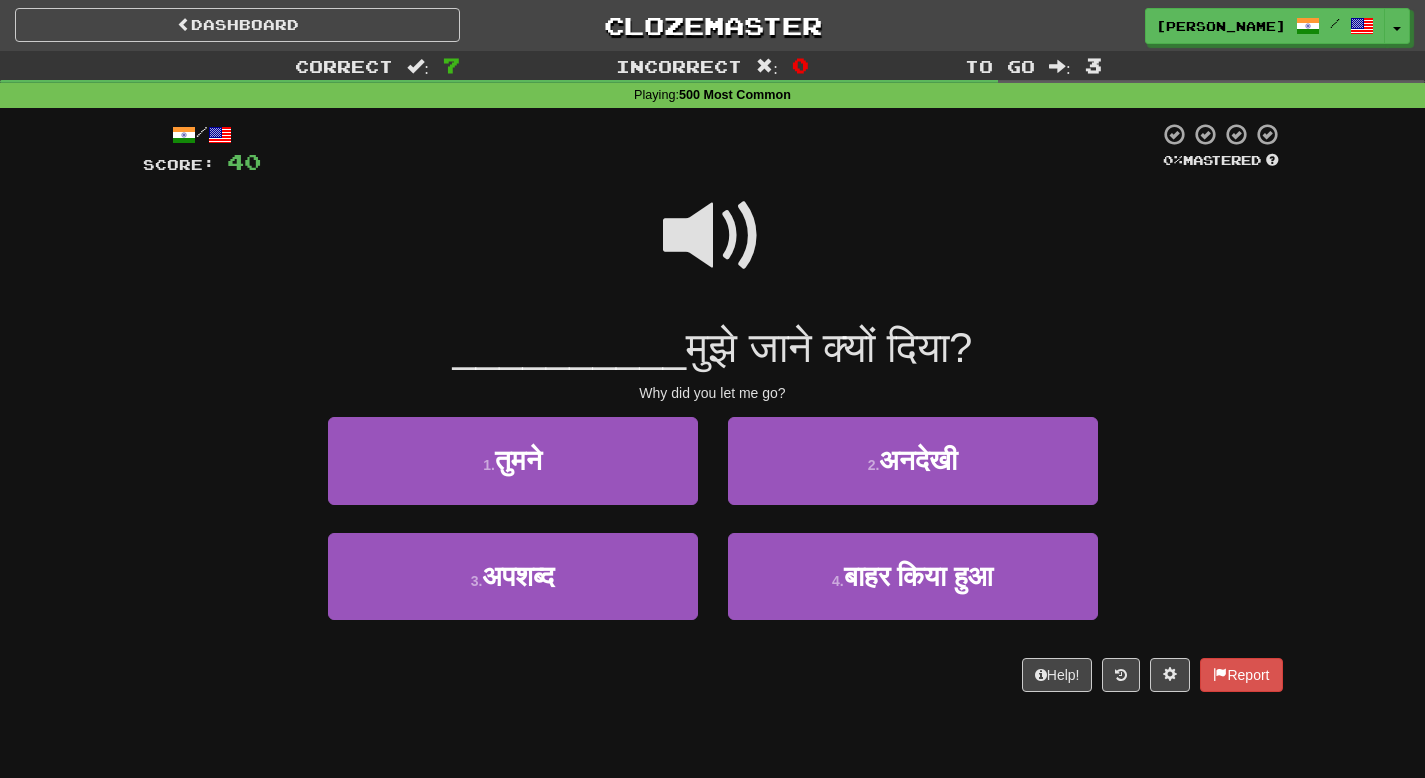 click at bounding box center (713, 236) 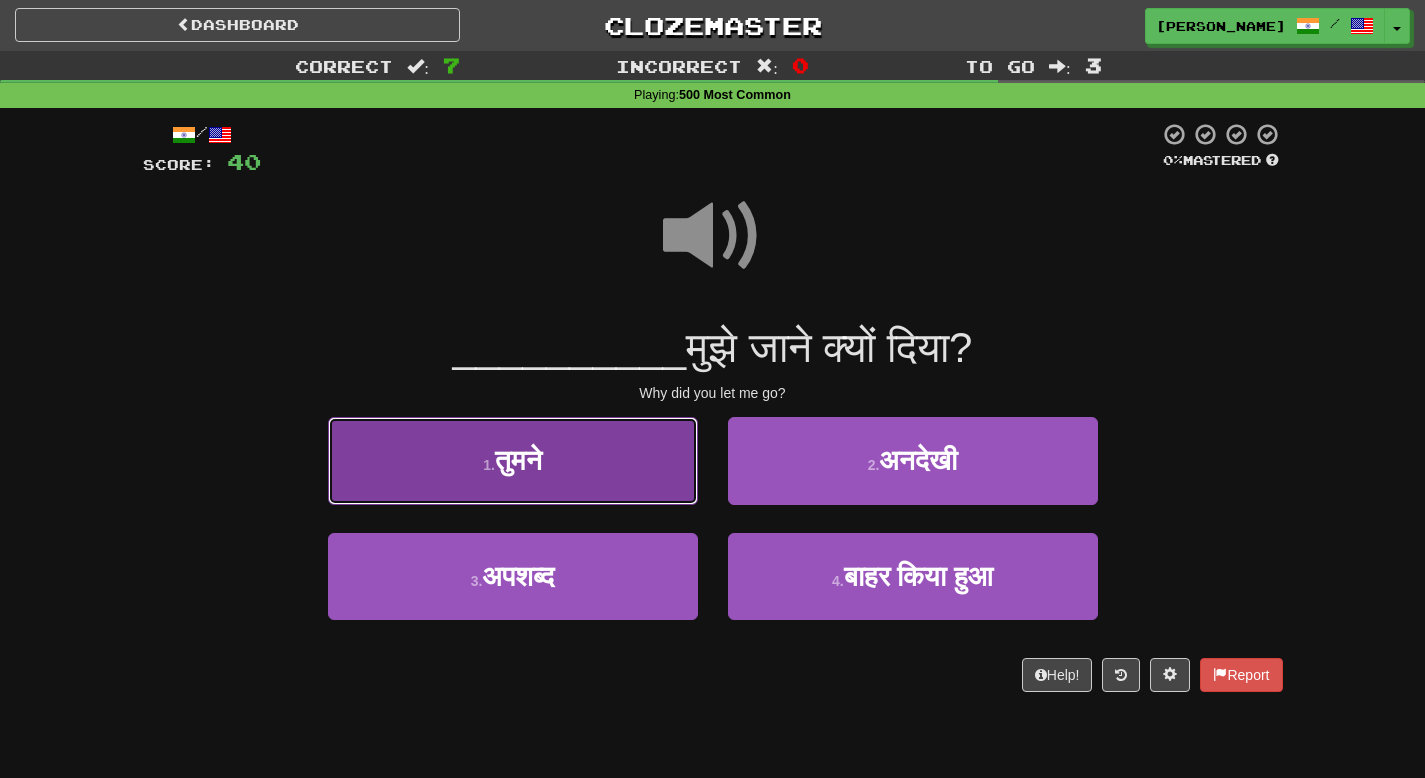 click on "1 .  तुमने" at bounding box center [513, 460] 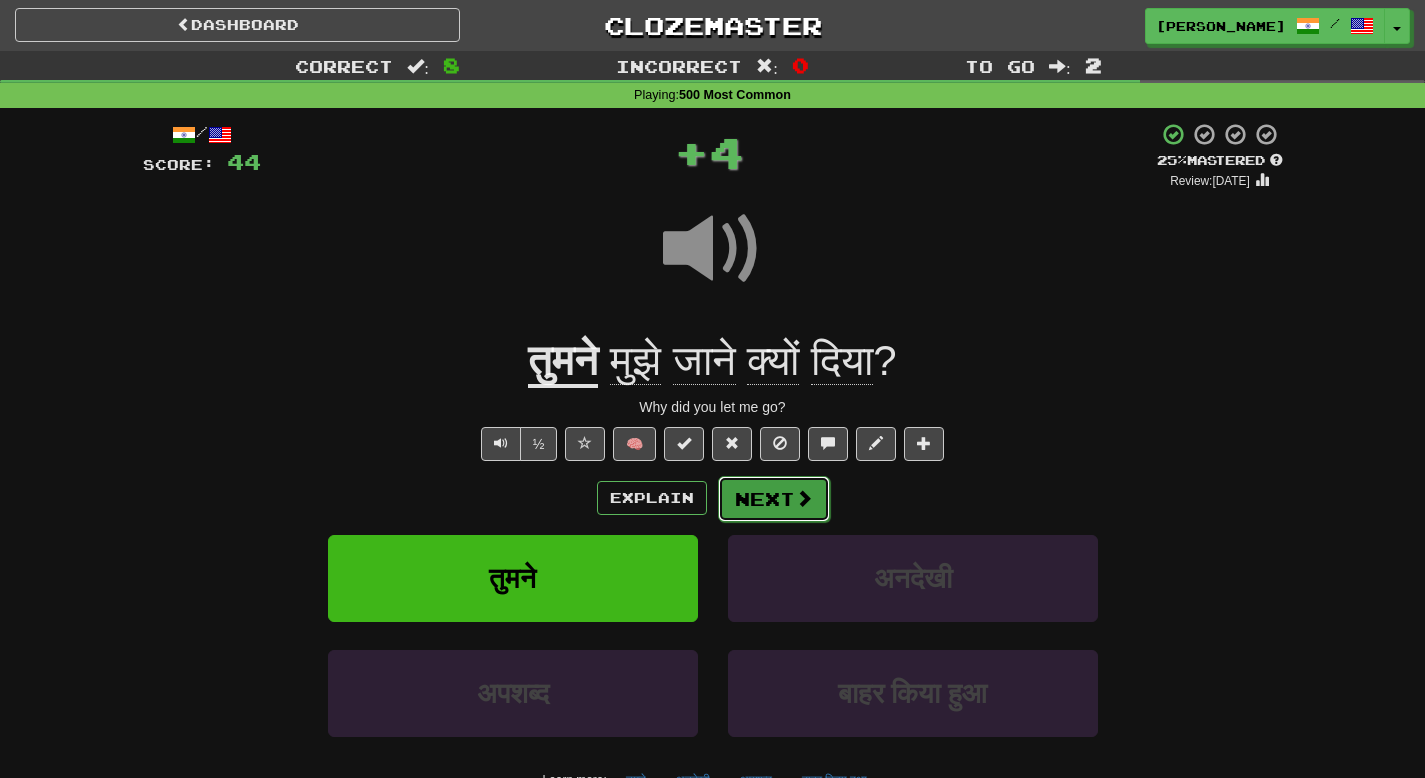 click on "Next" at bounding box center (774, 499) 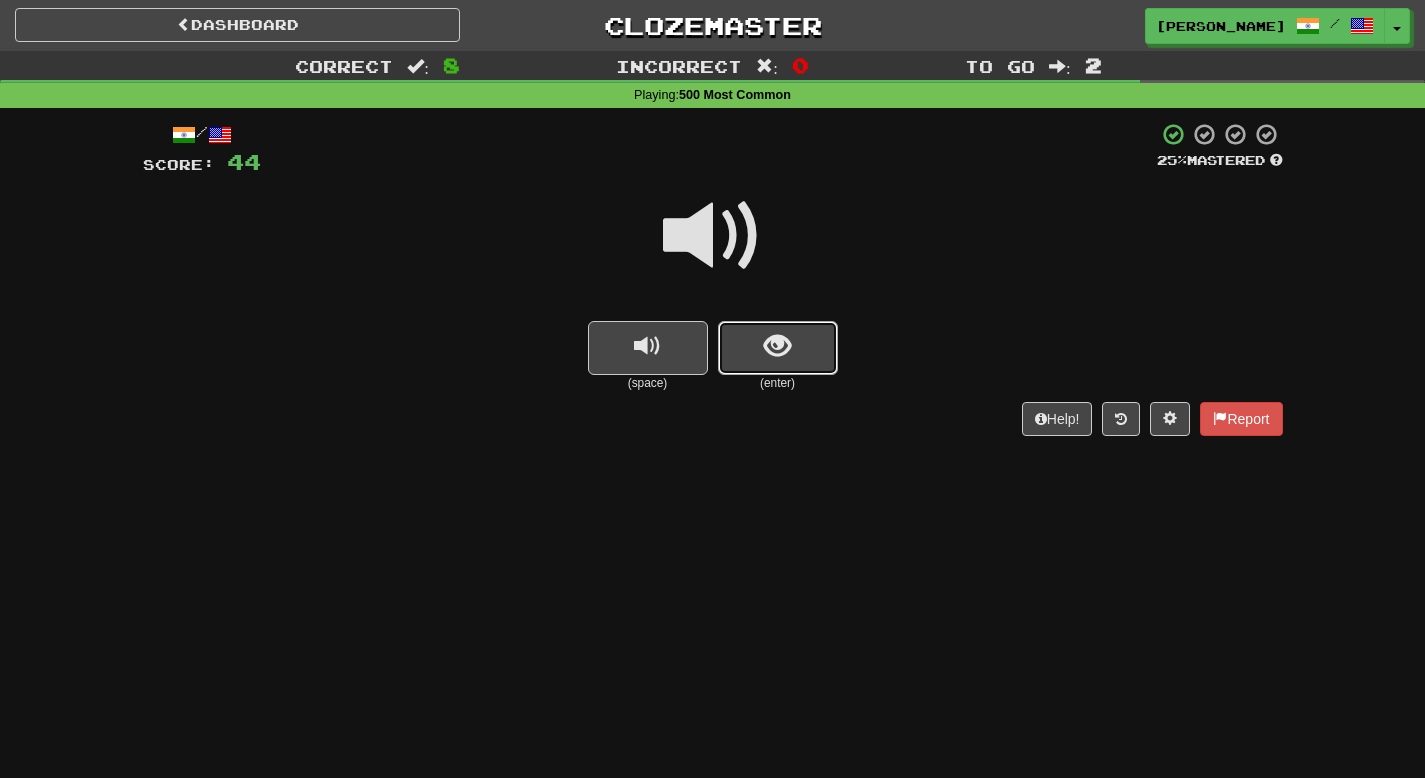 click at bounding box center [777, 346] 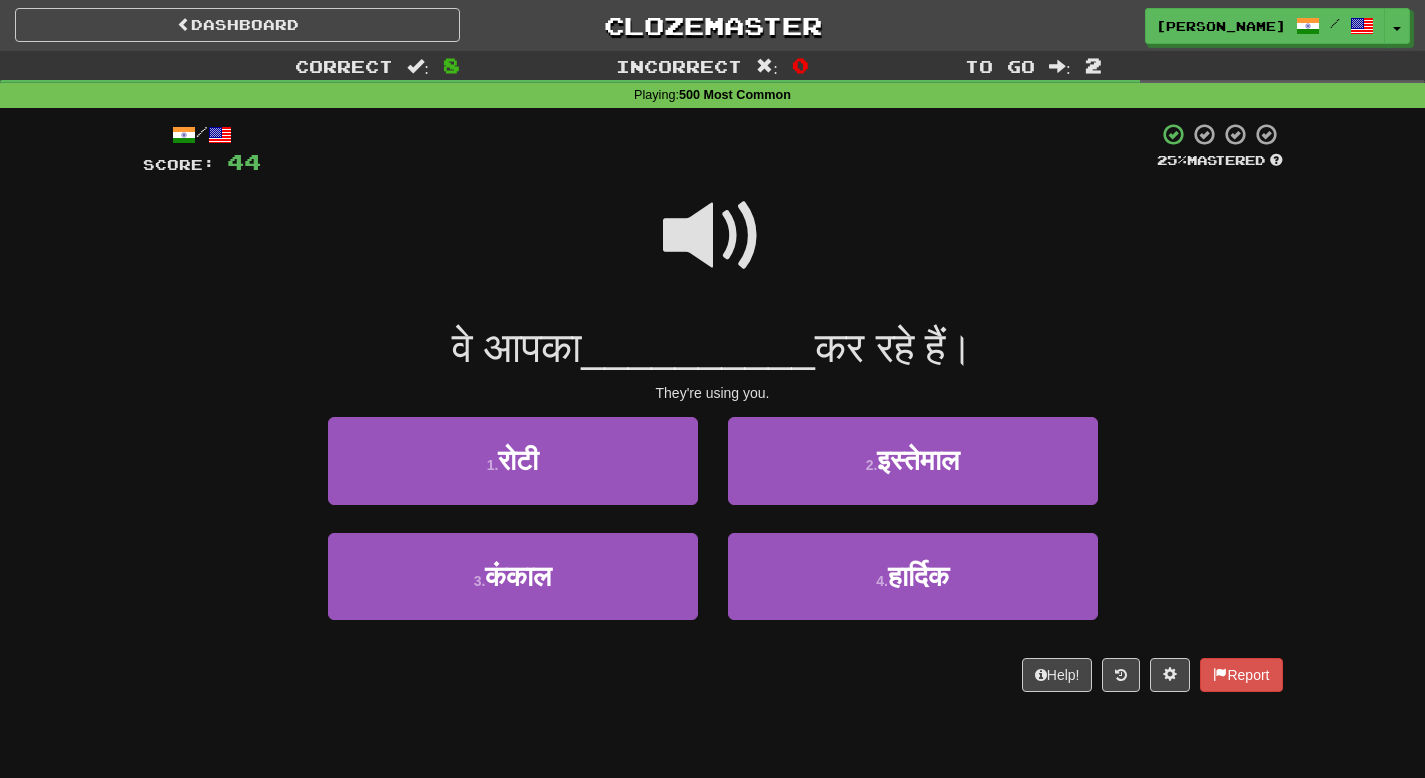 click at bounding box center (713, 236) 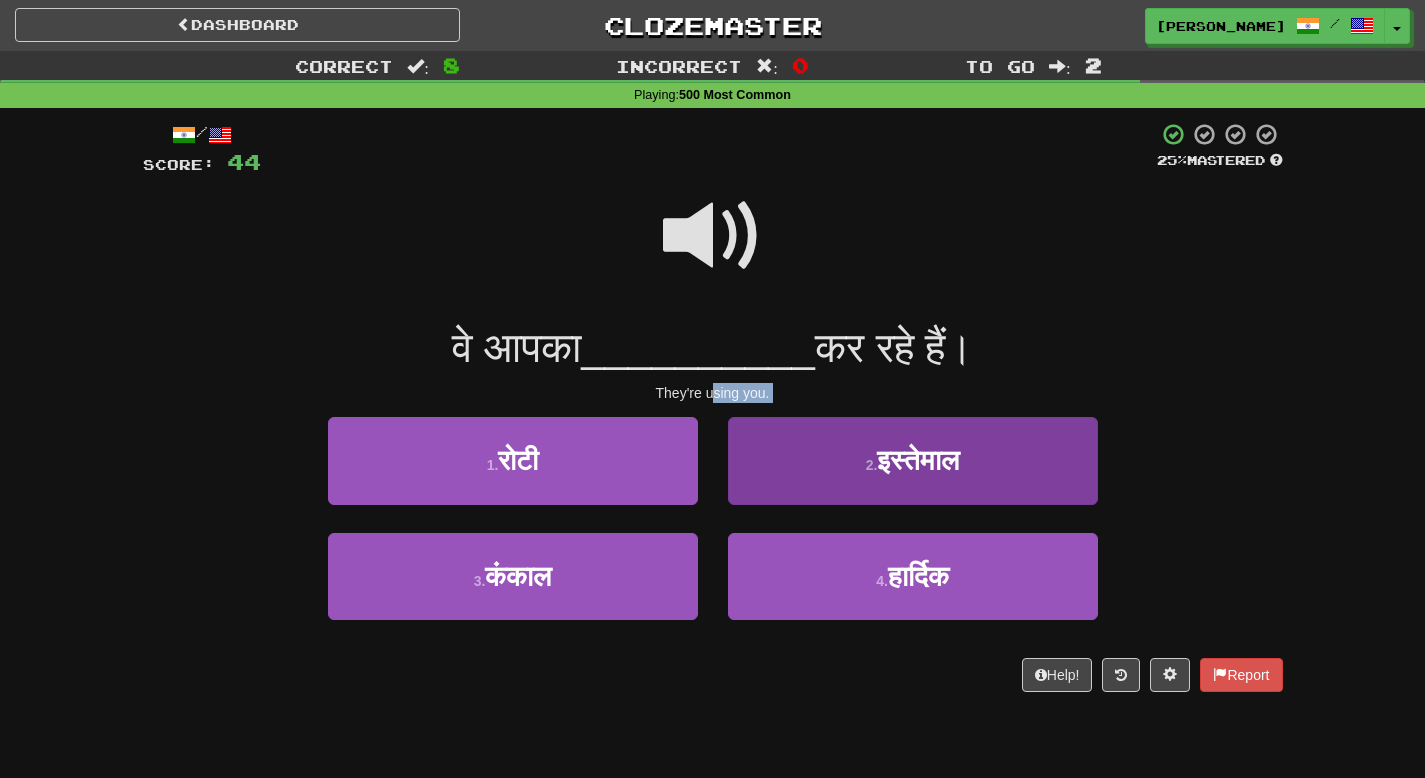 drag, startPoint x: 711, startPoint y: 401, endPoint x: 764, endPoint y: 441, distance: 66.4003 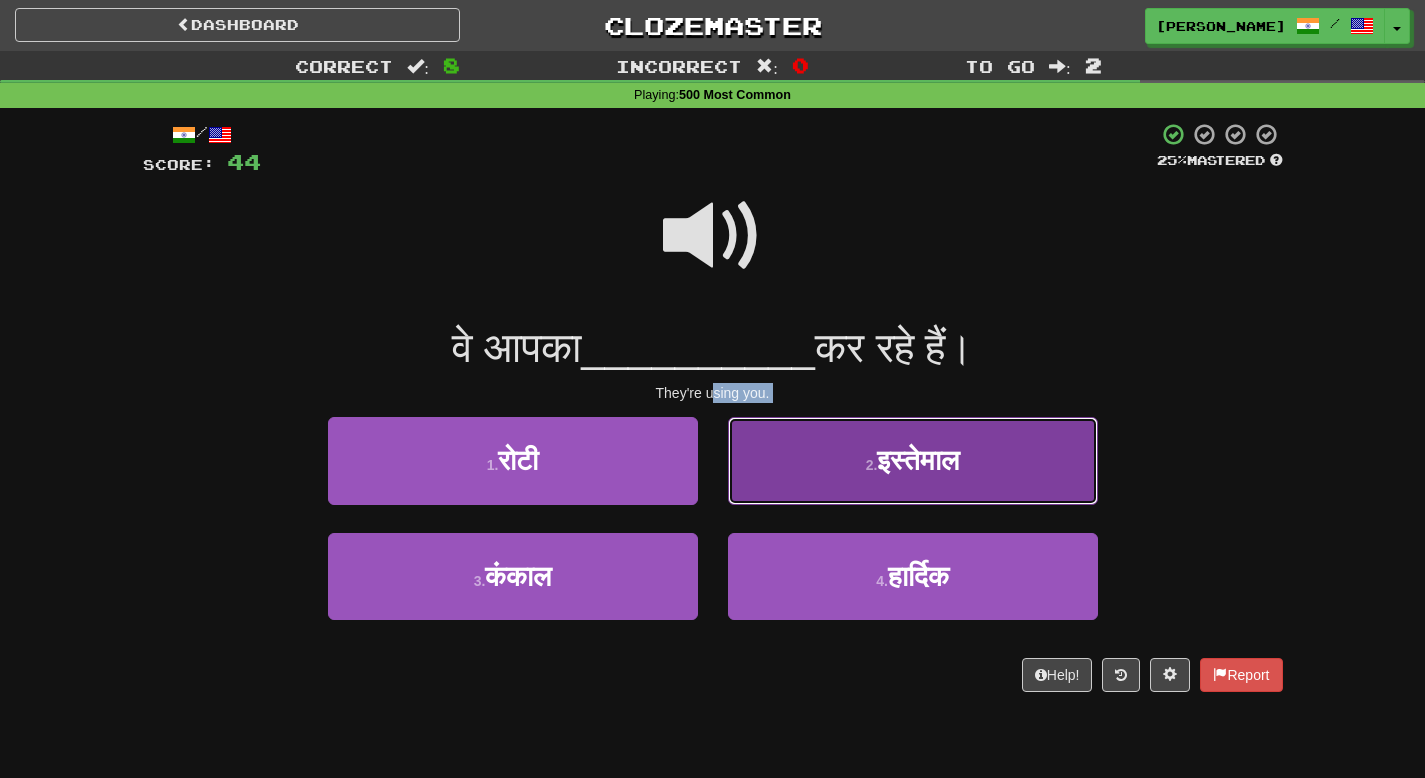 click on "2 .  इस्तेमाल" at bounding box center (913, 460) 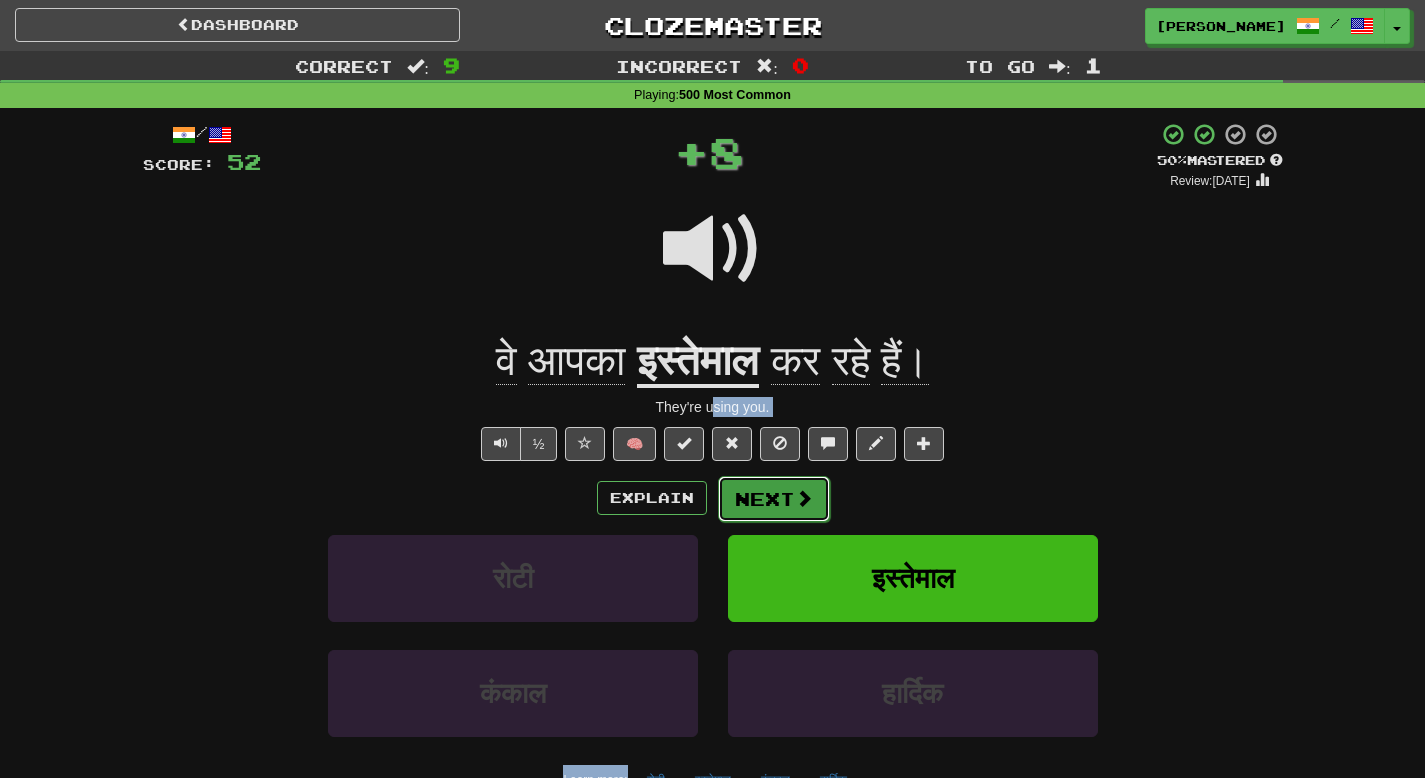 click on "Next" at bounding box center (774, 499) 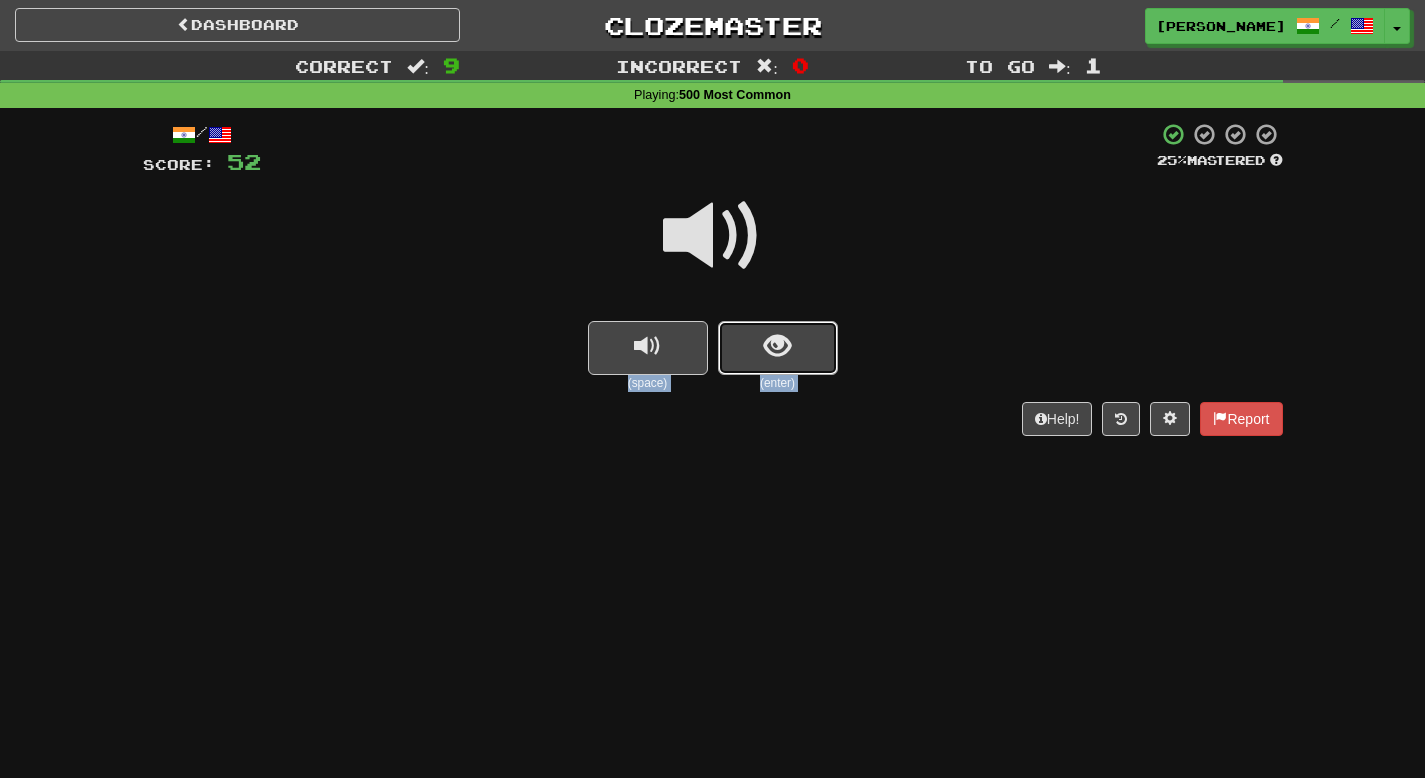 click at bounding box center (778, 348) 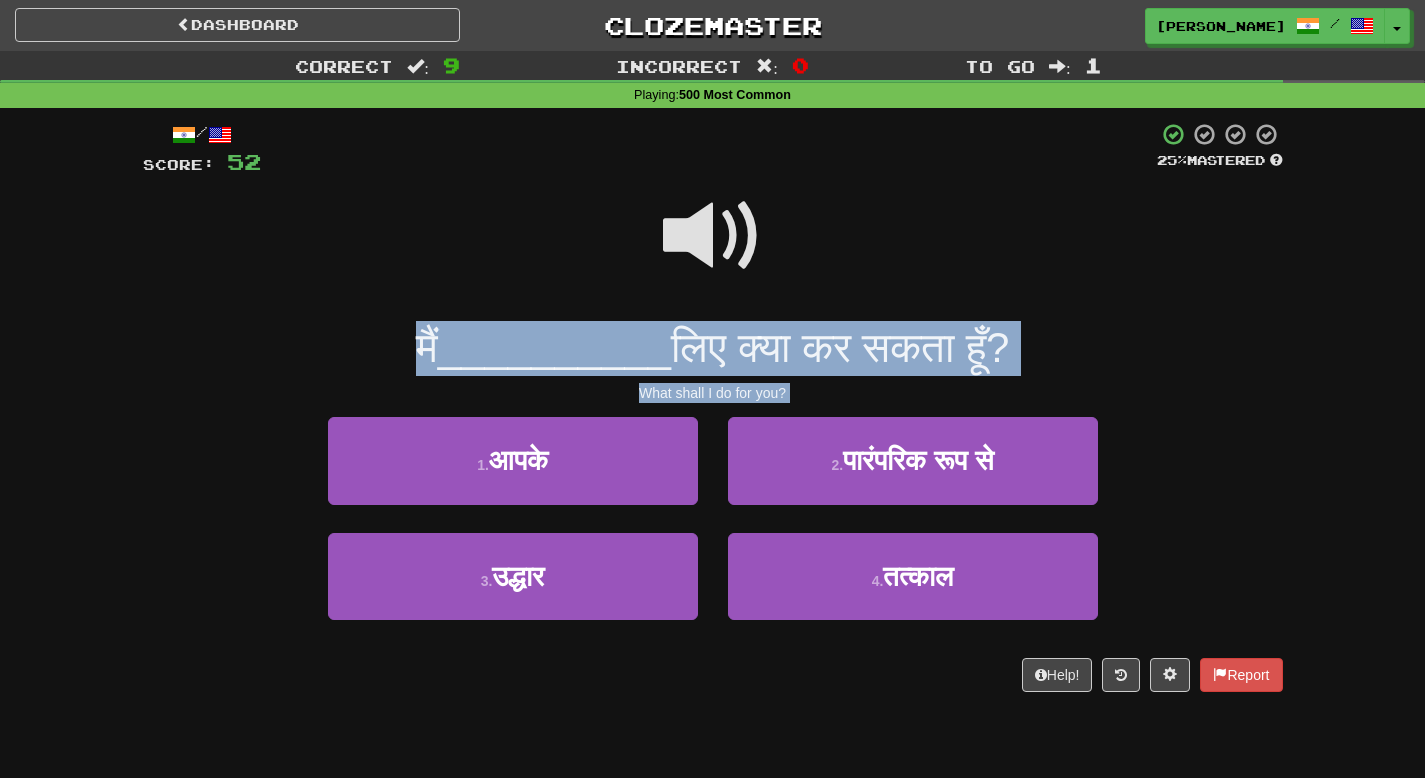 click at bounding box center [713, 236] 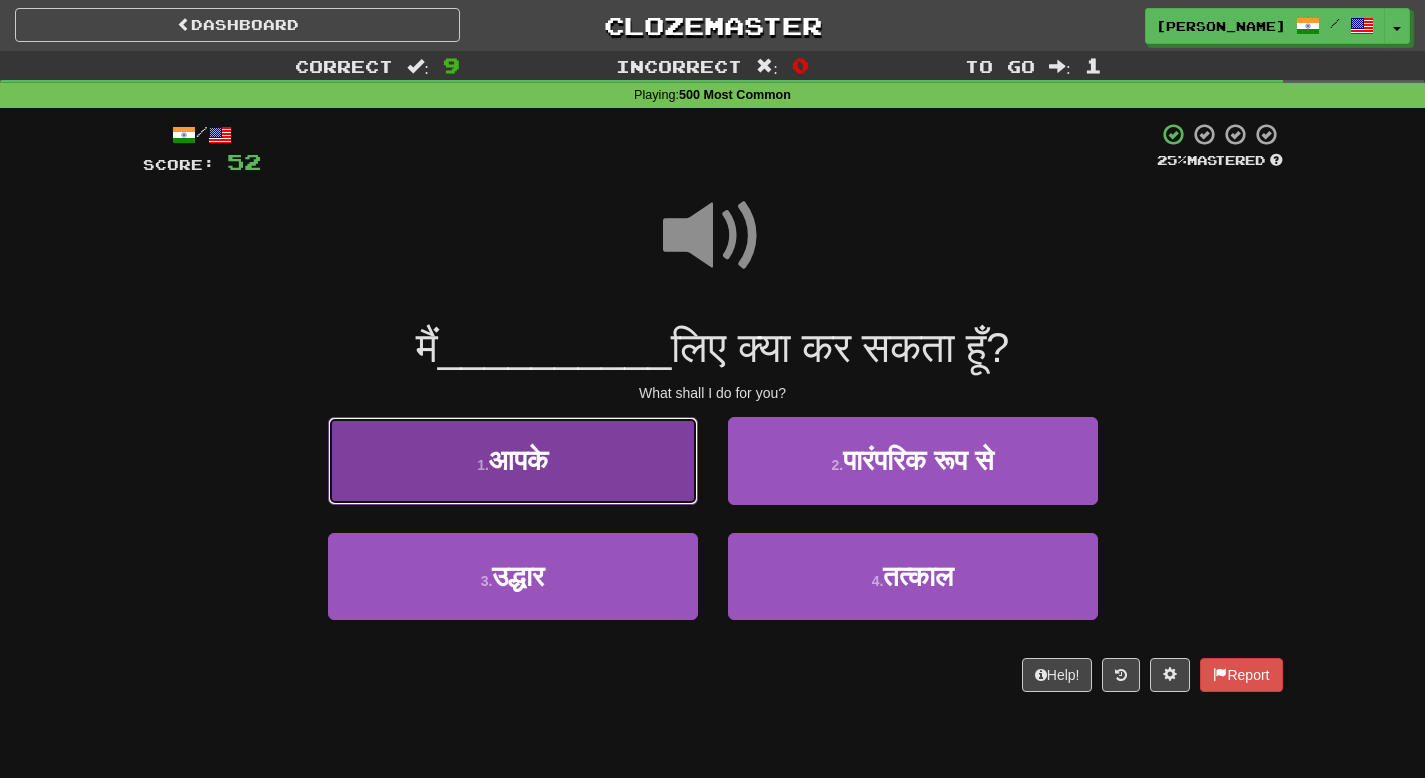 click on "1 .  आपके" at bounding box center (513, 460) 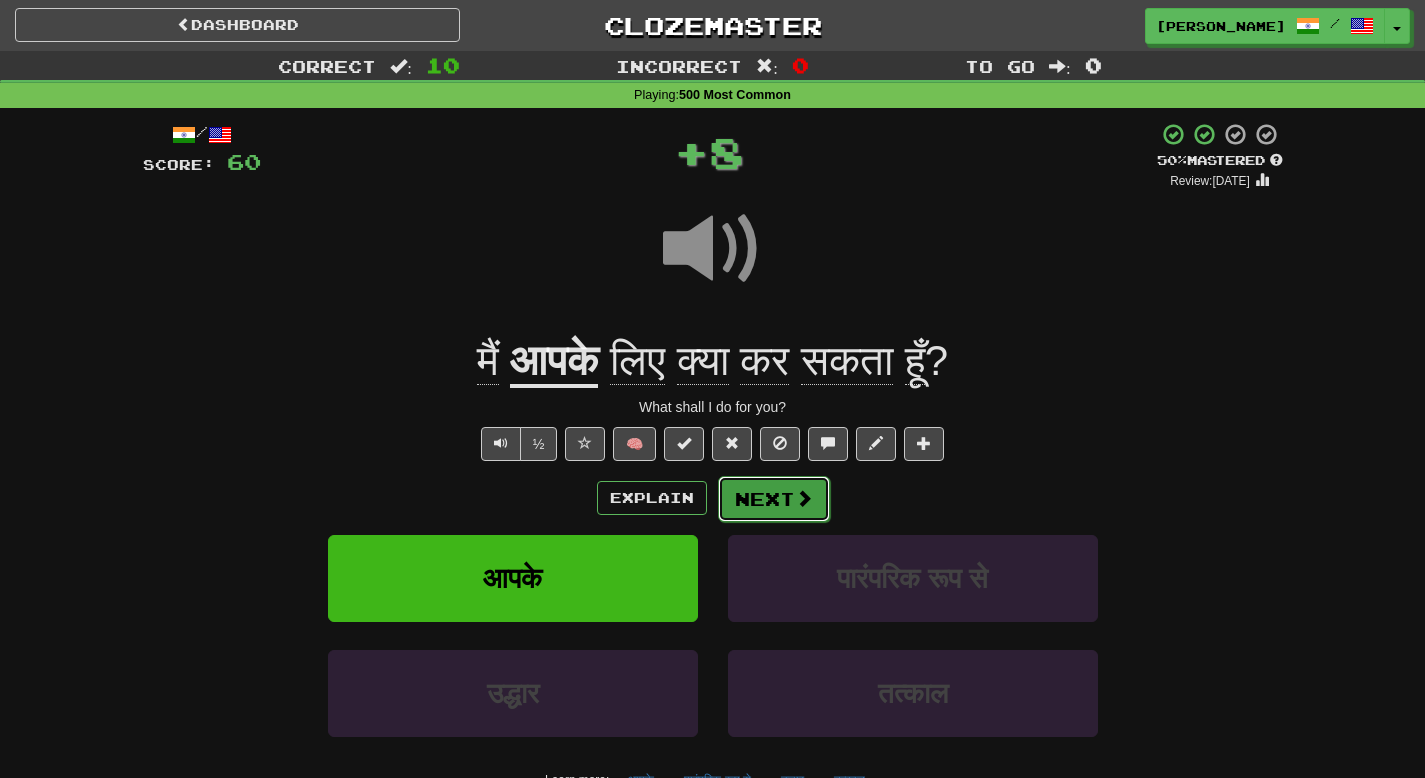 click on "Next" at bounding box center (774, 499) 